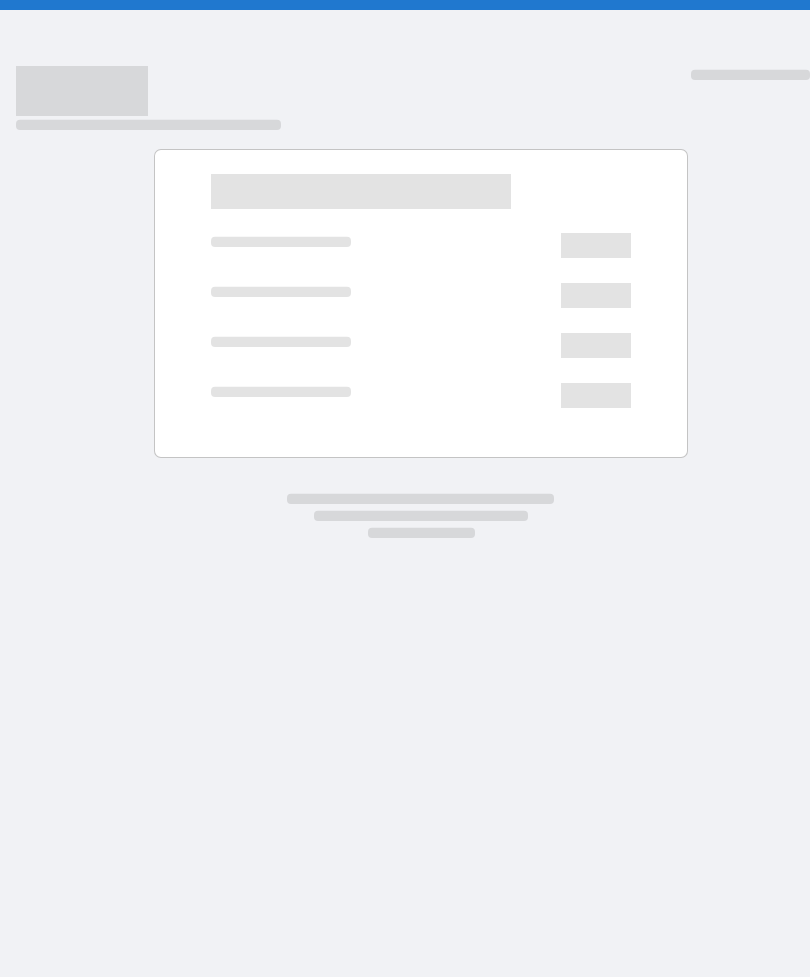 scroll, scrollTop: 0, scrollLeft: 0, axis: both 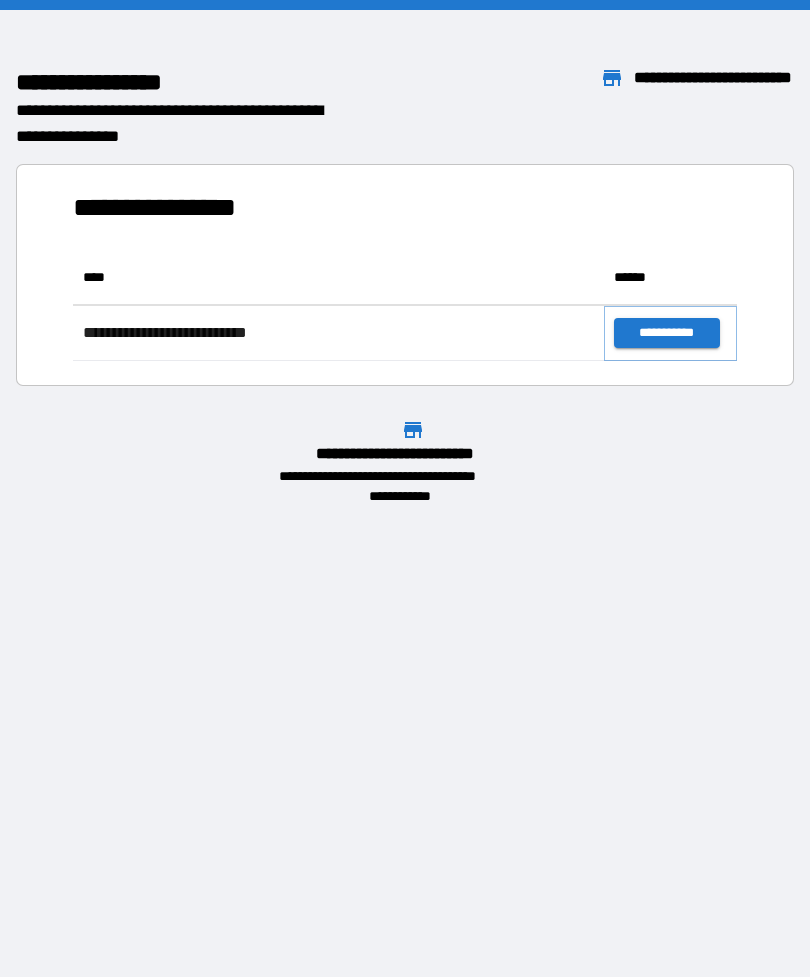 click on "**********" at bounding box center (666, 333) 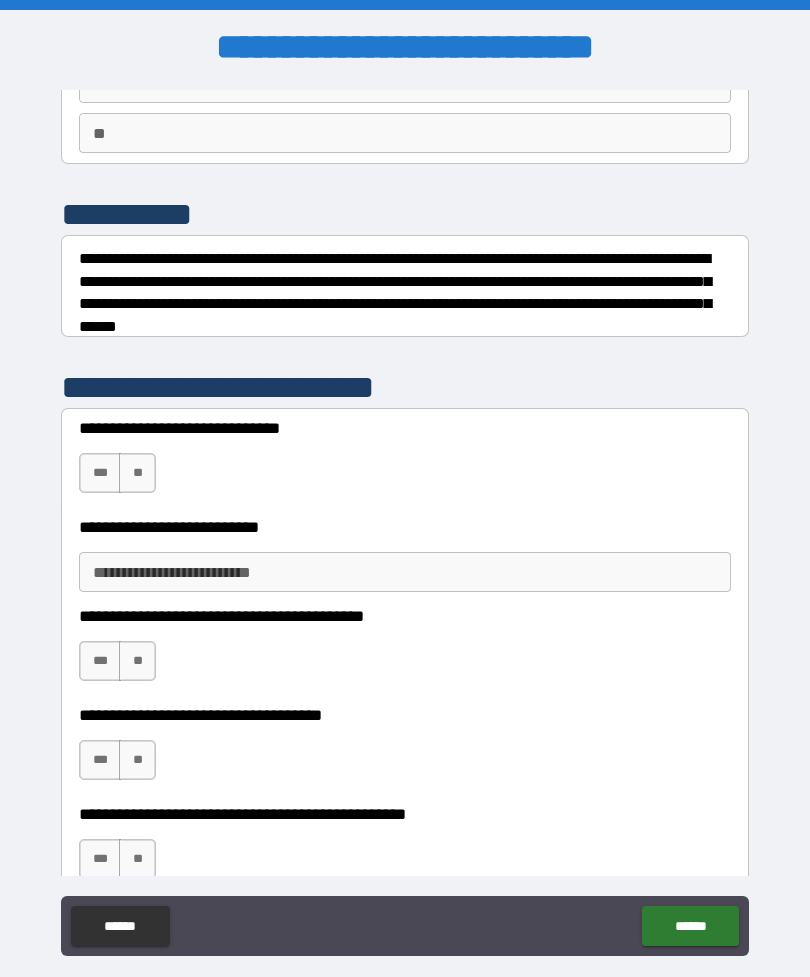 scroll, scrollTop: 179, scrollLeft: 0, axis: vertical 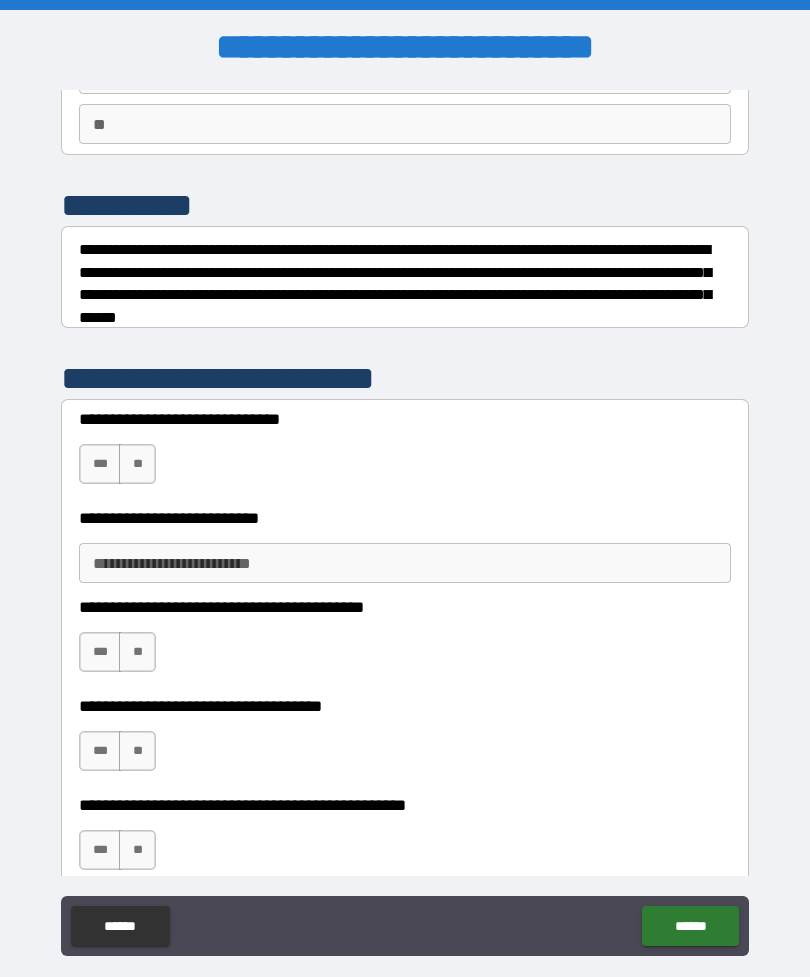 click on "***" at bounding box center [100, 464] 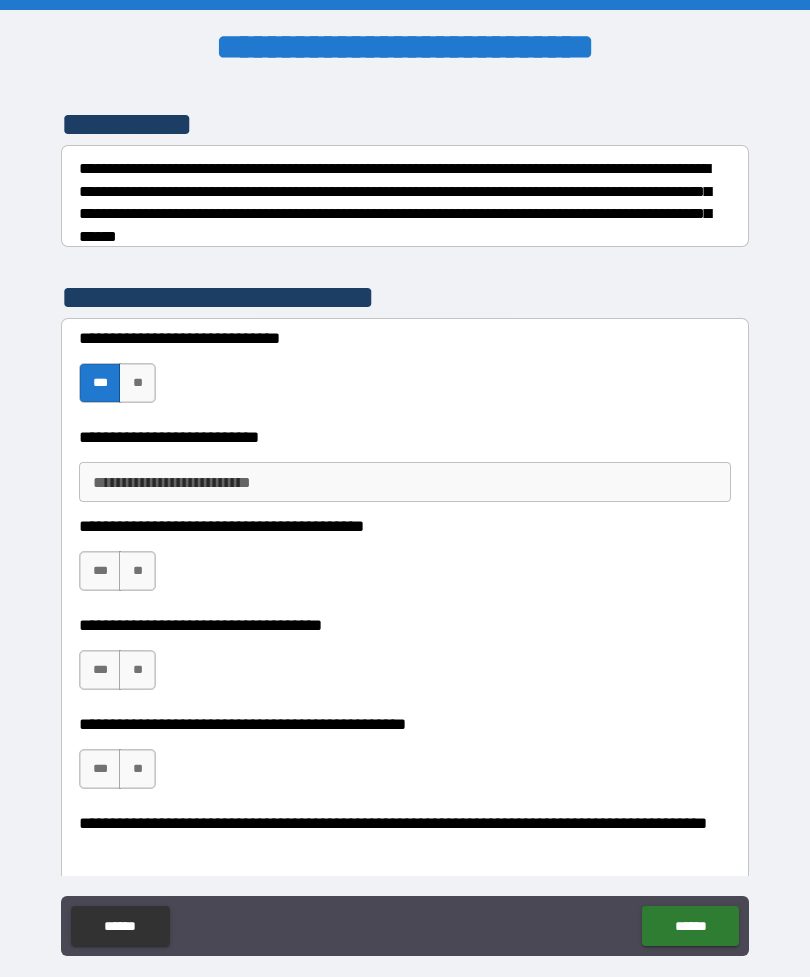 scroll, scrollTop: 280, scrollLeft: 0, axis: vertical 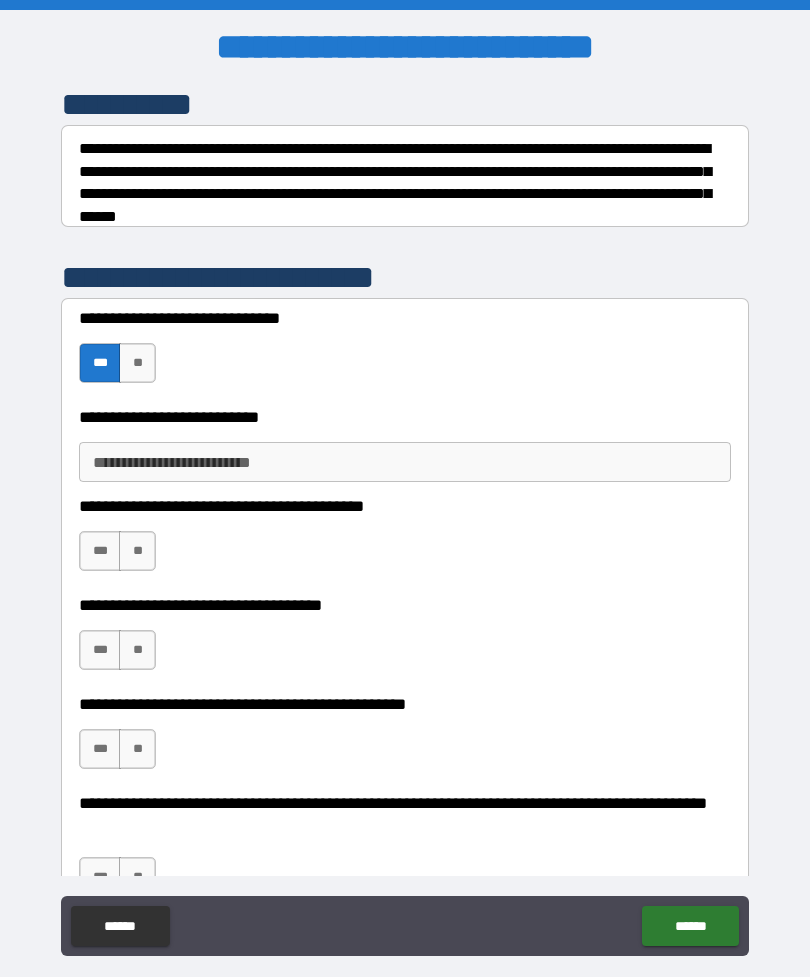 click on "**" at bounding box center (137, 650) 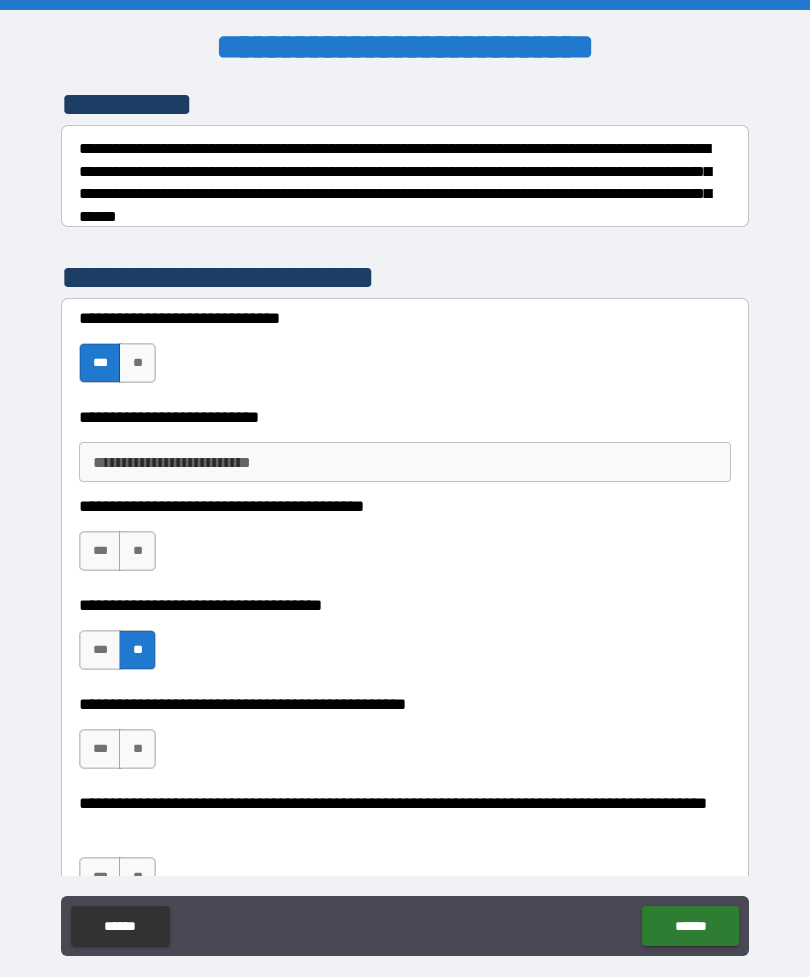 click on "**" at bounding box center (137, 551) 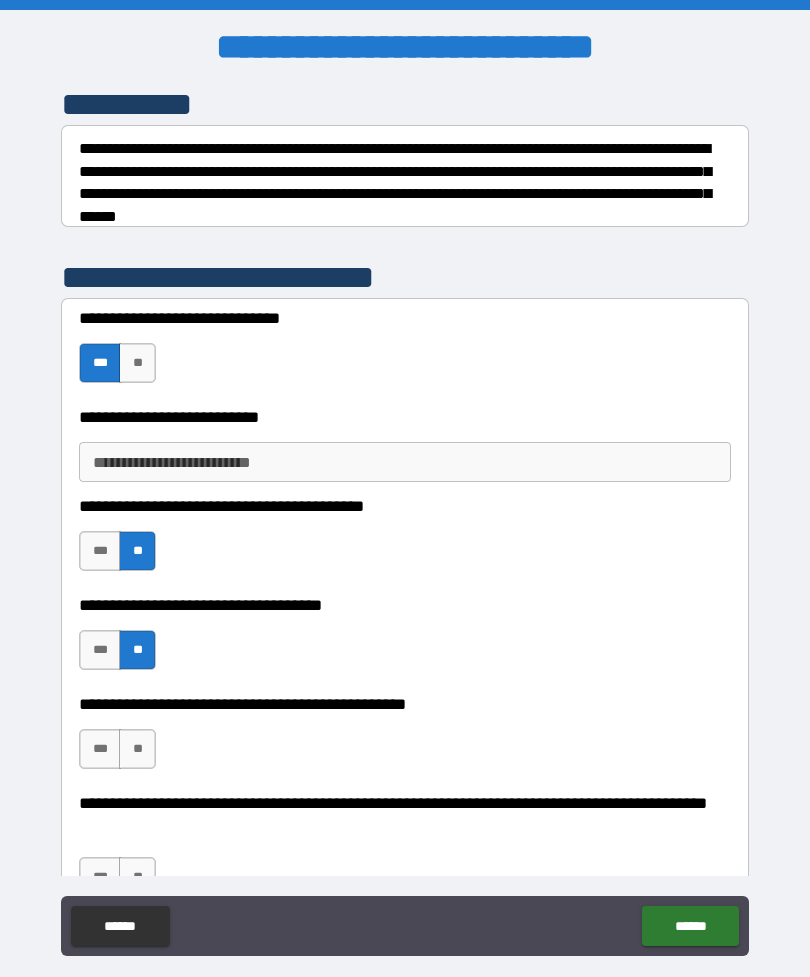 click on "**" at bounding box center (137, 749) 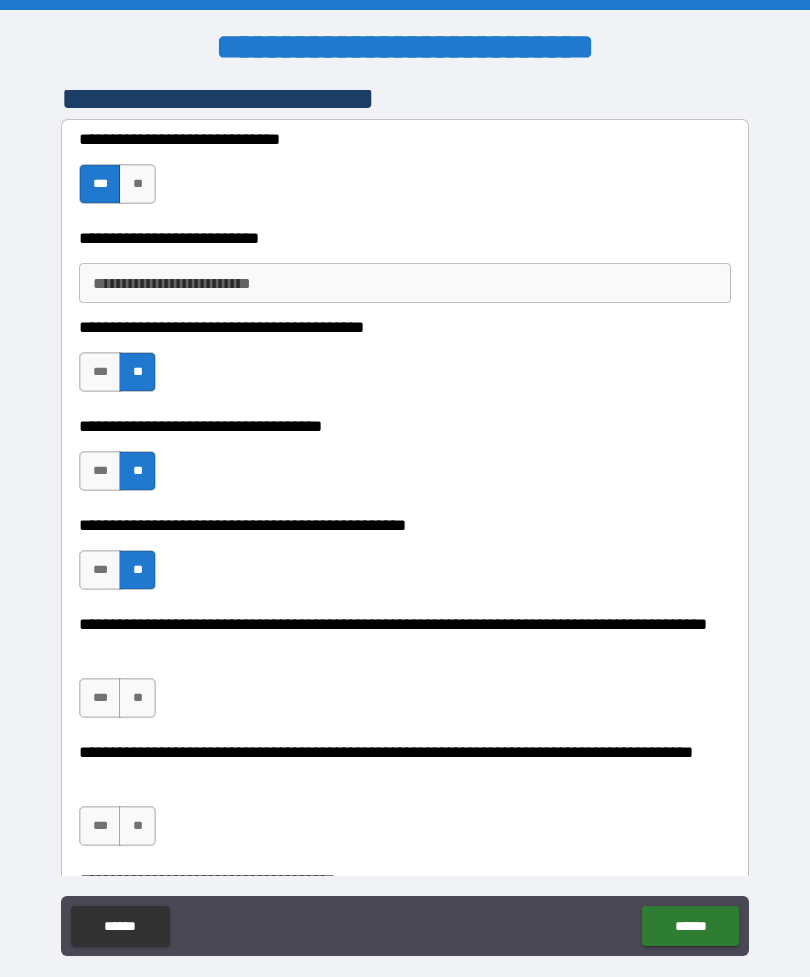 scroll, scrollTop: 468, scrollLeft: 0, axis: vertical 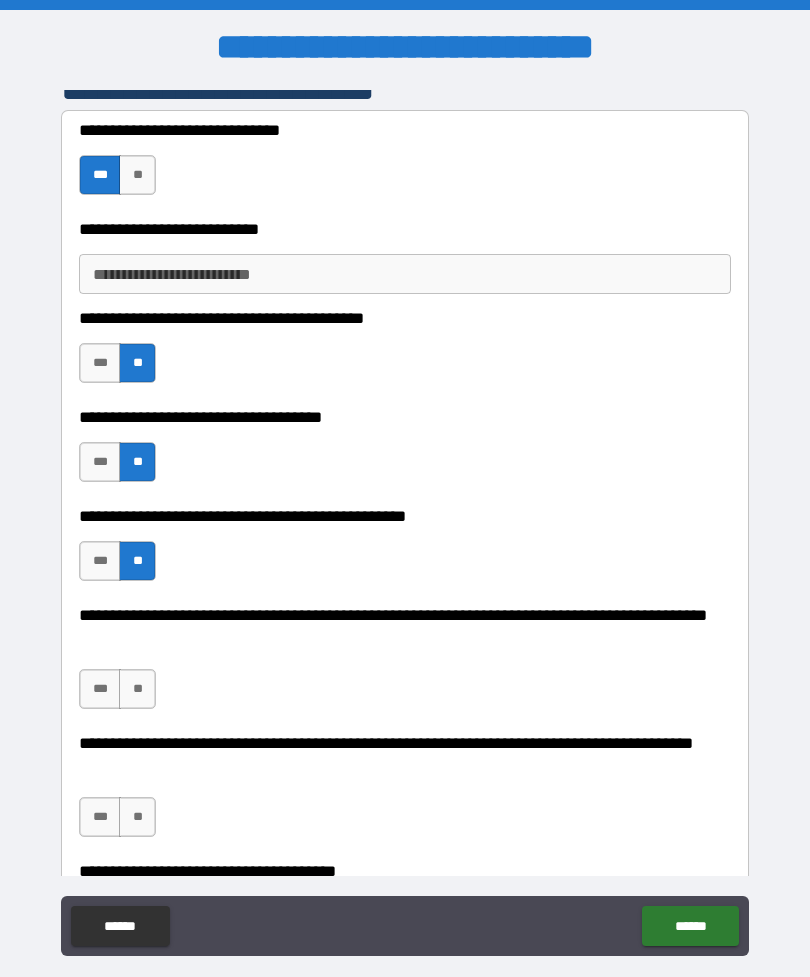 click on "**" at bounding box center [137, 689] 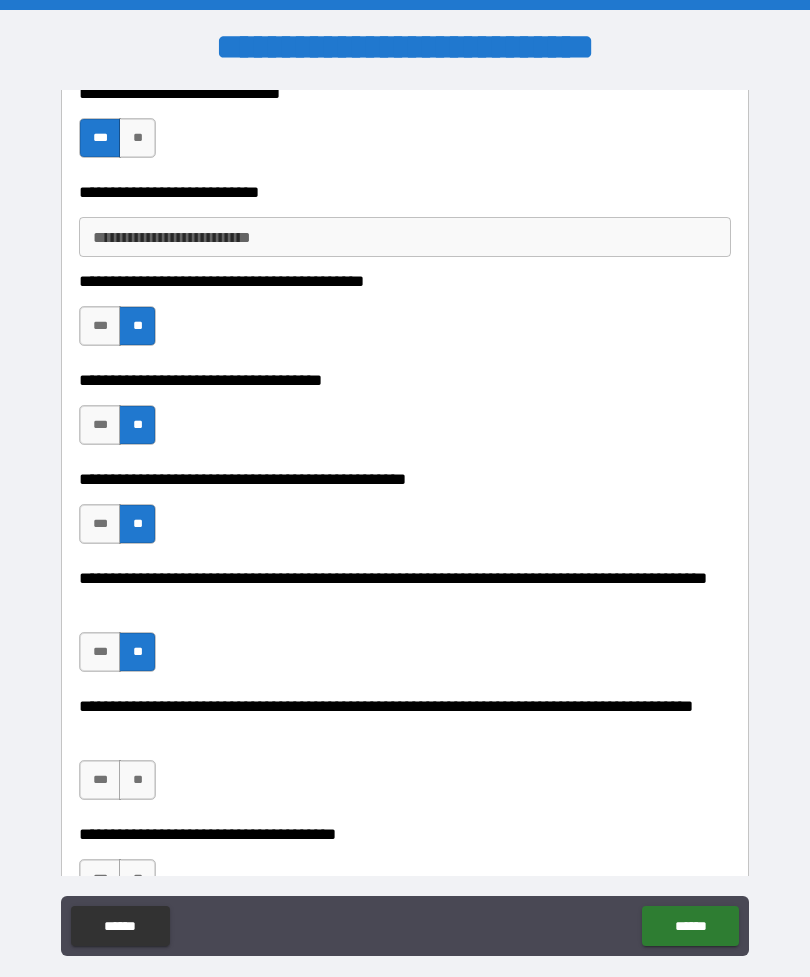 scroll, scrollTop: 507, scrollLeft: 0, axis: vertical 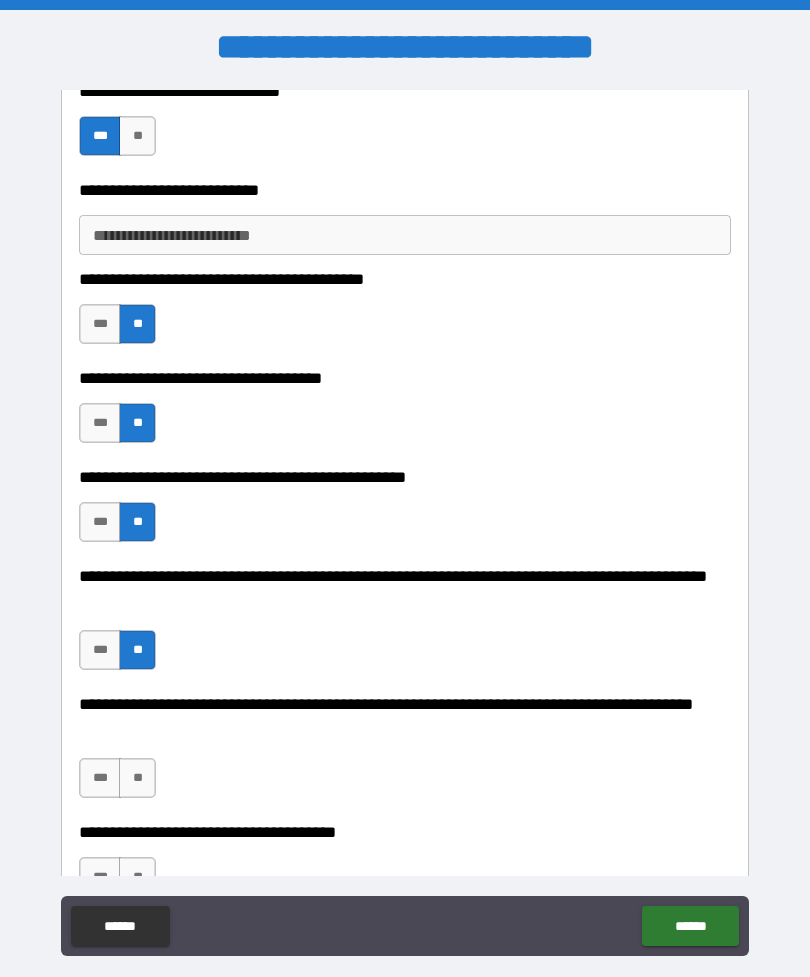 click on "***" at bounding box center [100, 778] 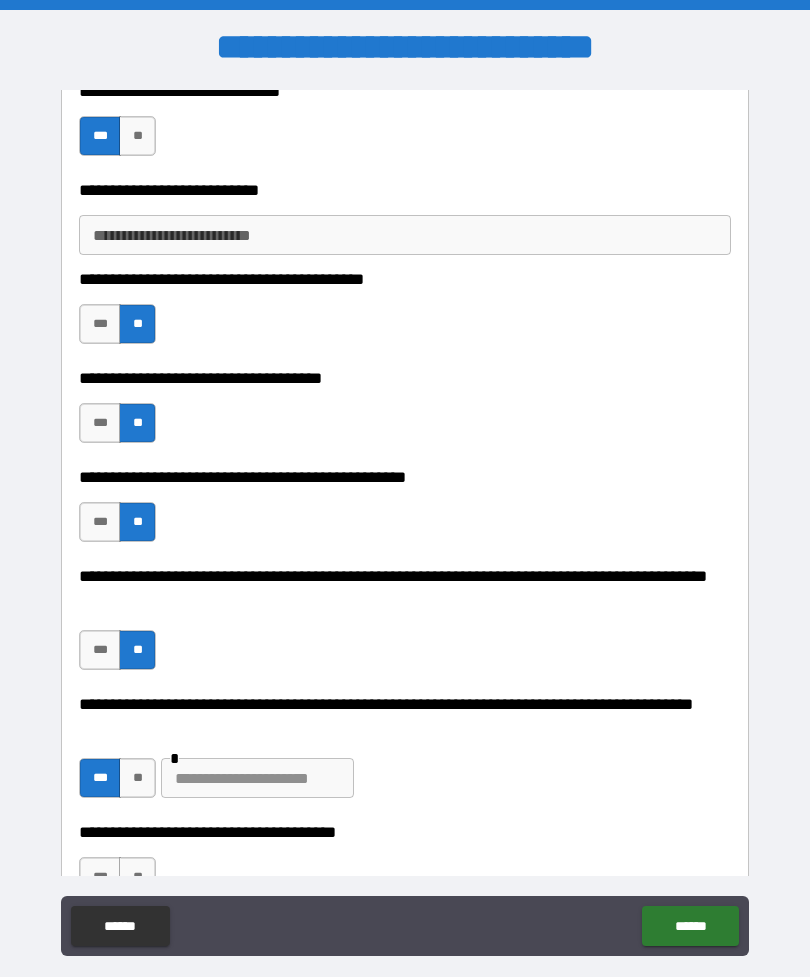 click at bounding box center (257, 778) 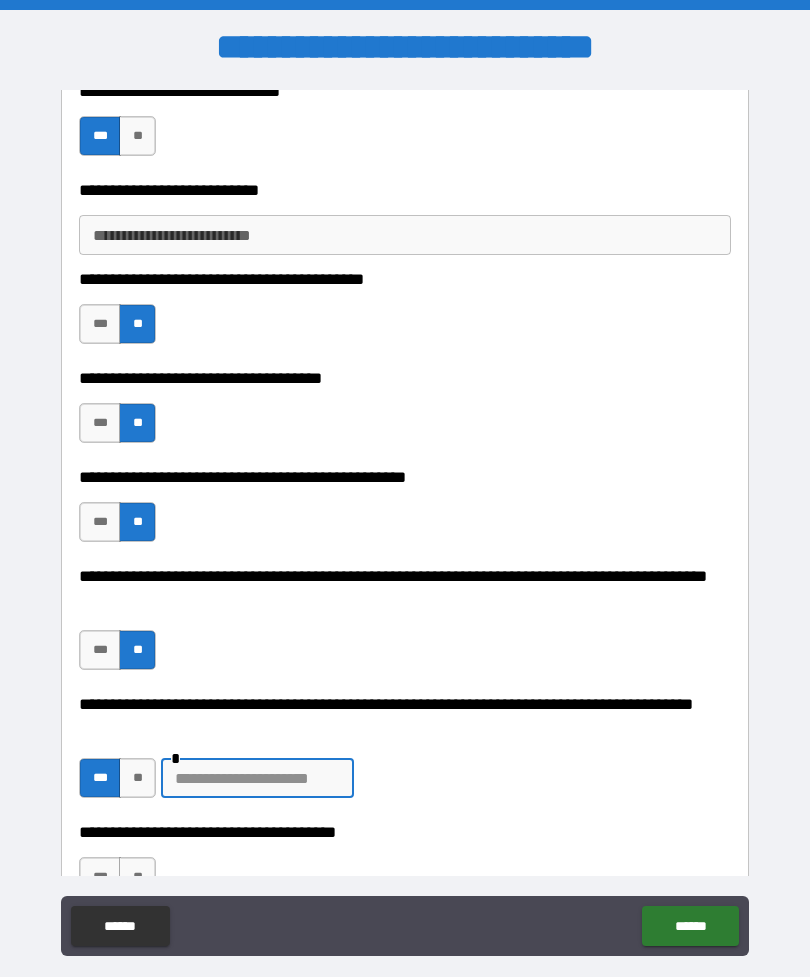 scroll, scrollTop: 64, scrollLeft: 0, axis: vertical 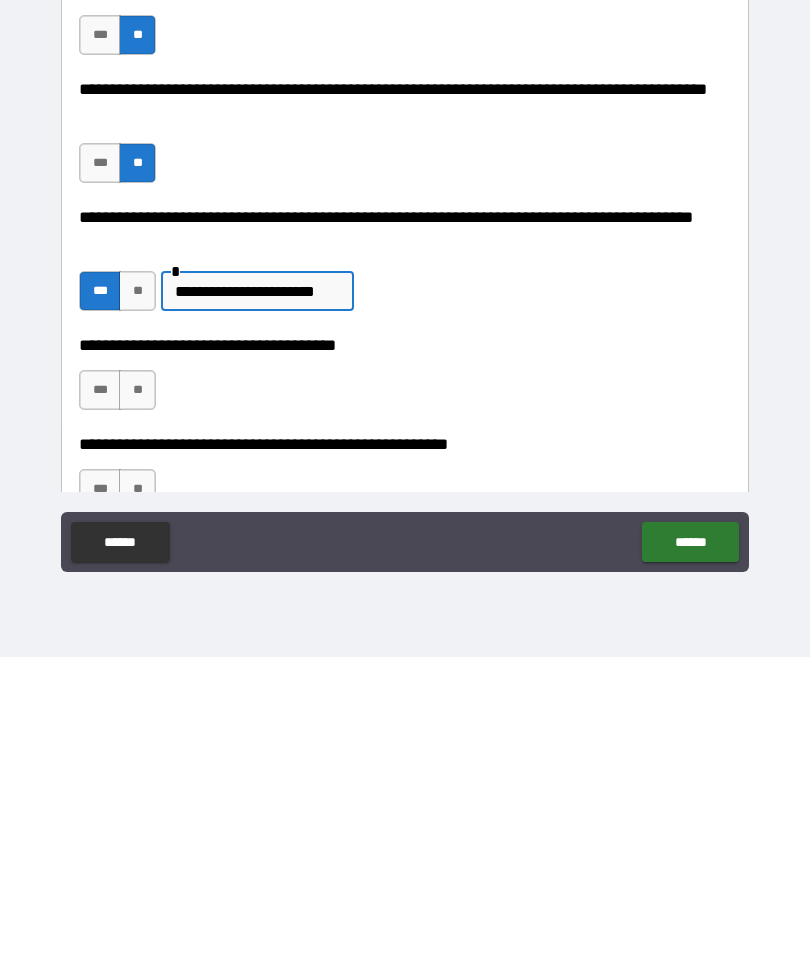 type on "**********" 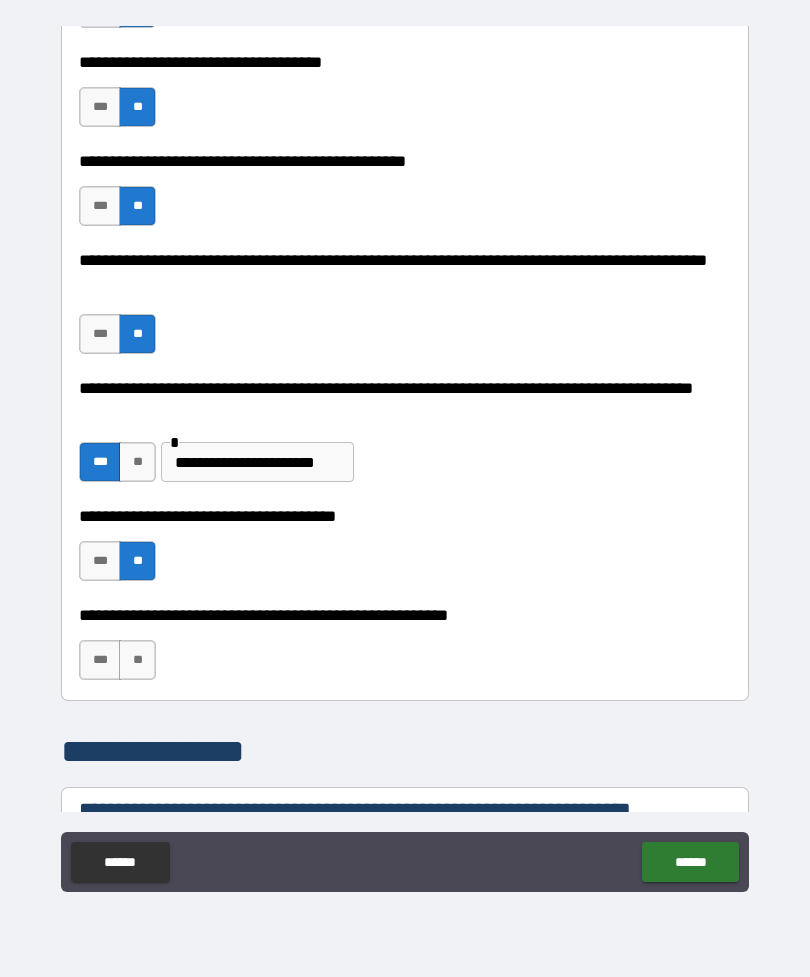 scroll, scrollTop: 761, scrollLeft: 0, axis: vertical 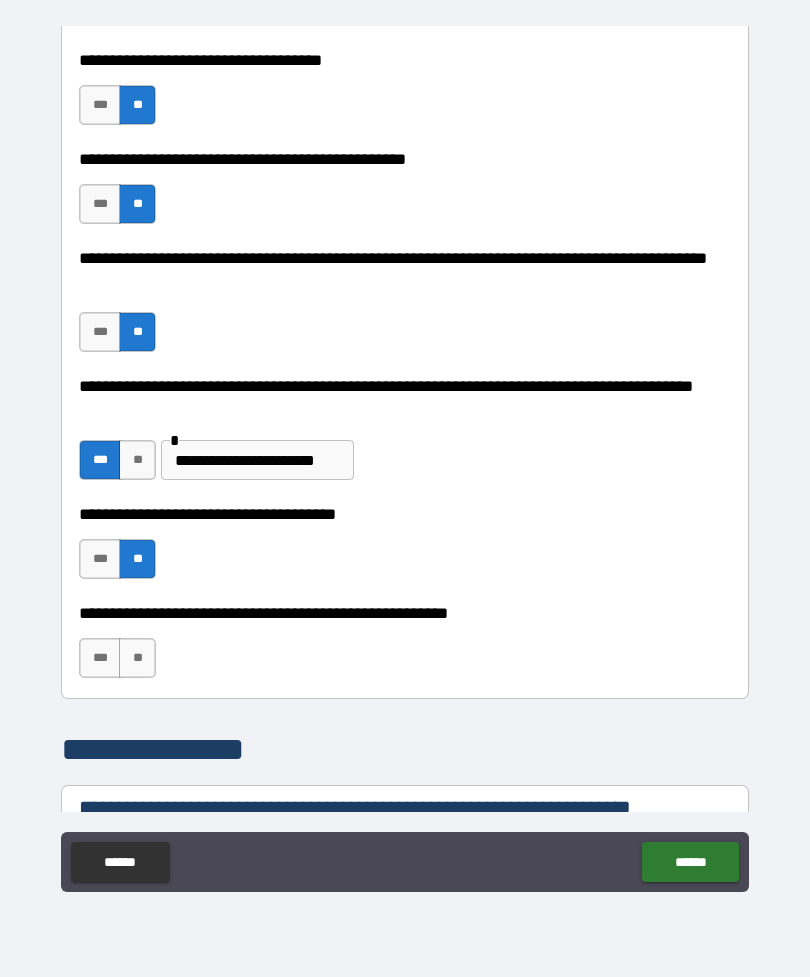 click on "***" at bounding box center (100, 658) 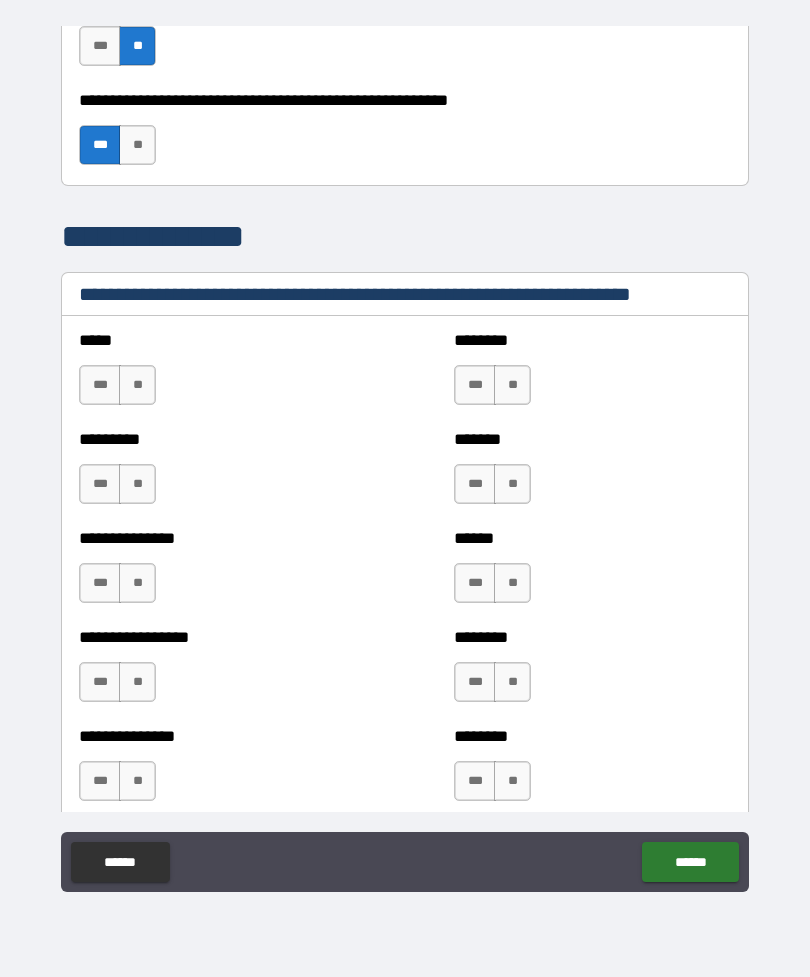 scroll, scrollTop: 1245, scrollLeft: 0, axis: vertical 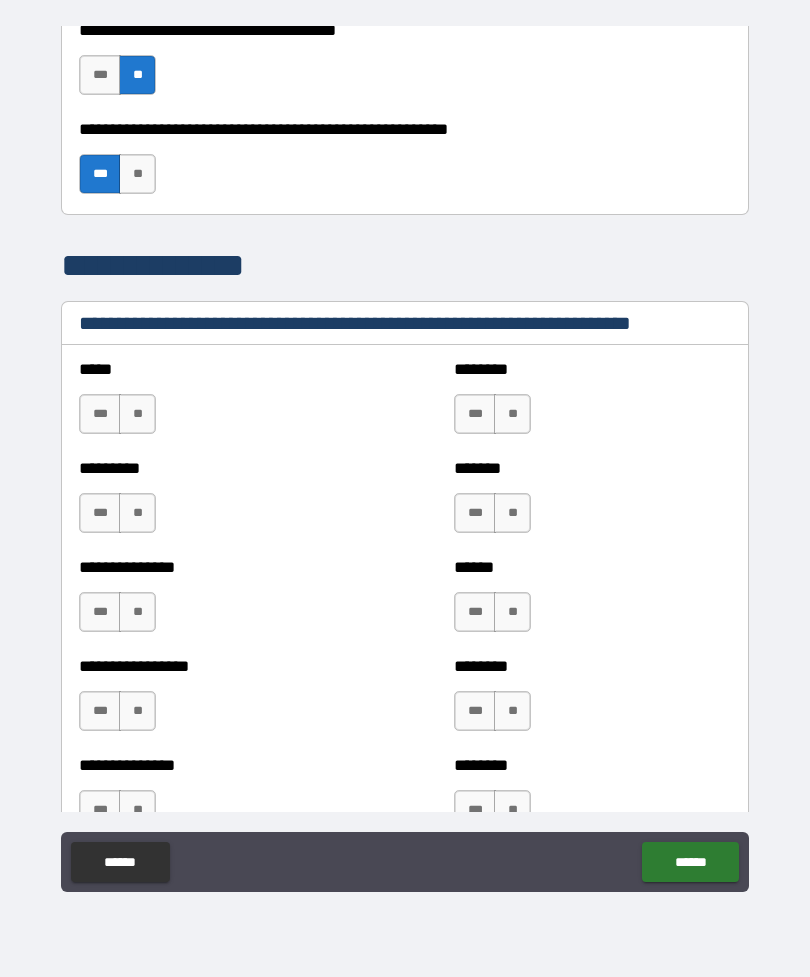 click on "**" at bounding box center [137, 414] 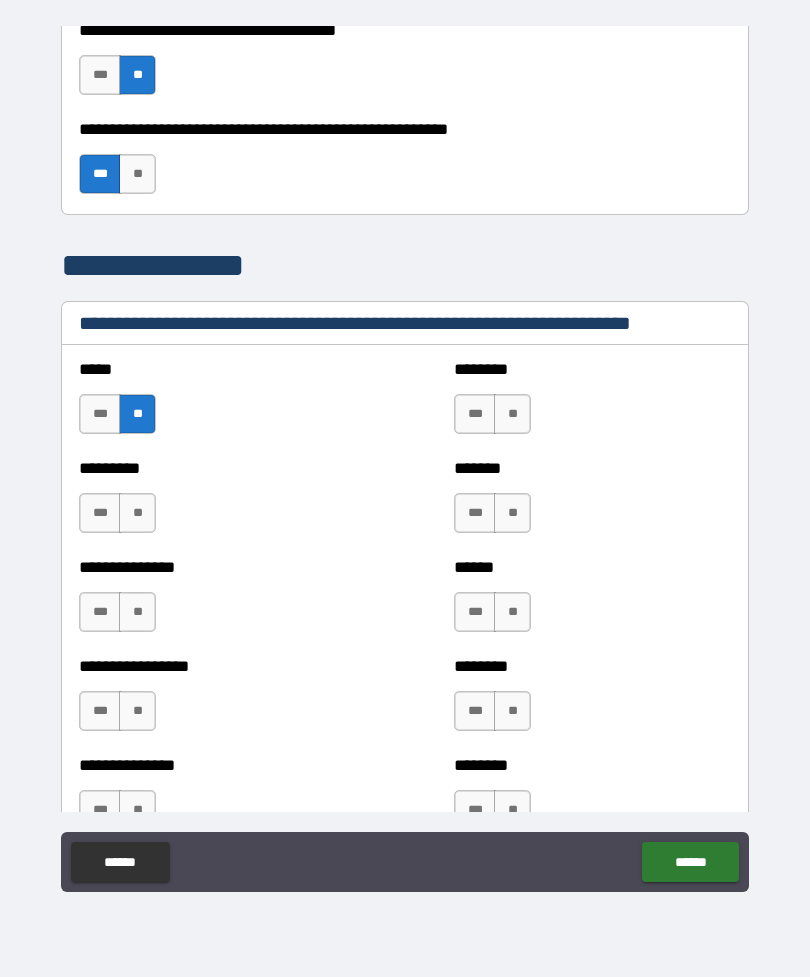 click on "**" at bounding box center (137, 513) 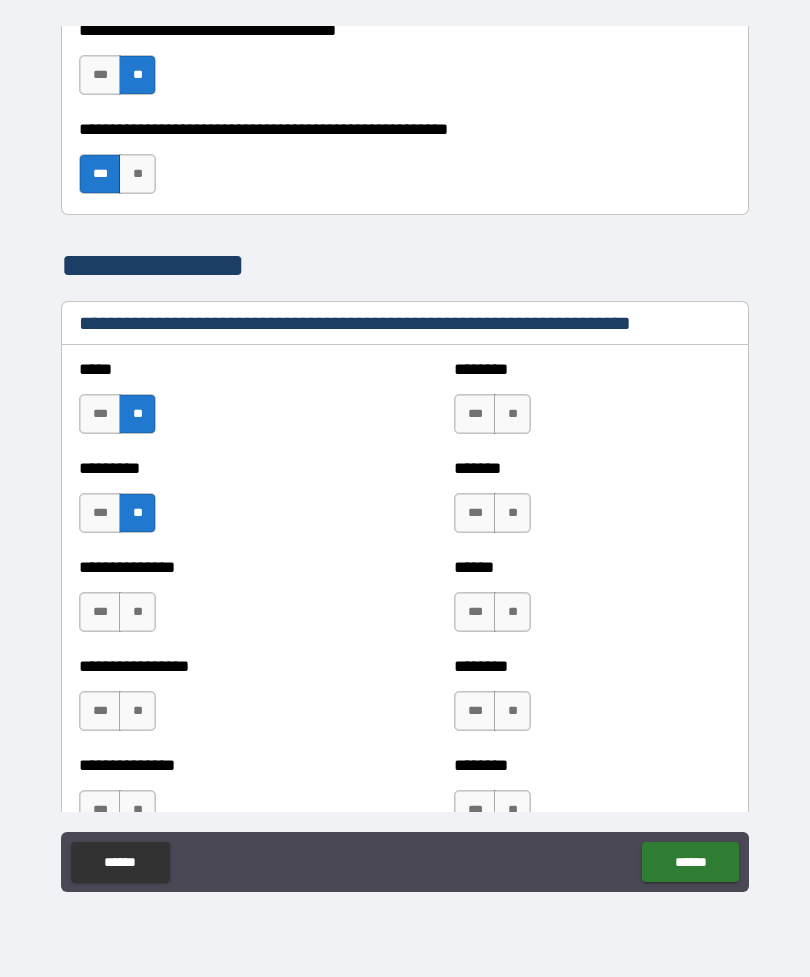 click on "**" at bounding box center [137, 612] 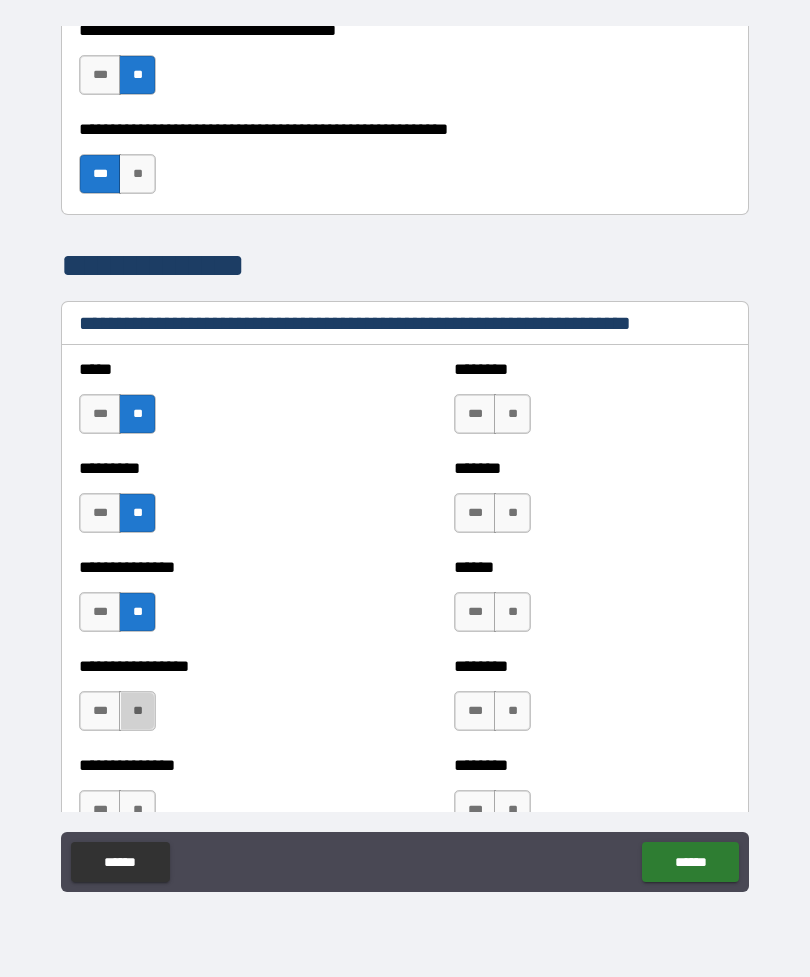click on "**" at bounding box center [137, 711] 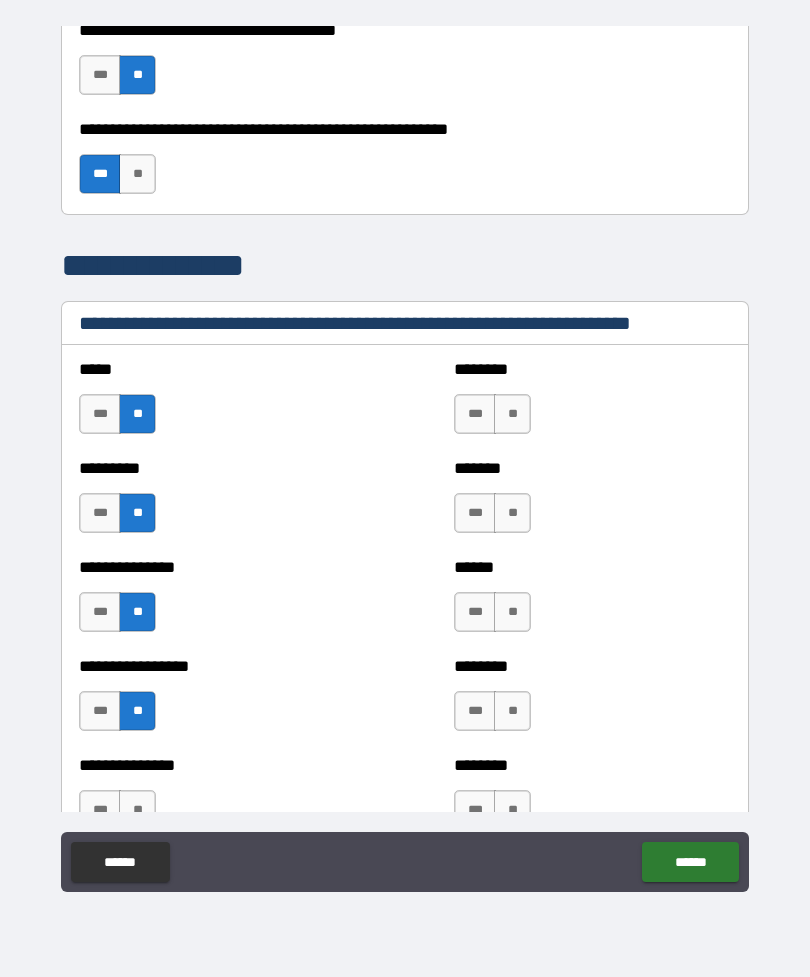 click on "**" at bounding box center [512, 711] 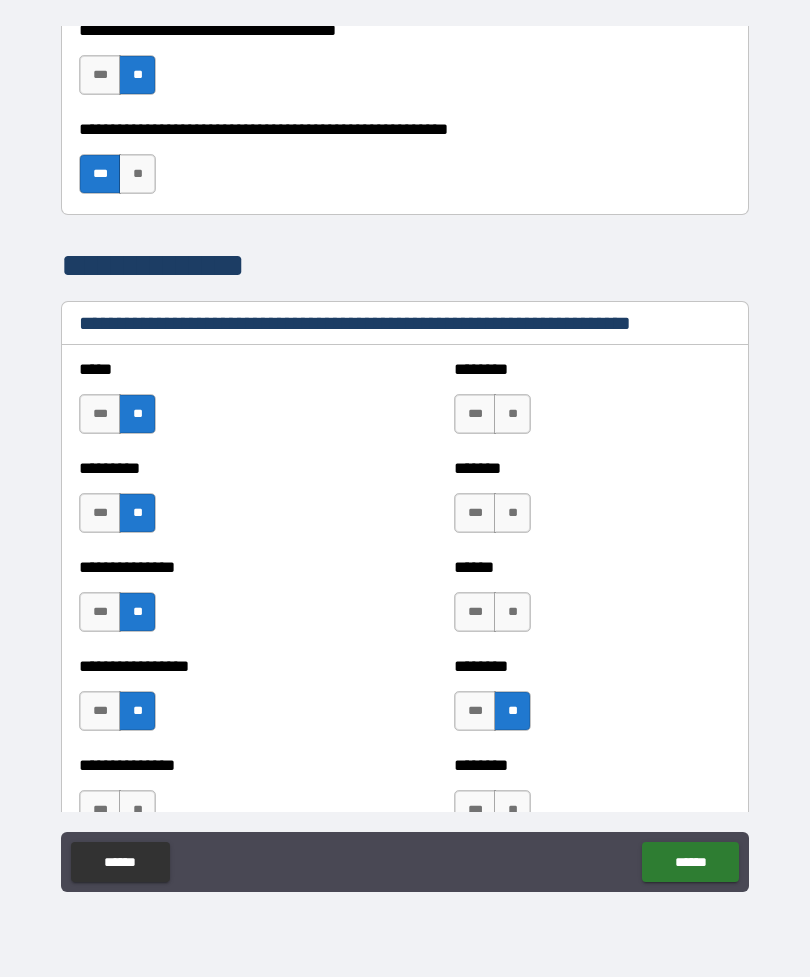 click on "**" at bounding box center [512, 612] 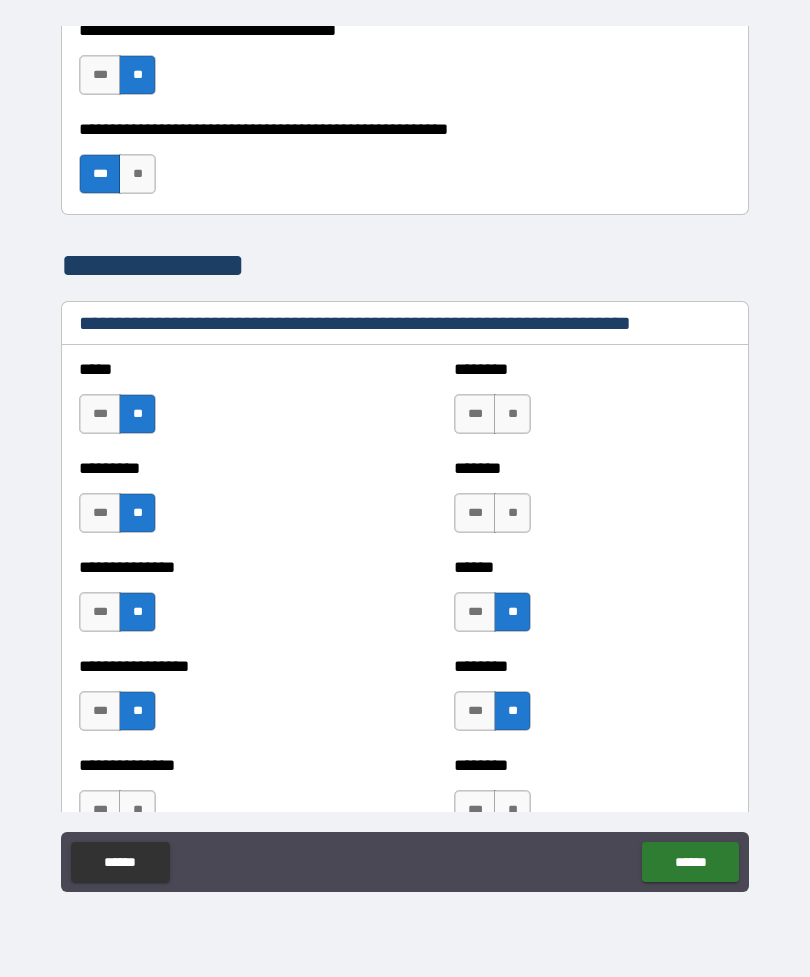 click on "**" at bounding box center (512, 513) 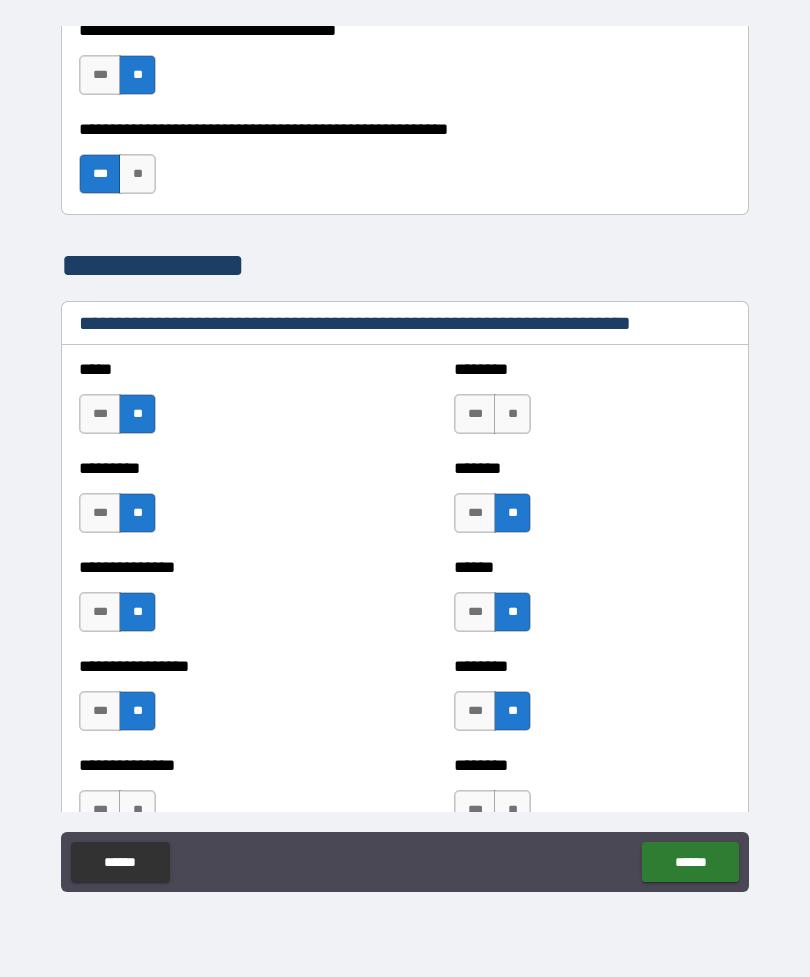 click on "**" at bounding box center [512, 414] 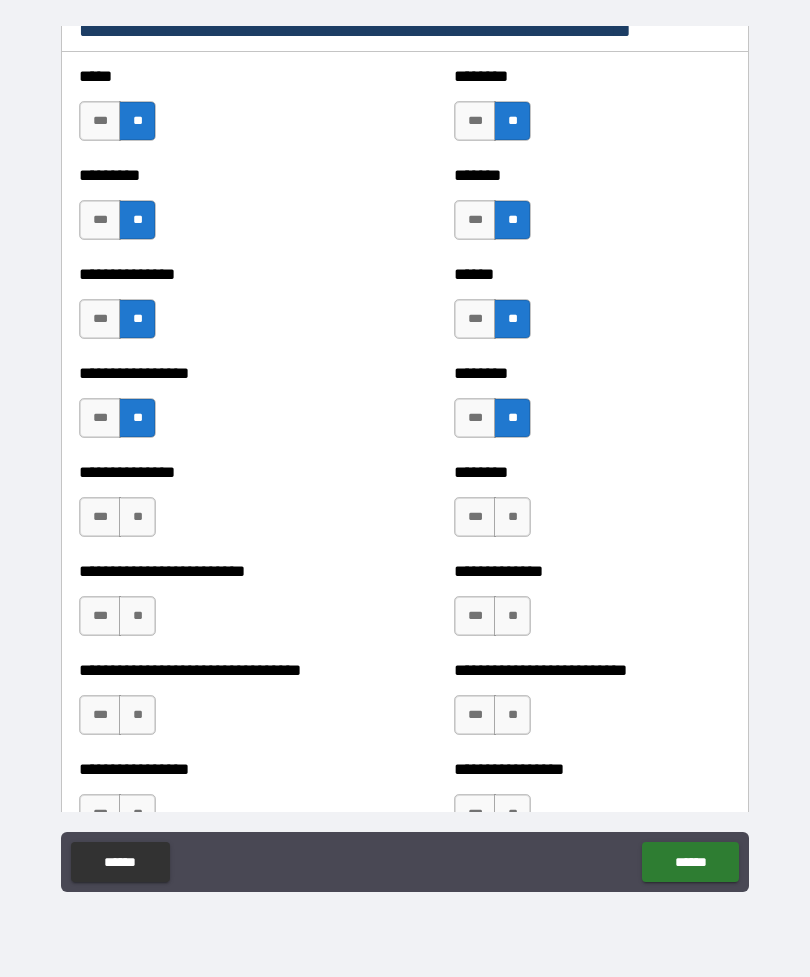scroll, scrollTop: 1539, scrollLeft: 0, axis: vertical 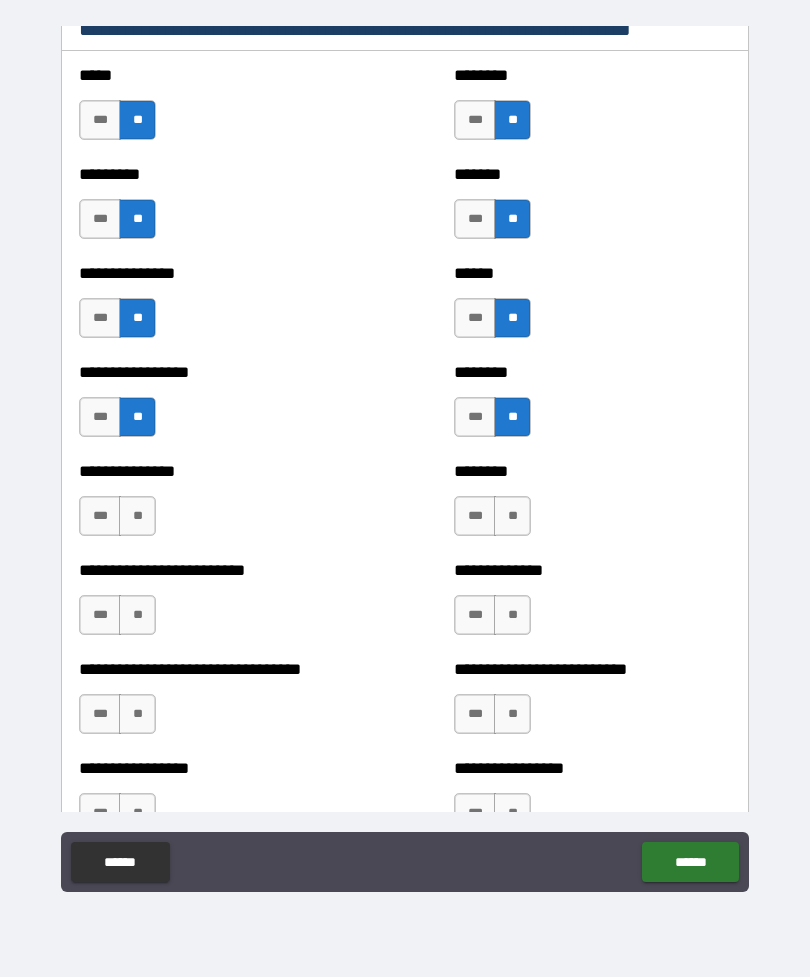 click on "**" at bounding box center [137, 516] 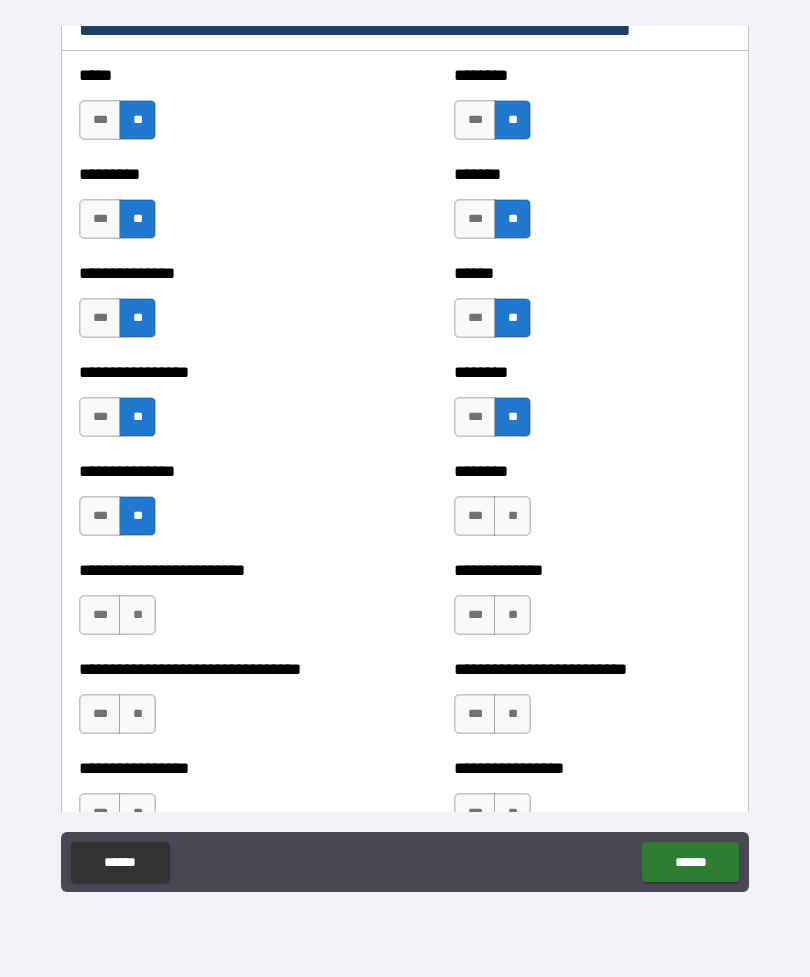 click on "***" at bounding box center (475, 516) 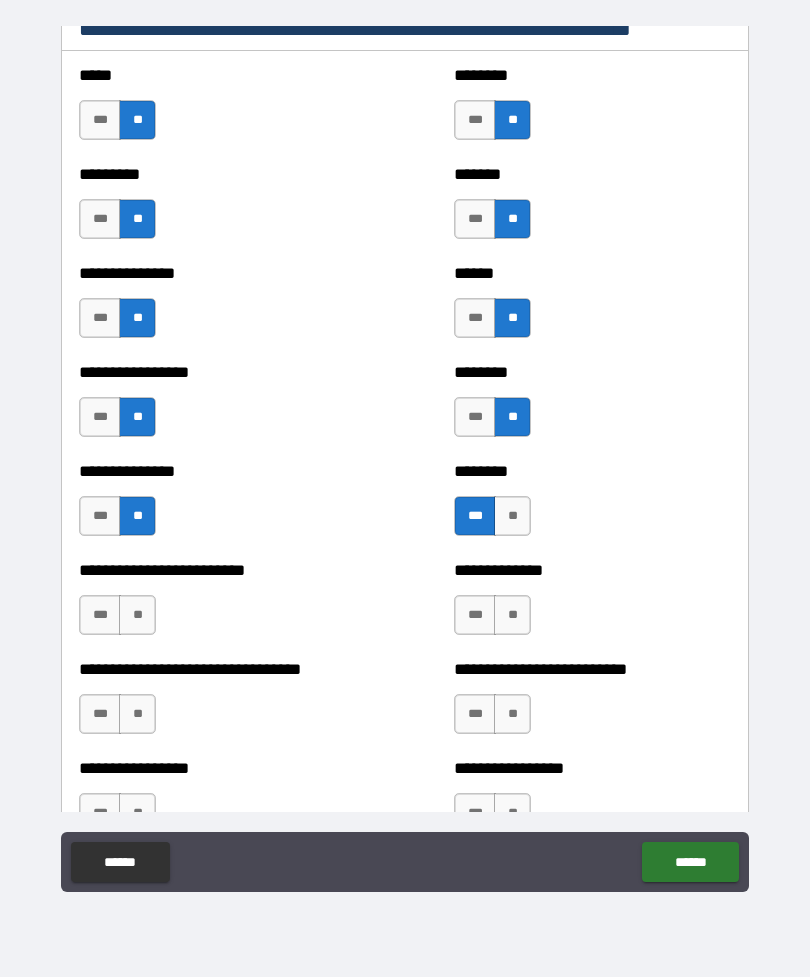 click on "**" at bounding box center (512, 615) 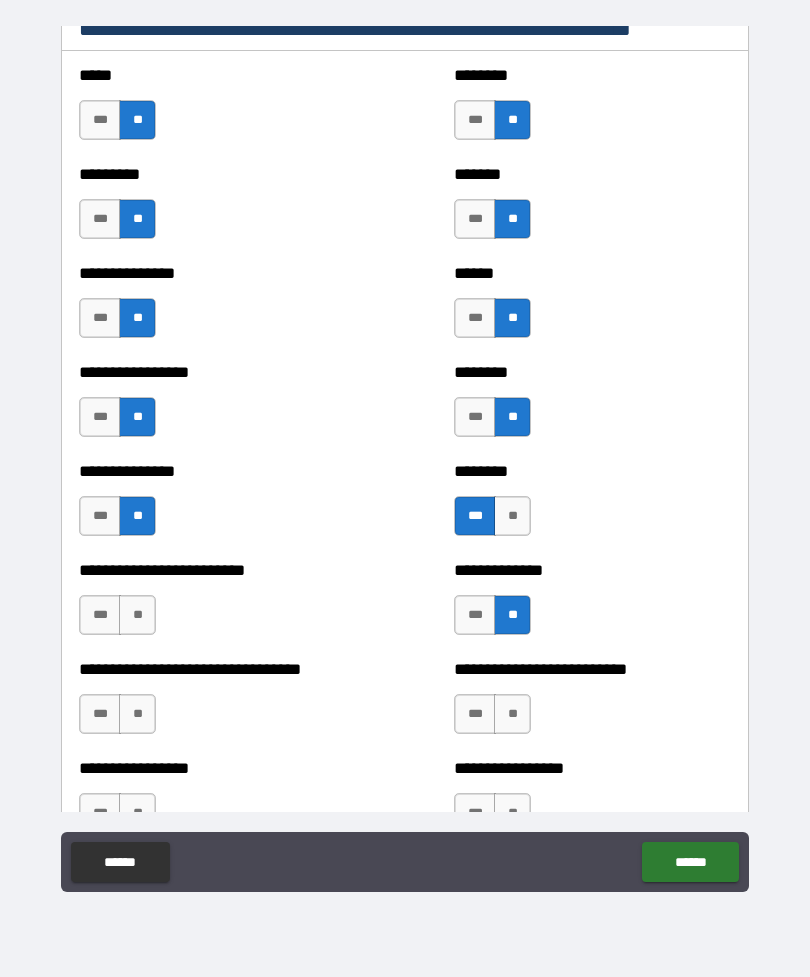 click on "**" at bounding box center (137, 615) 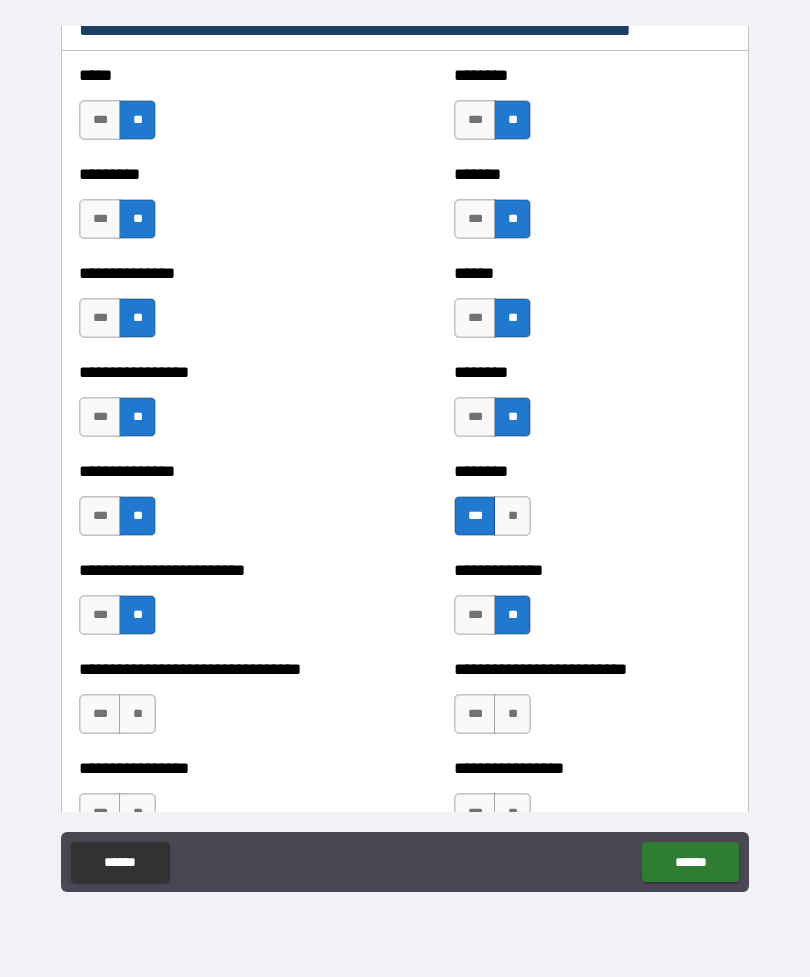 click on "**" at bounding box center [137, 714] 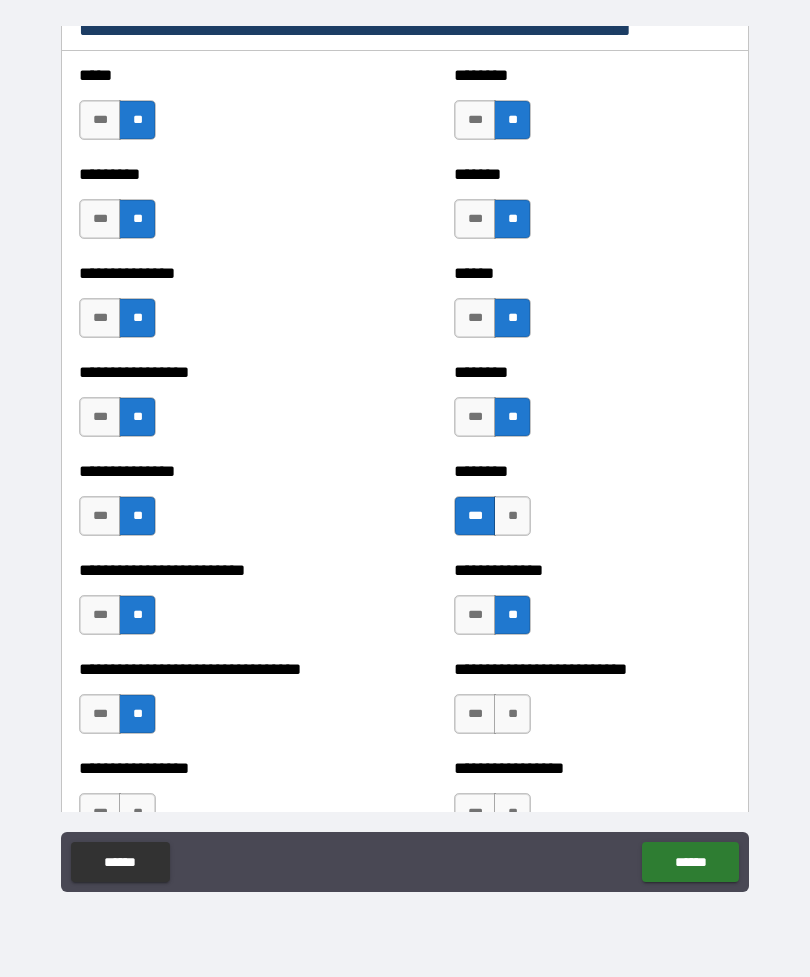 click on "**" at bounding box center [512, 714] 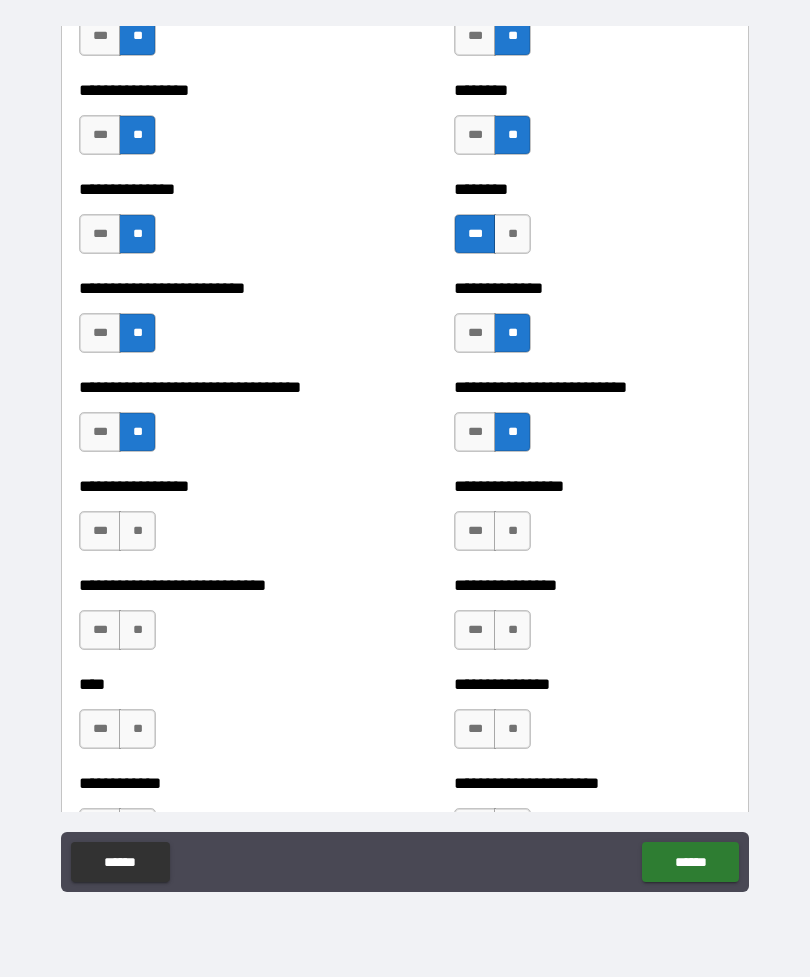 scroll, scrollTop: 1820, scrollLeft: 0, axis: vertical 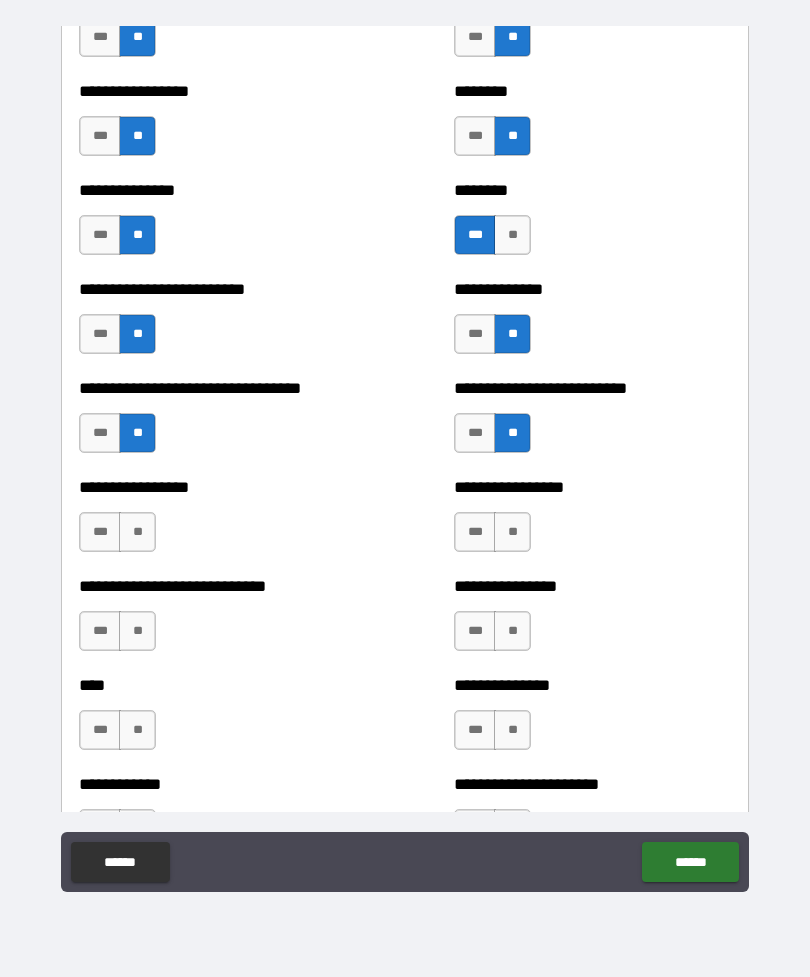 click on "**" at bounding box center [137, 532] 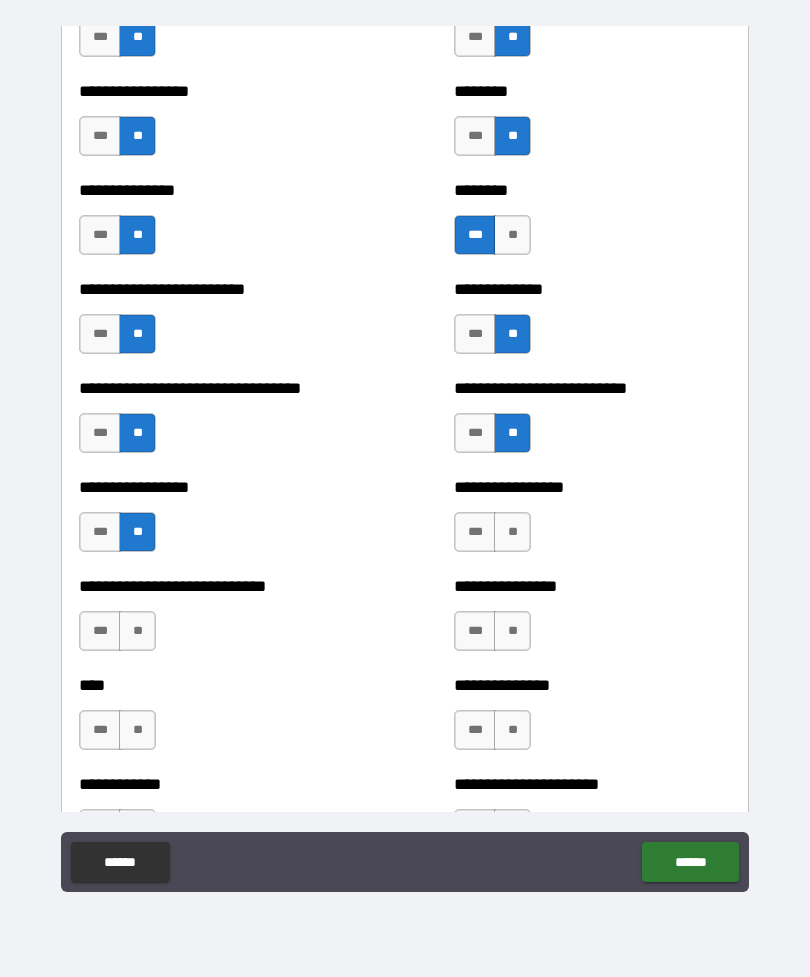 click on "**" at bounding box center [512, 532] 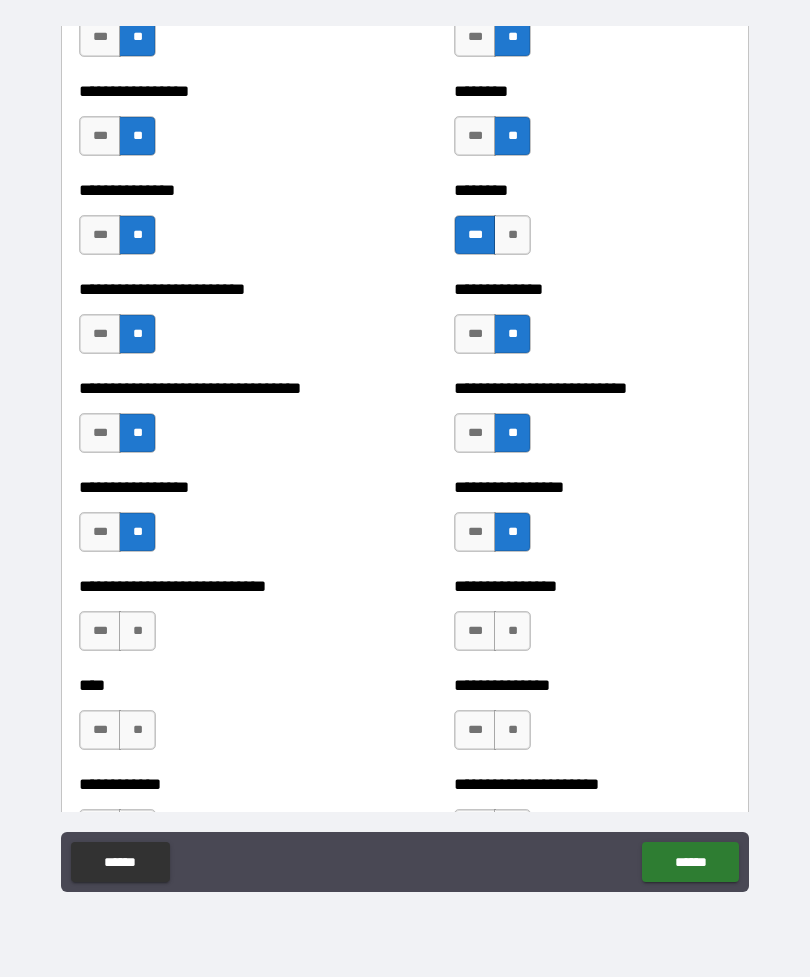 click on "**" at bounding box center (512, 631) 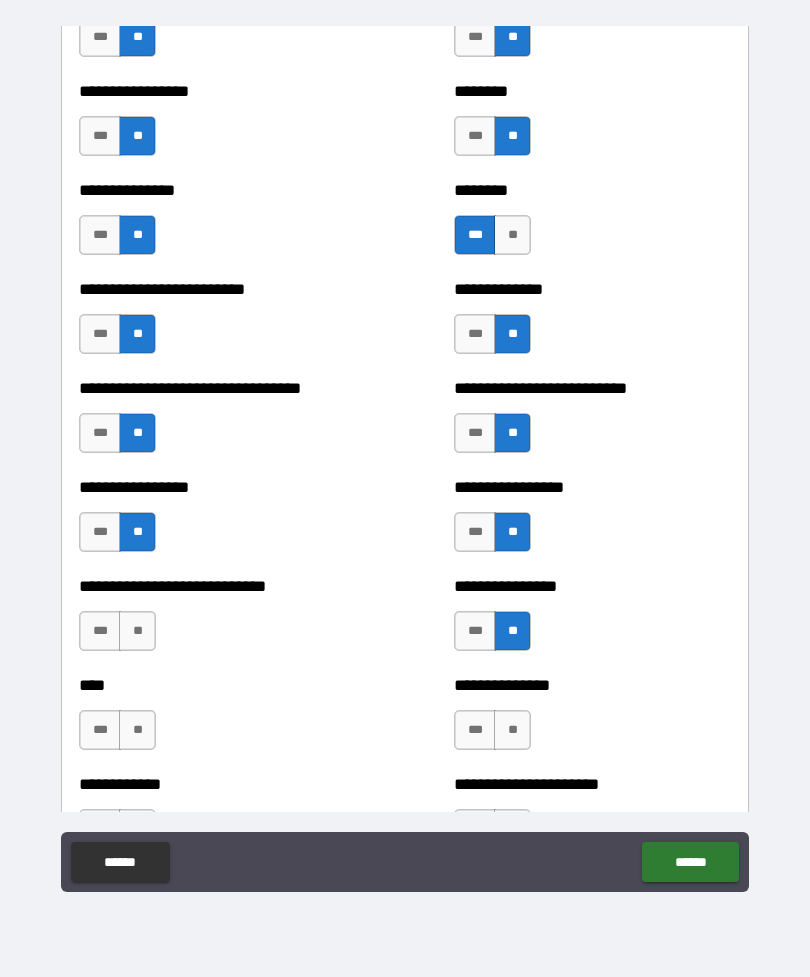 click on "**" at bounding box center (137, 631) 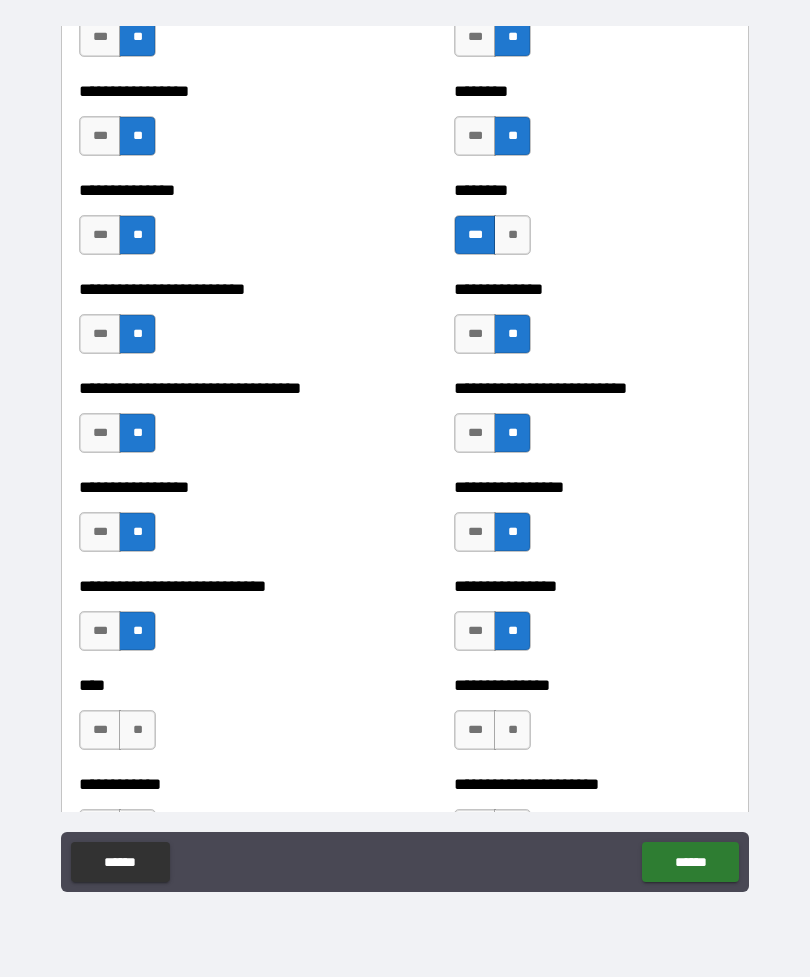 click on "**" at bounding box center (137, 730) 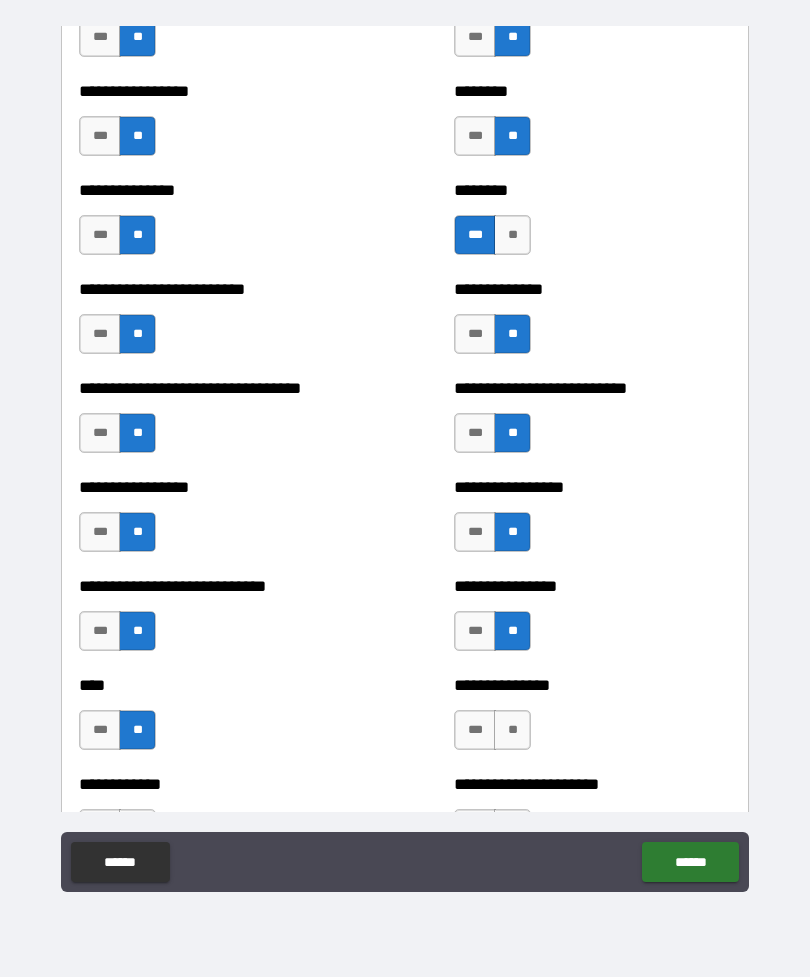 click on "**" at bounding box center (512, 730) 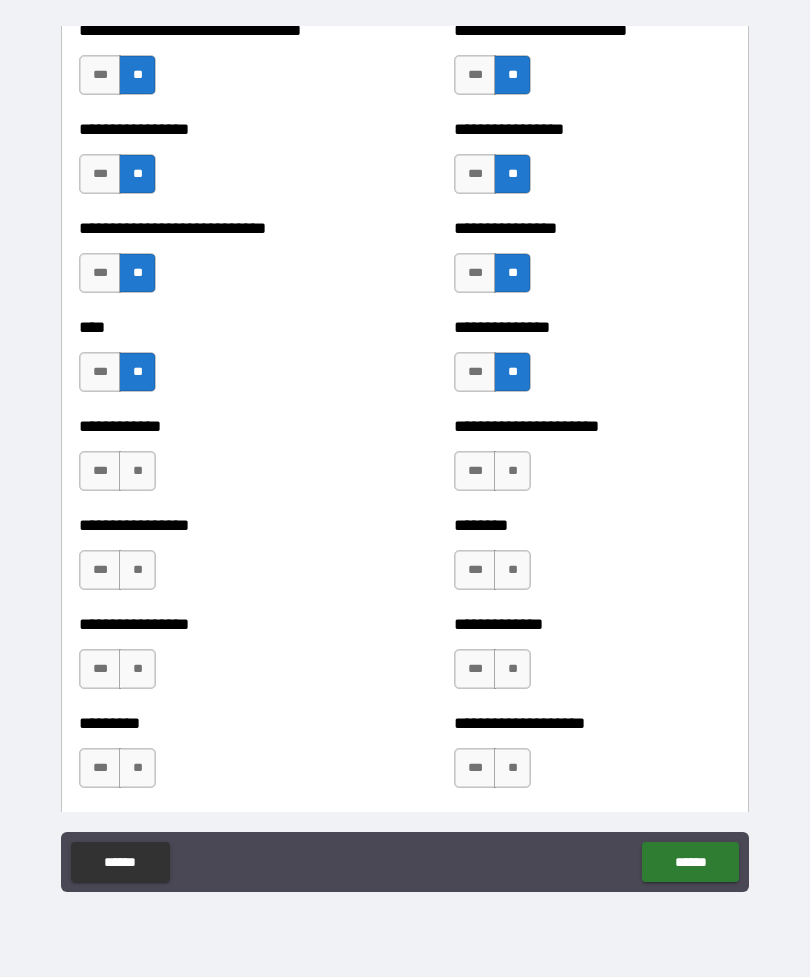 scroll, scrollTop: 2177, scrollLeft: 0, axis: vertical 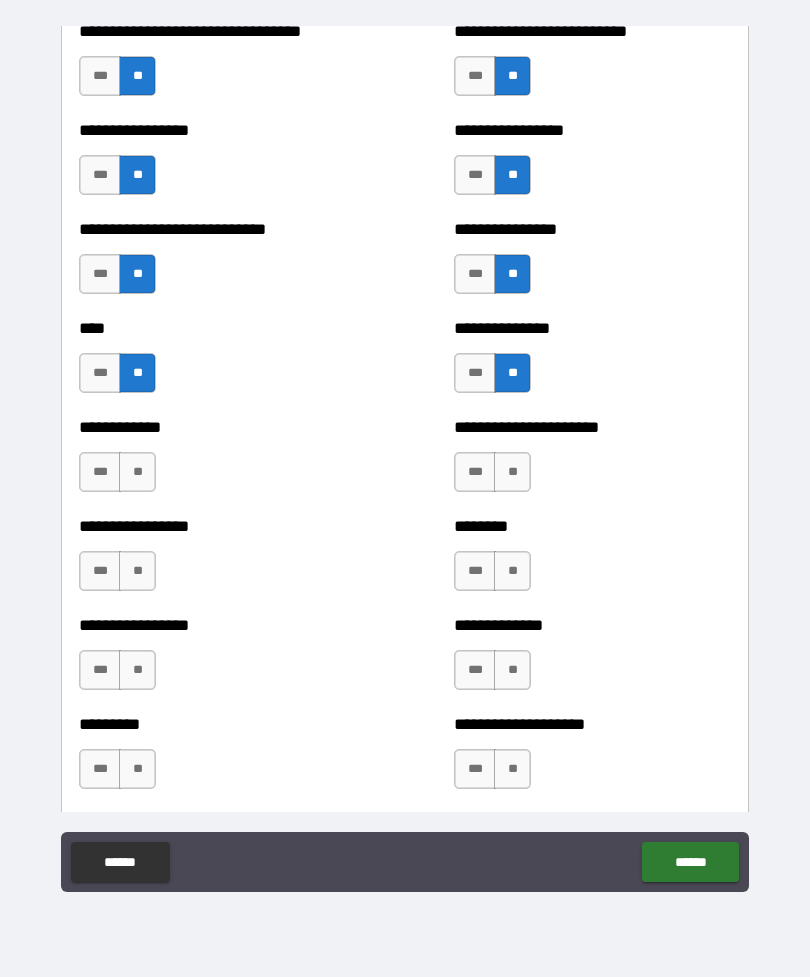 click on "**" at bounding box center (137, 472) 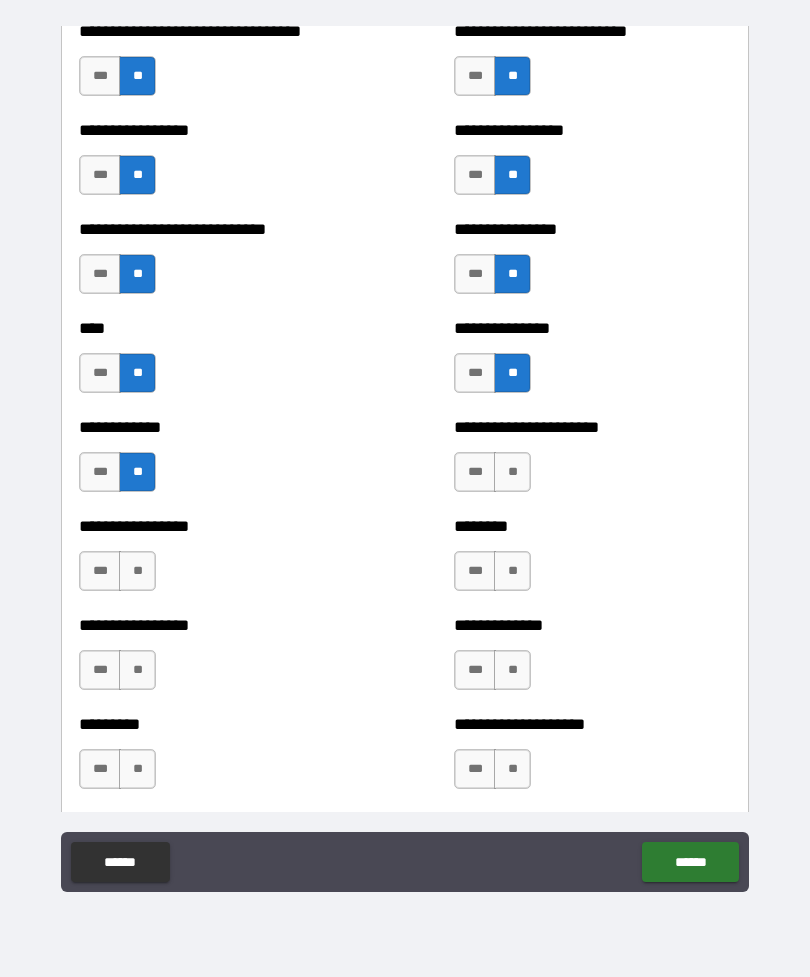 click on "**" at bounding box center (137, 571) 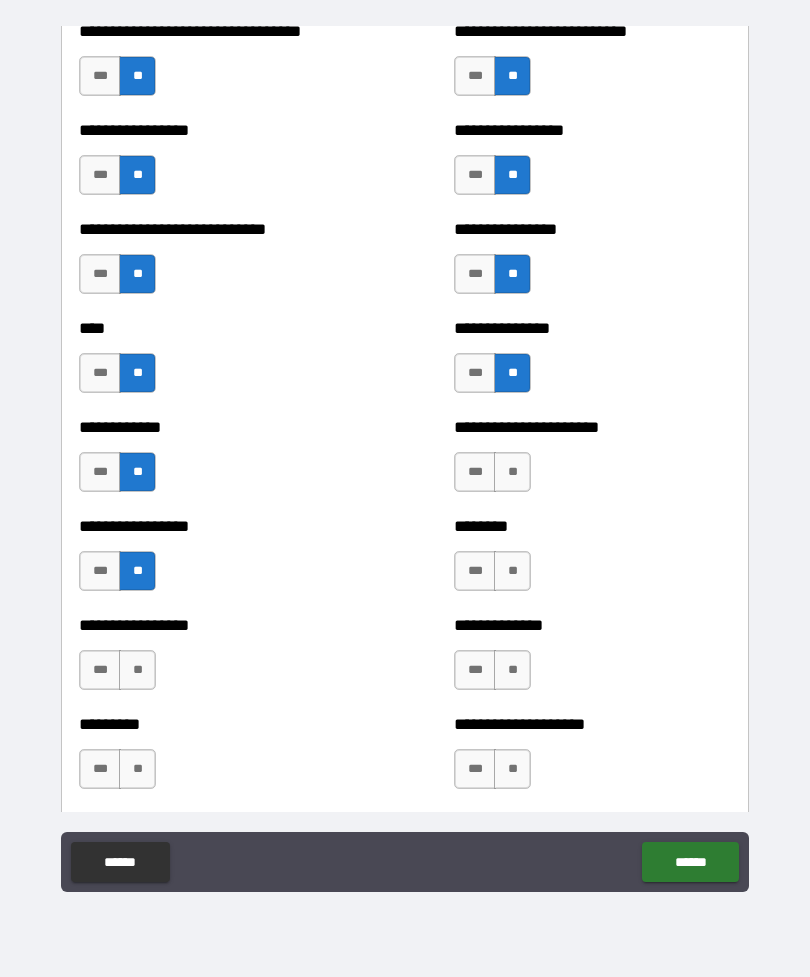 click on "**" at bounding box center (137, 670) 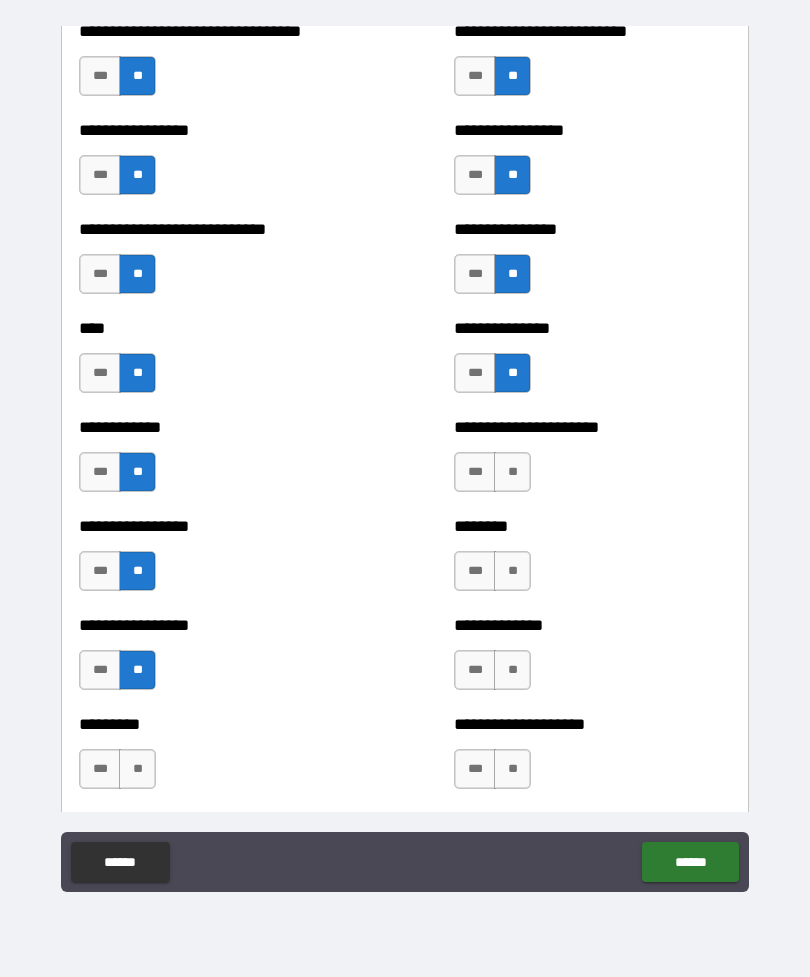 click on "**" at bounding box center [137, 769] 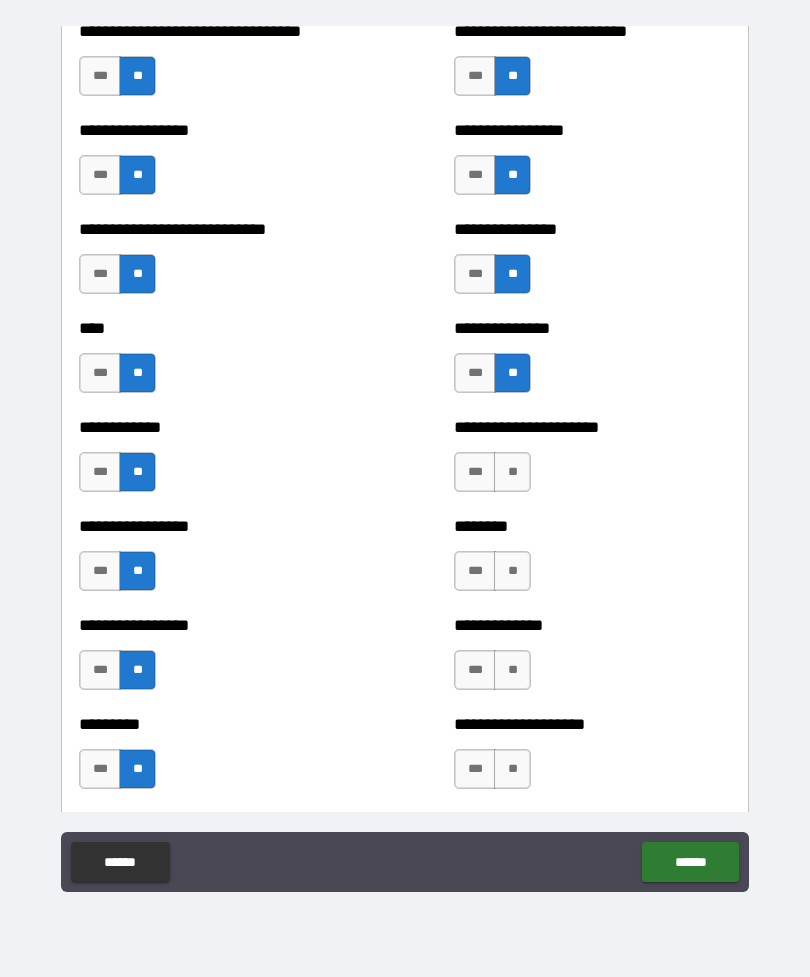 click on "**" at bounding box center [512, 769] 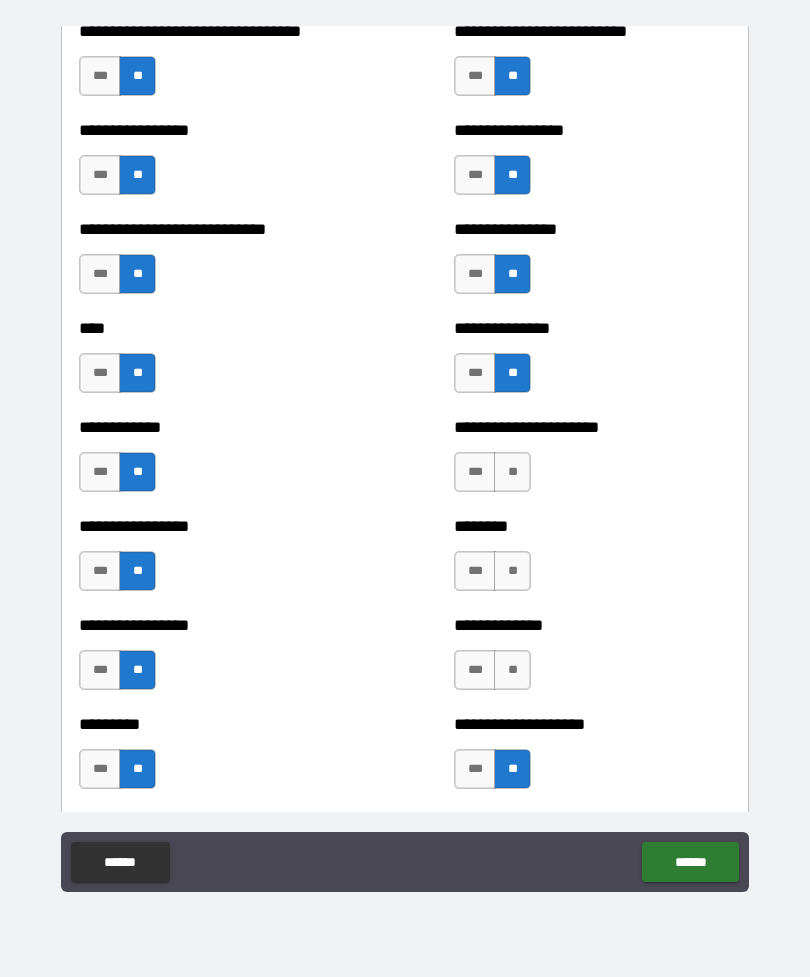 click on "**" at bounding box center [512, 670] 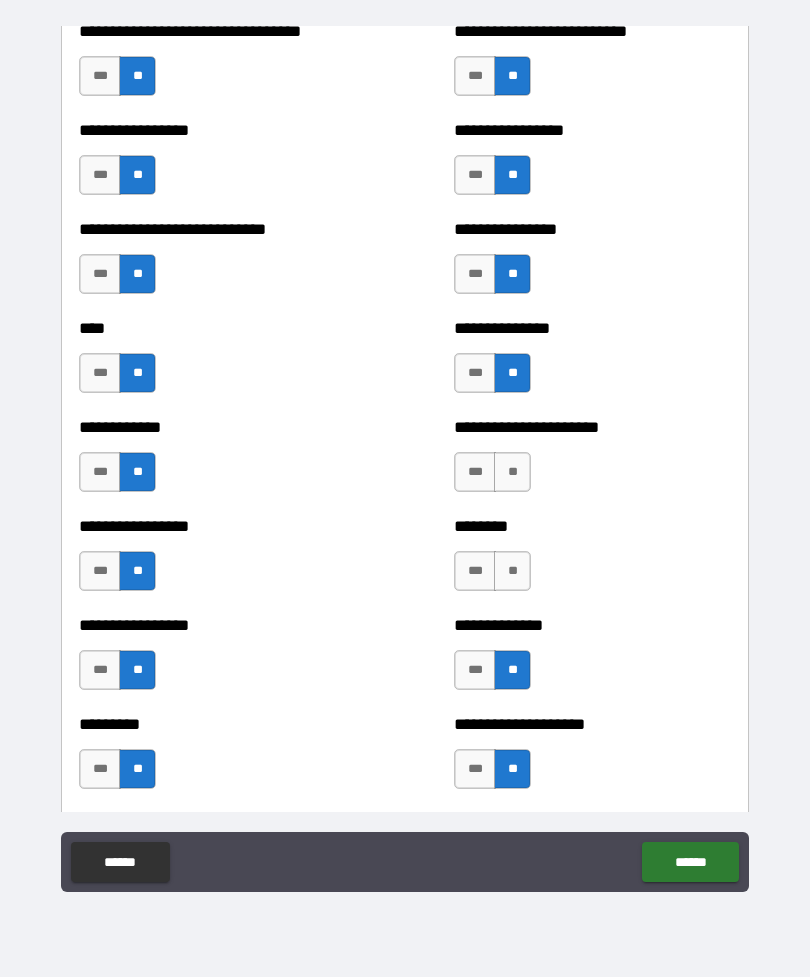 click on "**" at bounding box center (512, 571) 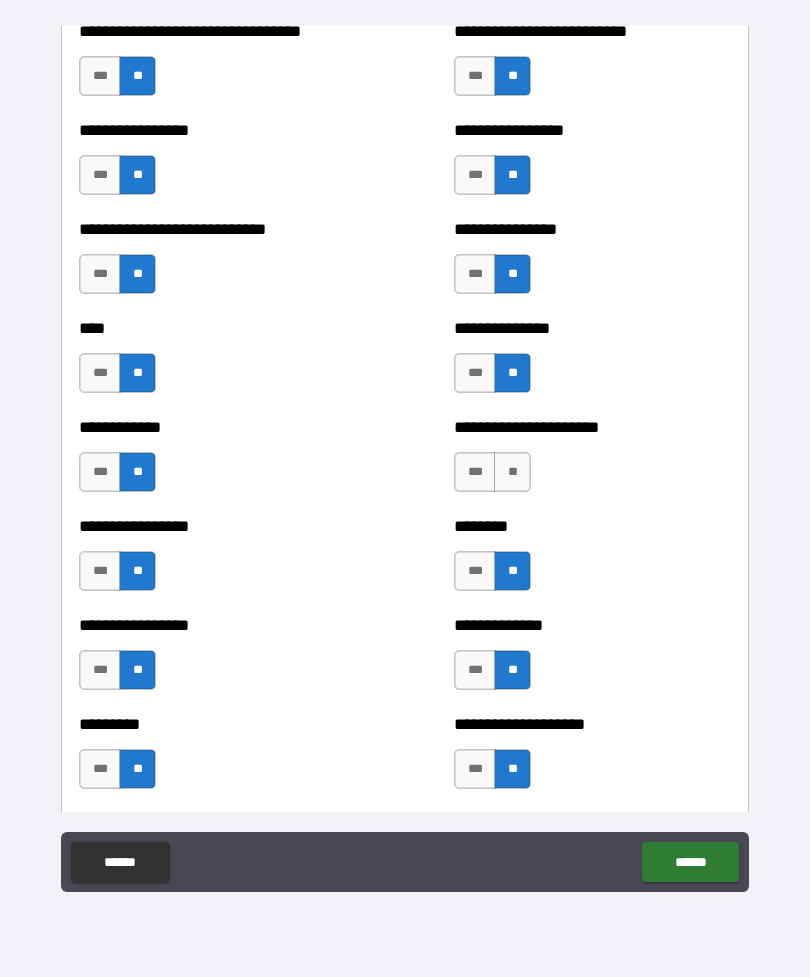 click on "**" at bounding box center [512, 472] 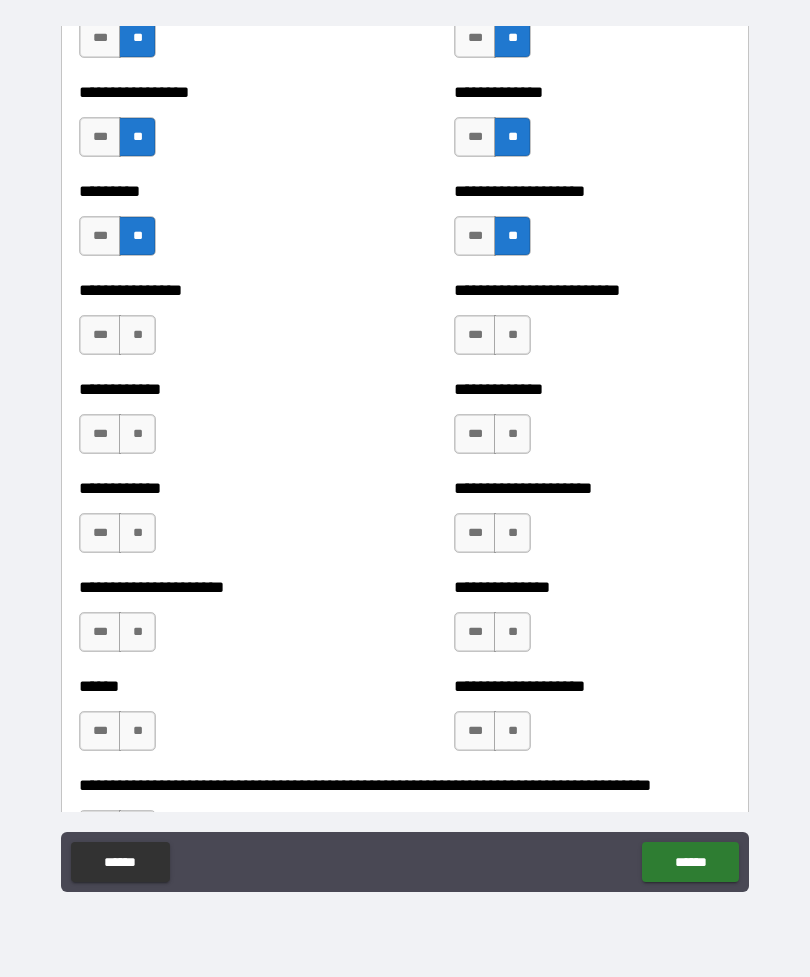 scroll, scrollTop: 2711, scrollLeft: 0, axis: vertical 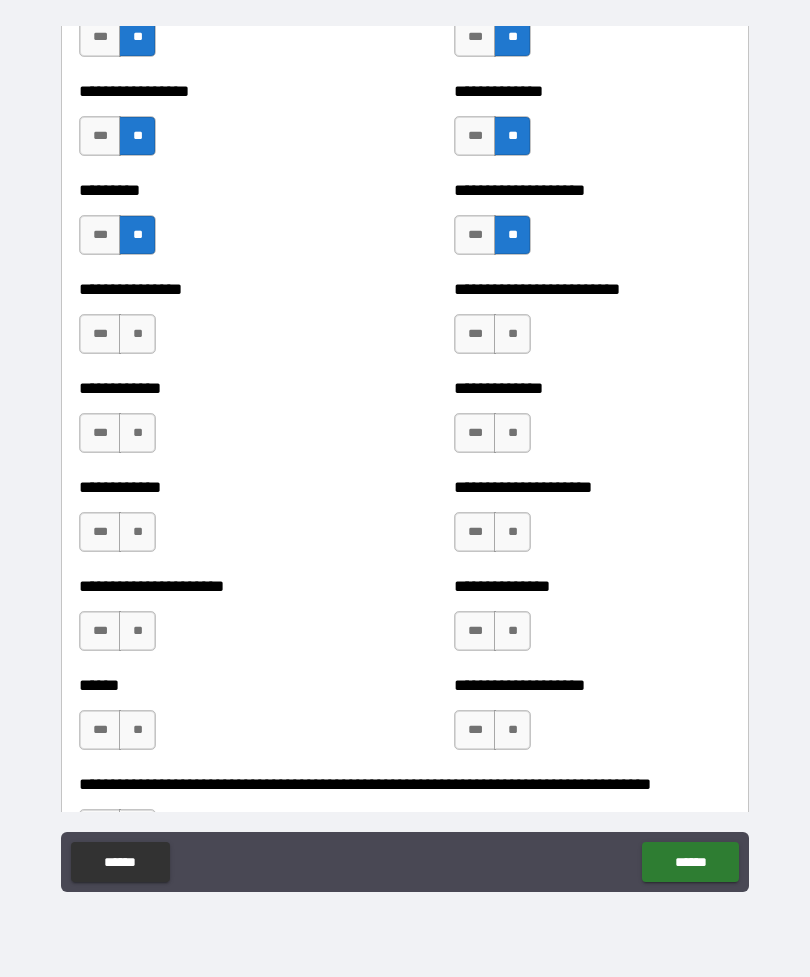 click on "**" at bounding box center (137, 334) 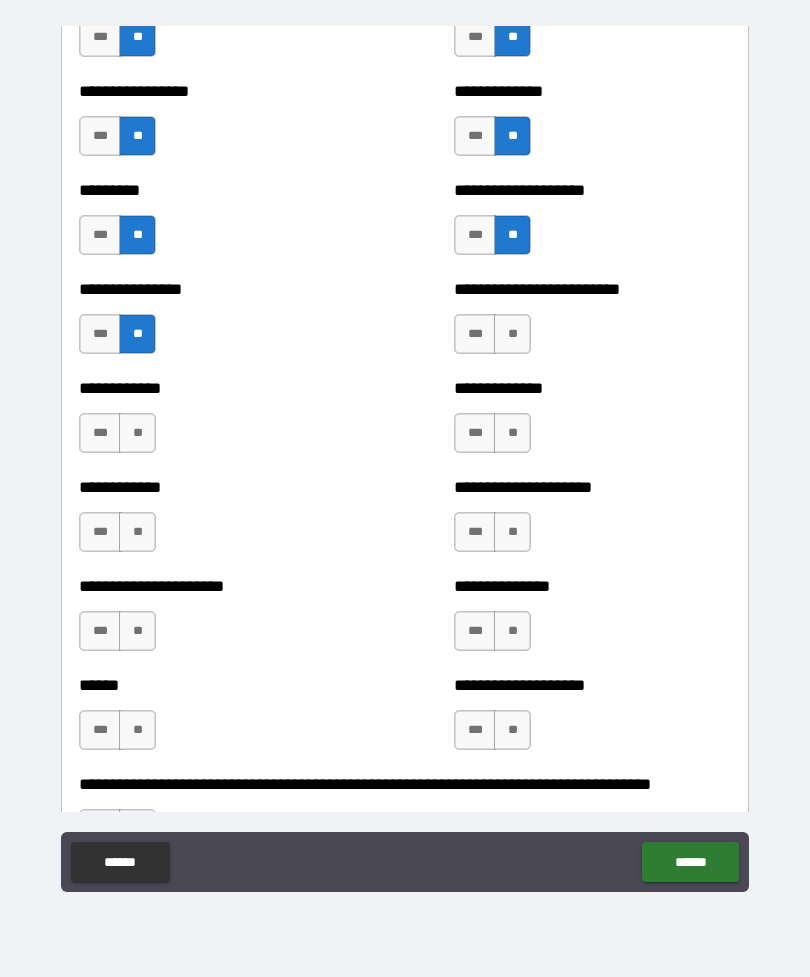 click on "**" at bounding box center [137, 433] 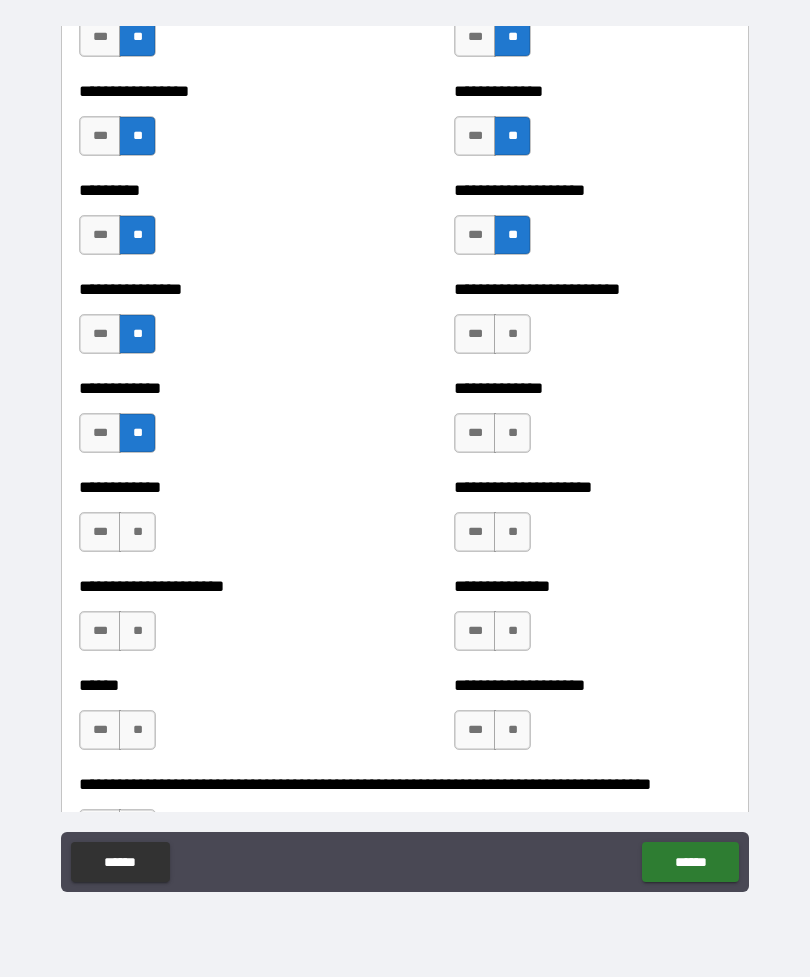 click on "**" at bounding box center [137, 532] 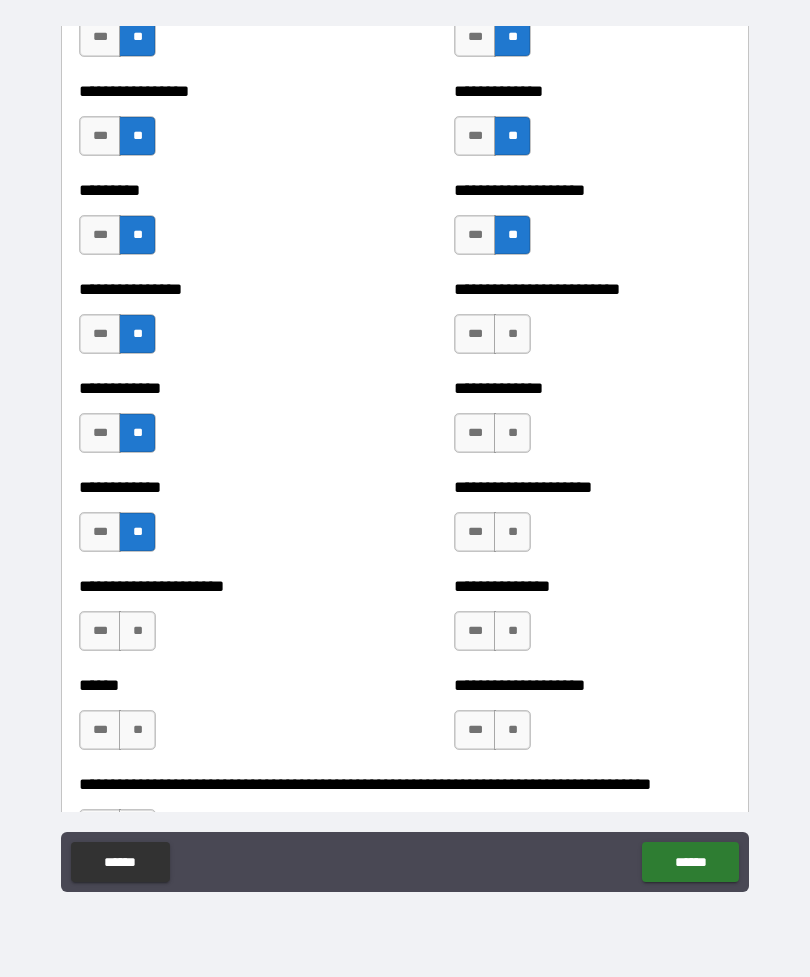 click on "**" at bounding box center [137, 631] 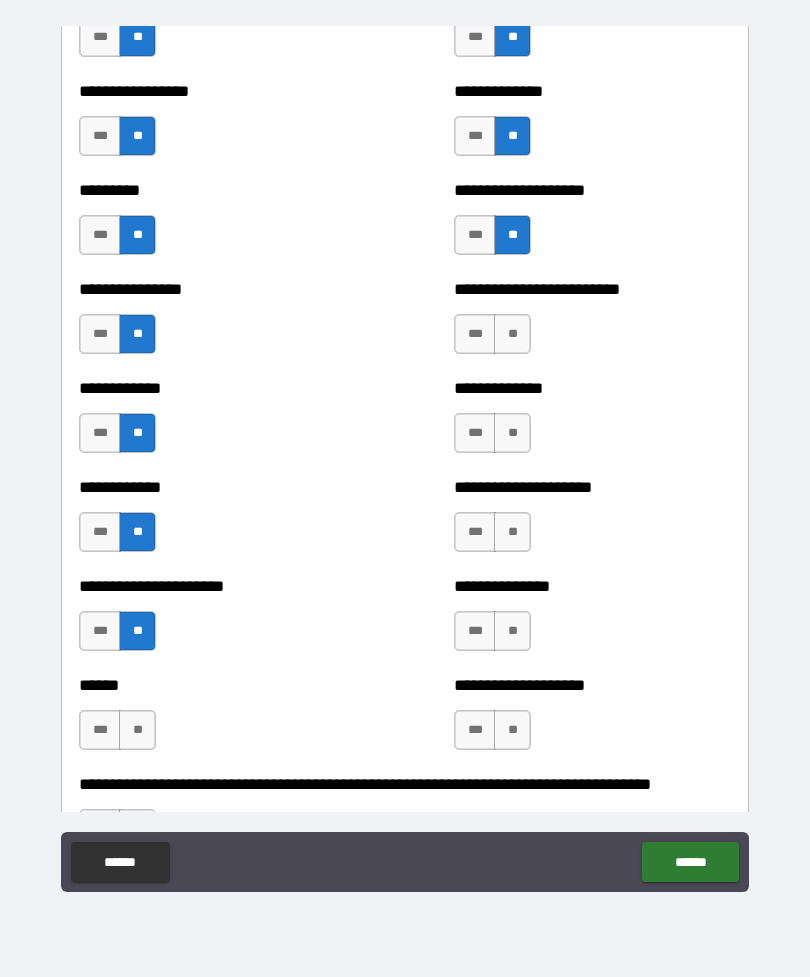 click on "**" at bounding box center (137, 730) 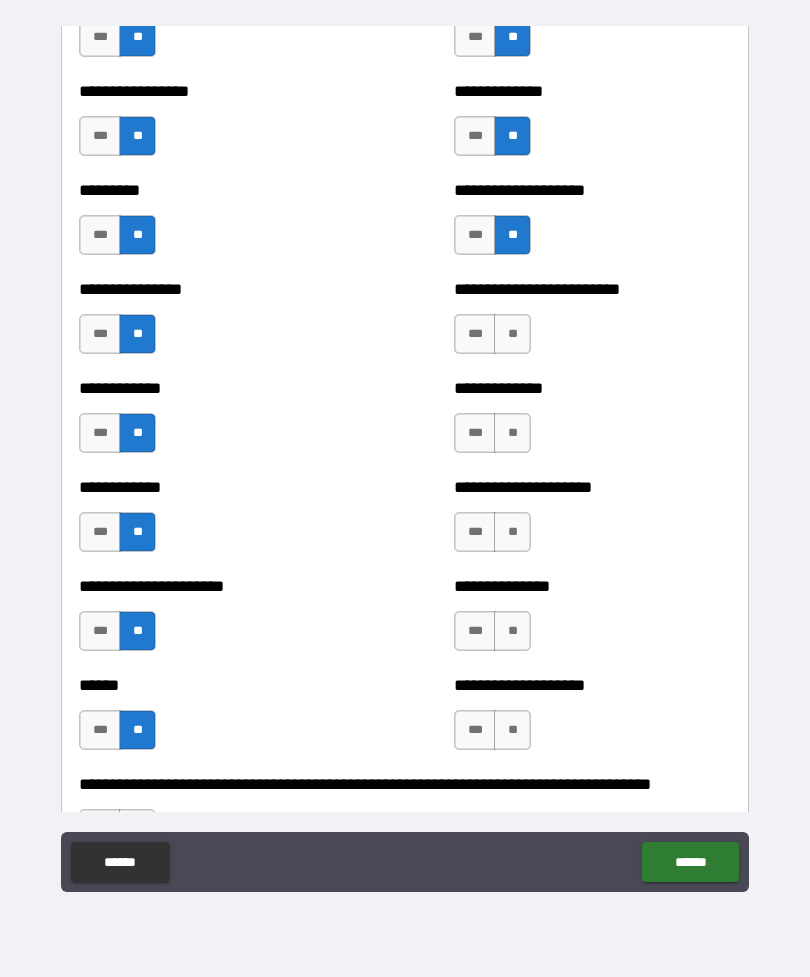 click on "**" at bounding box center [512, 730] 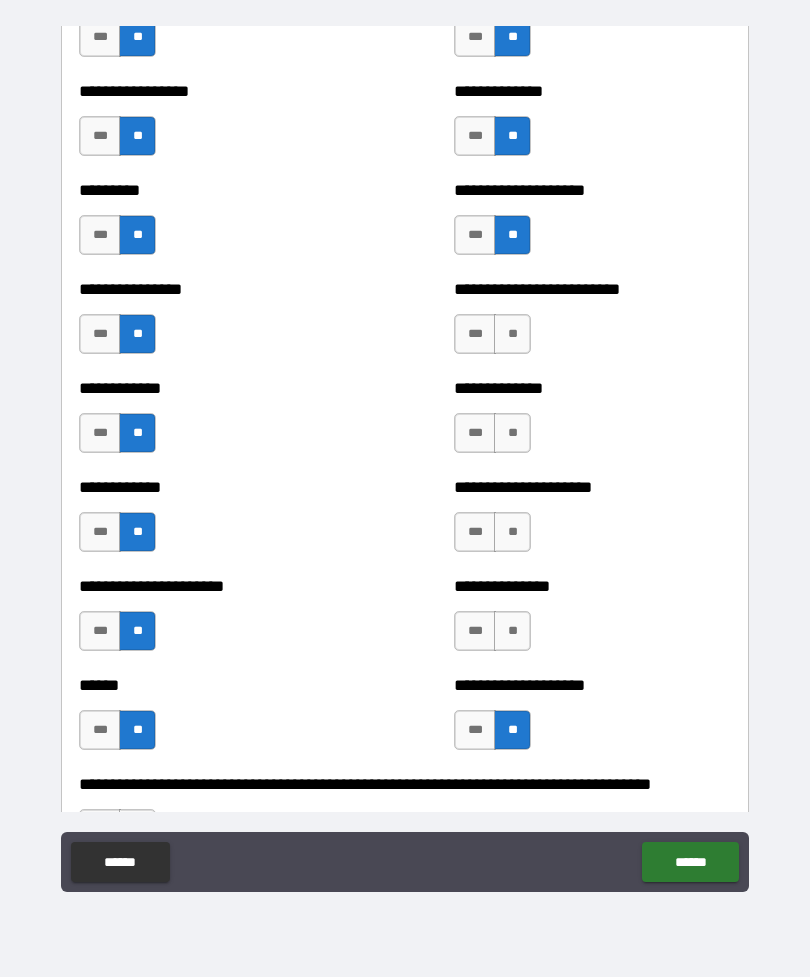 click on "**" at bounding box center [512, 631] 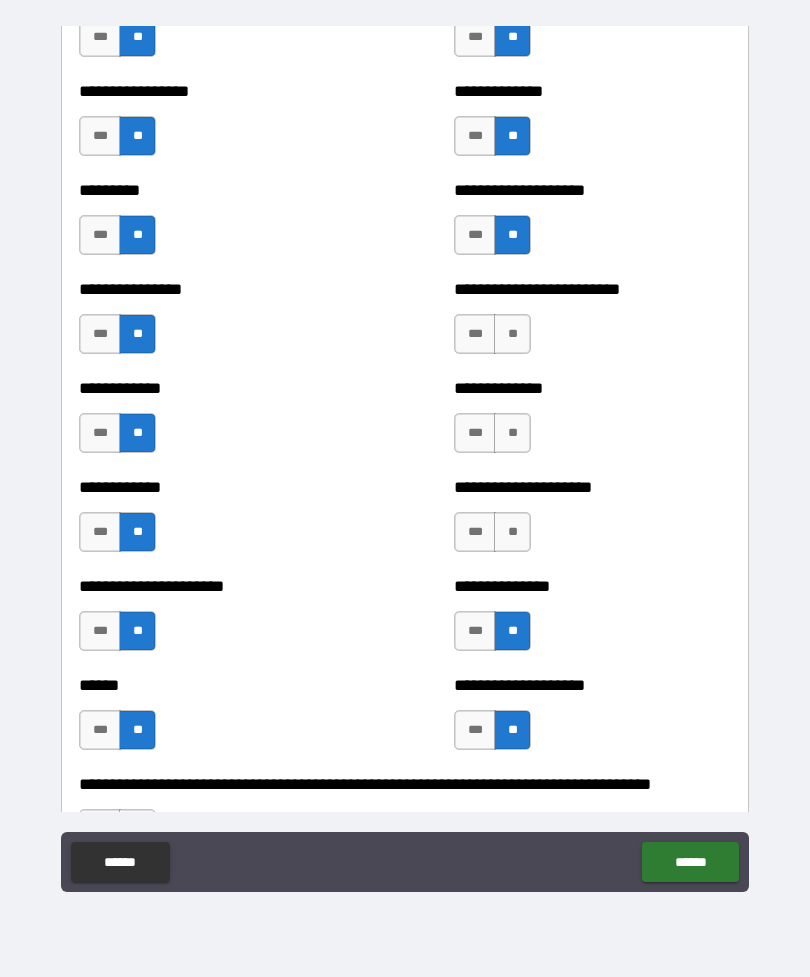 click on "**" at bounding box center (512, 532) 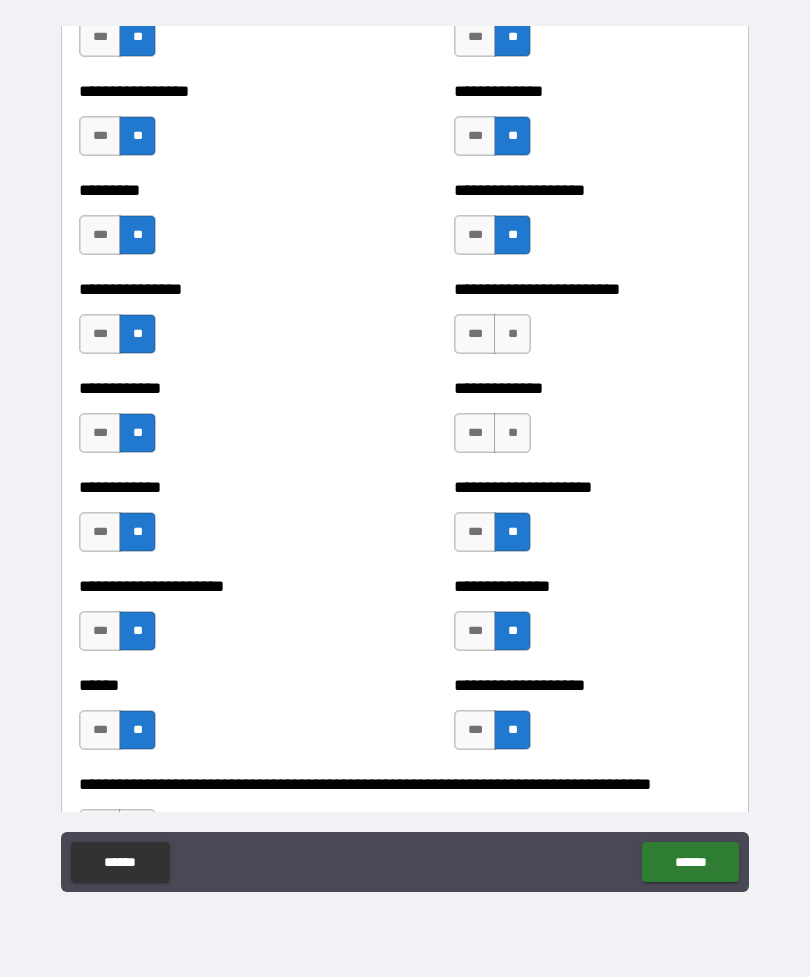 click on "**" at bounding box center [512, 433] 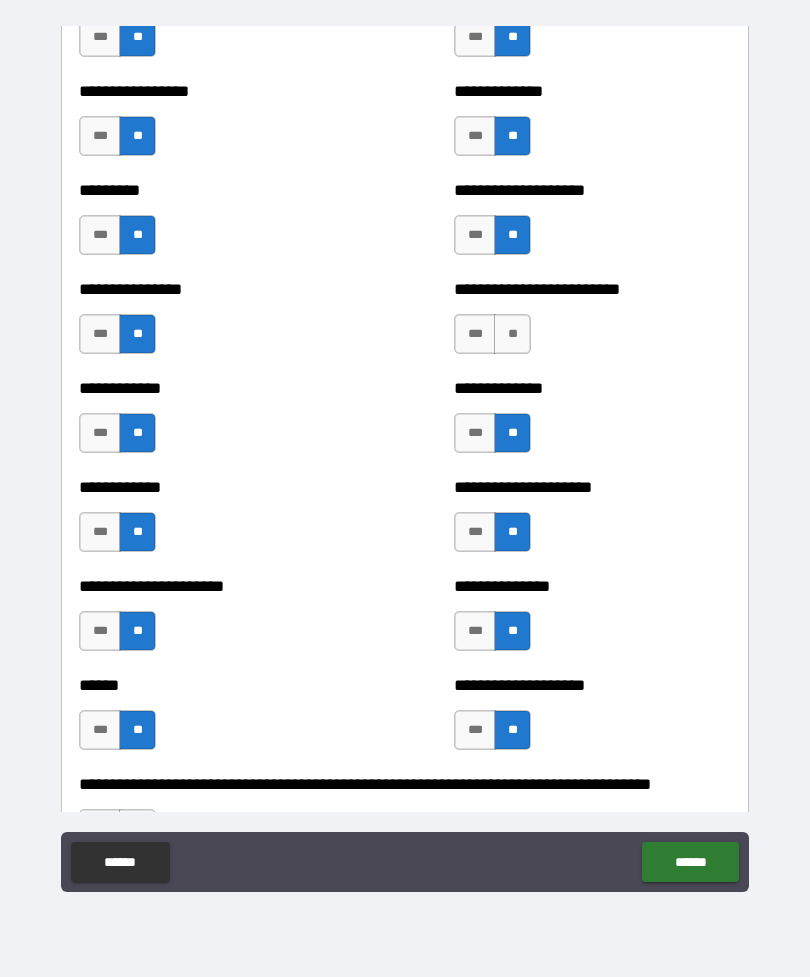 click on "**" at bounding box center [512, 334] 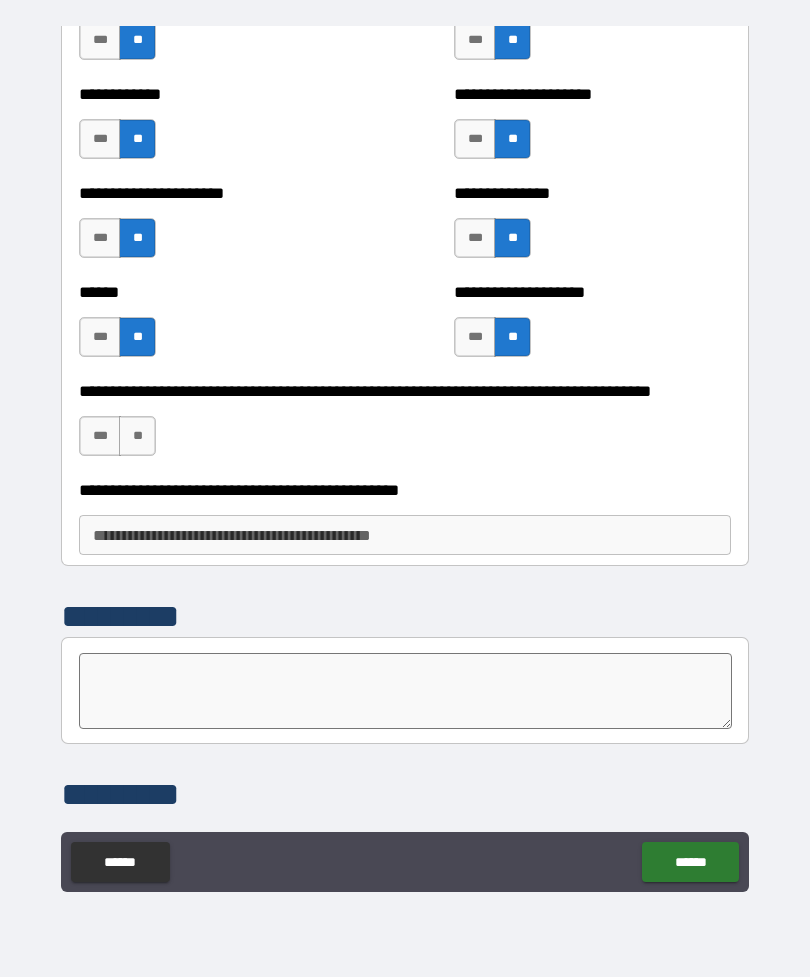 scroll, scrollTop: 3103, scrollLeft: 0, axis: vertical 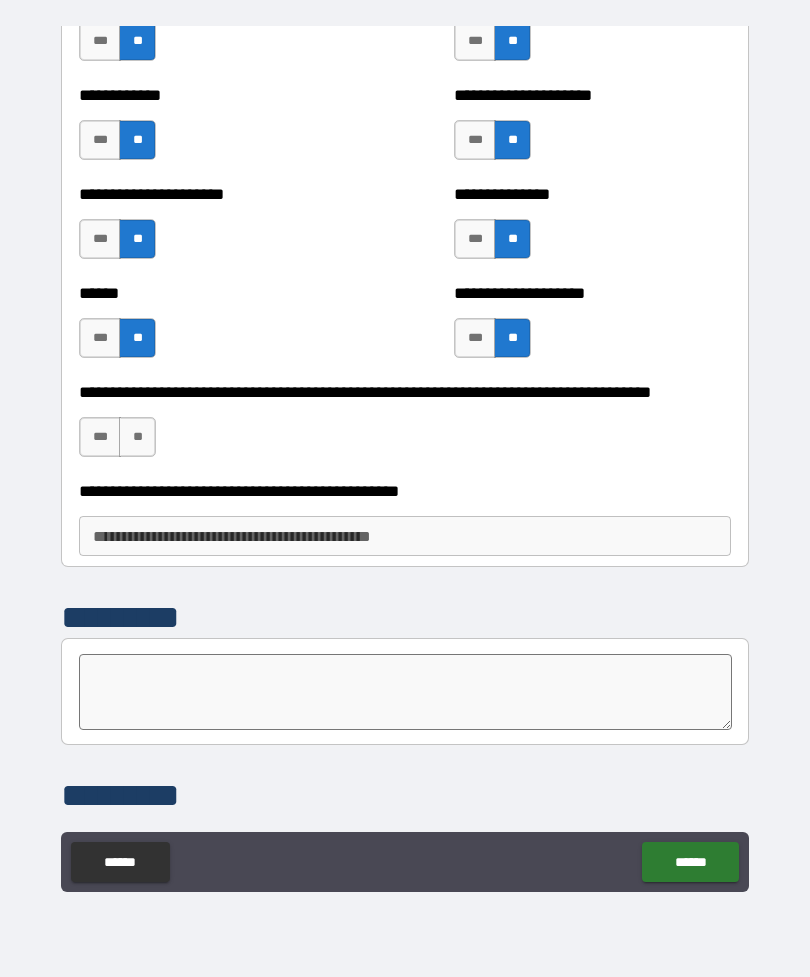 click on "**" at bounding box center [137, 437] 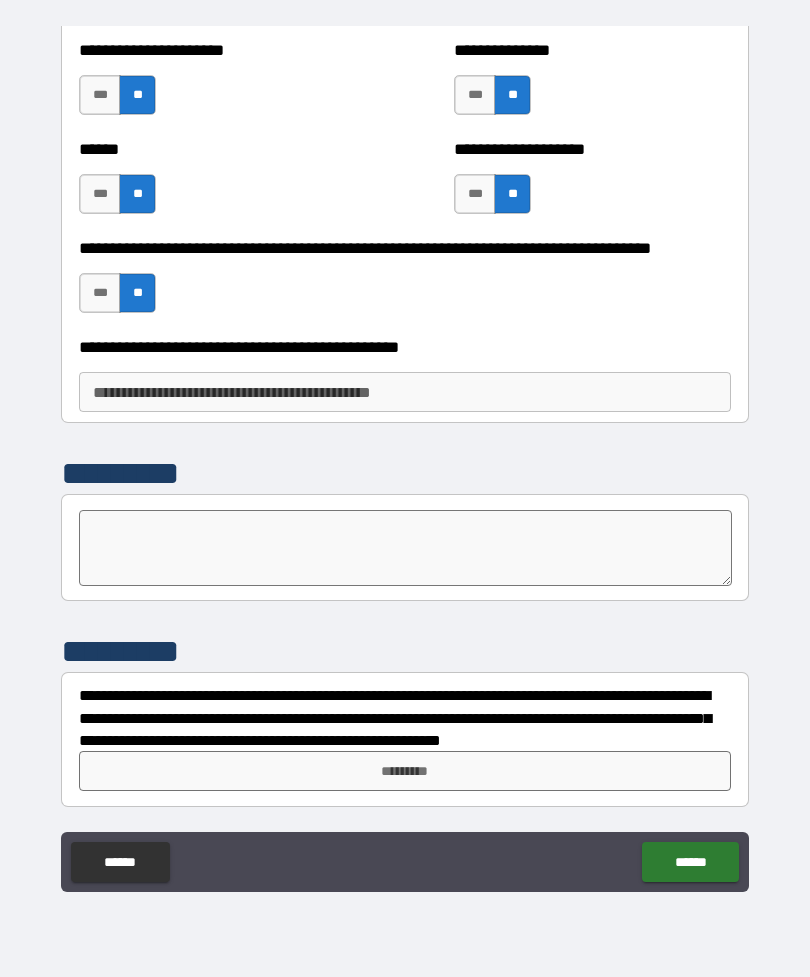 scroll, scrollTop: 3247, scrollLeft: 0, axis: vertical 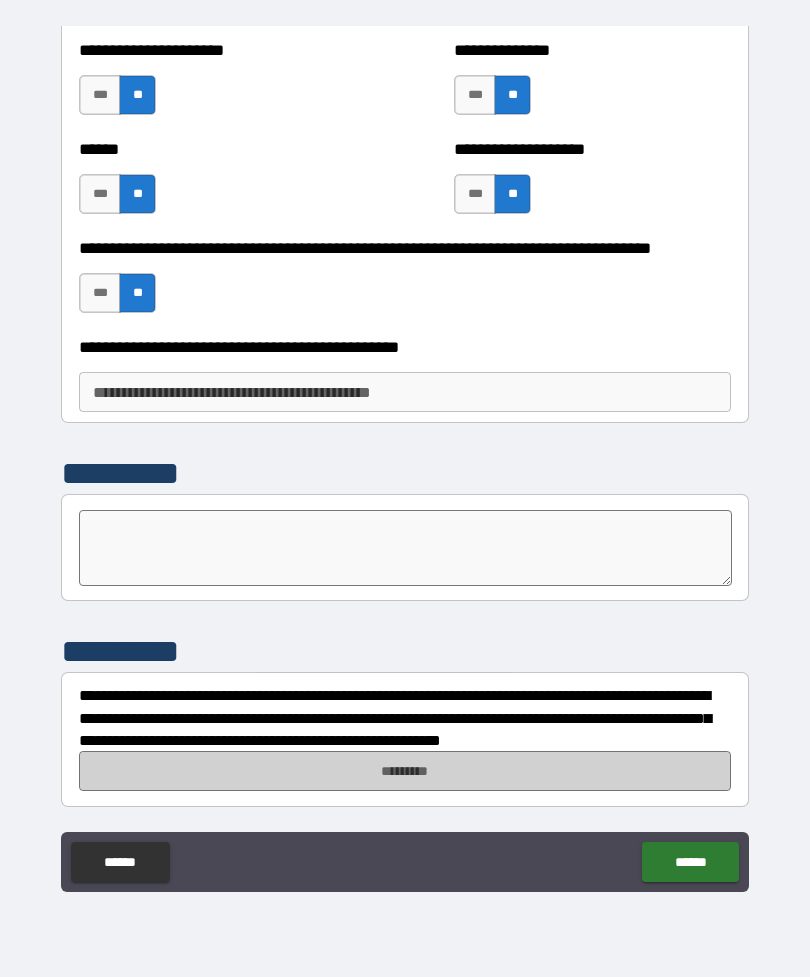 click on "*********" at bounding box center (405, 771) 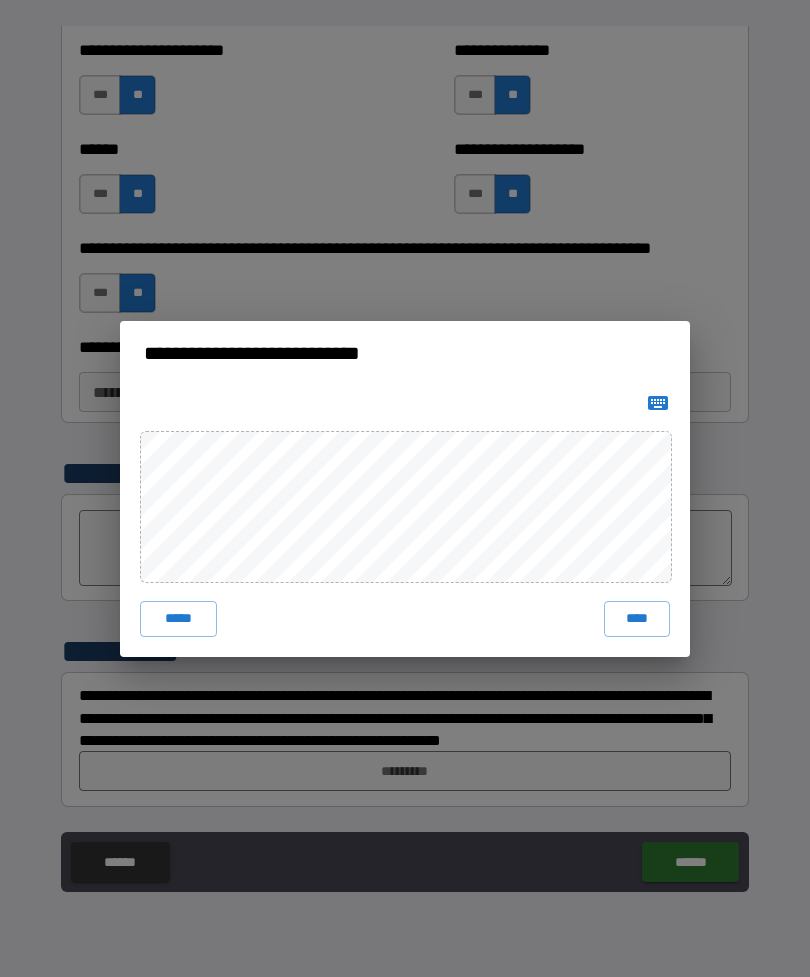 click on "****" at bounding box center [637, 619] 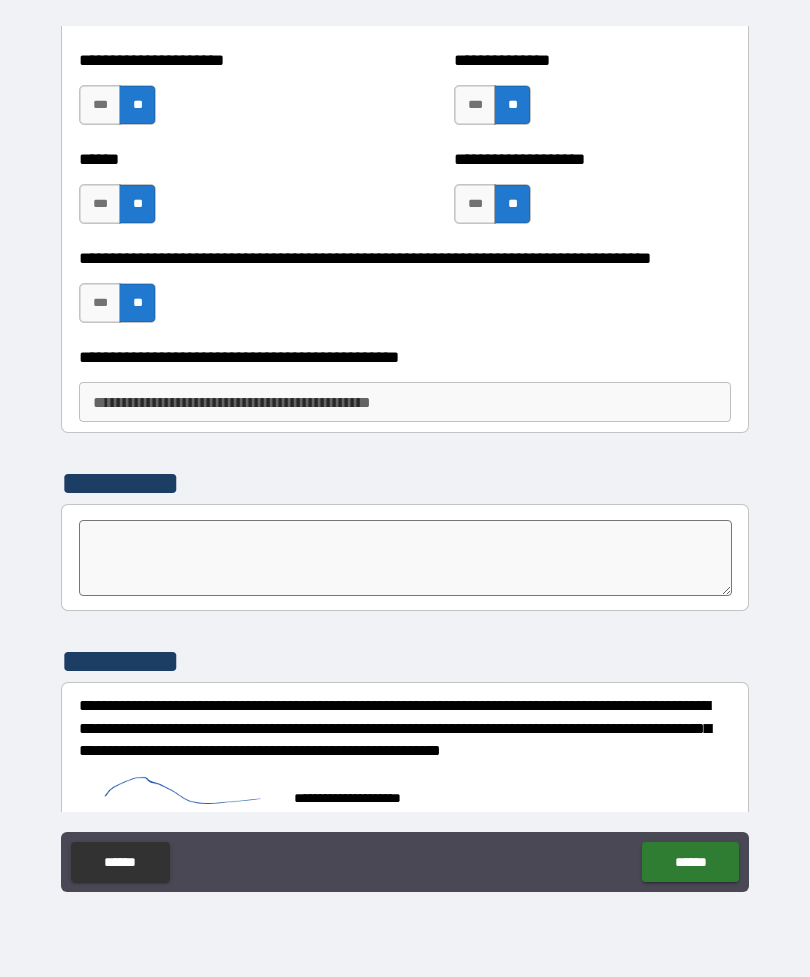 click on "******" at bounding box center (690, 862) 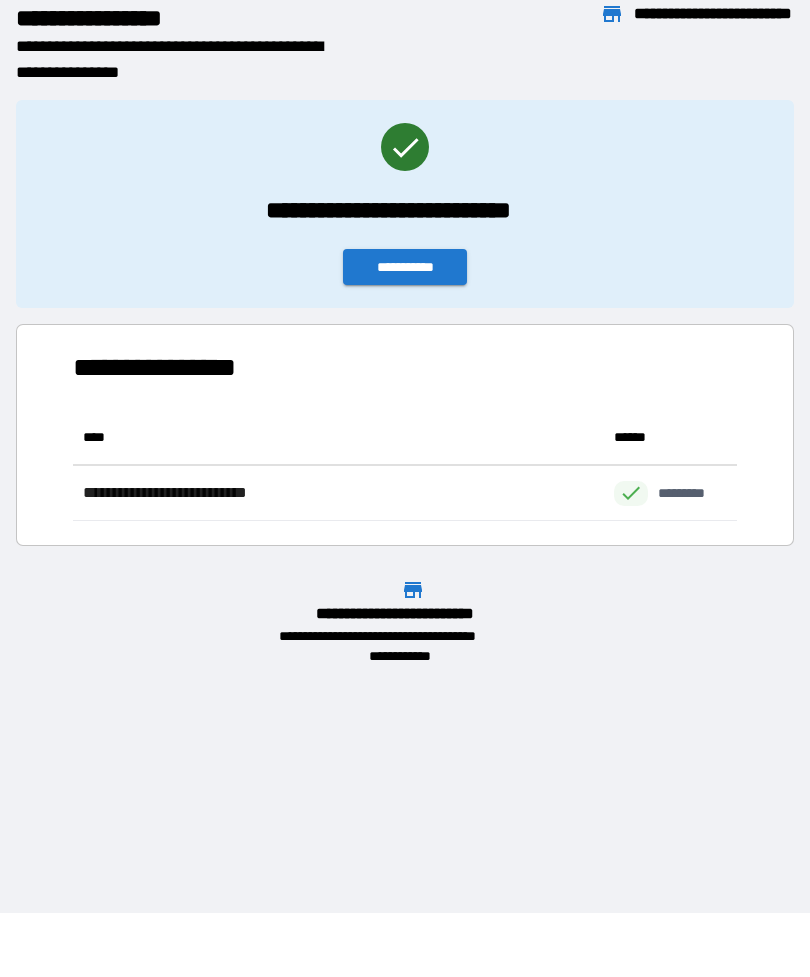 scroll, scrollTop: 1, scrollLeft: 1, axis: both 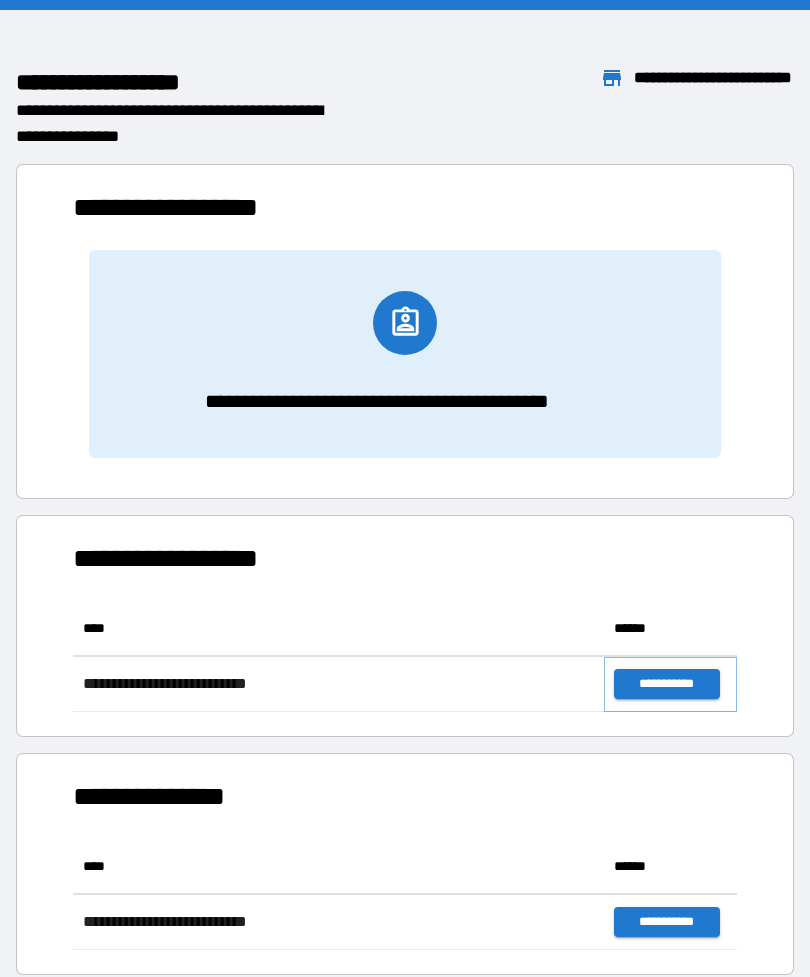 click on "**********" at bounding box center (666, 684) 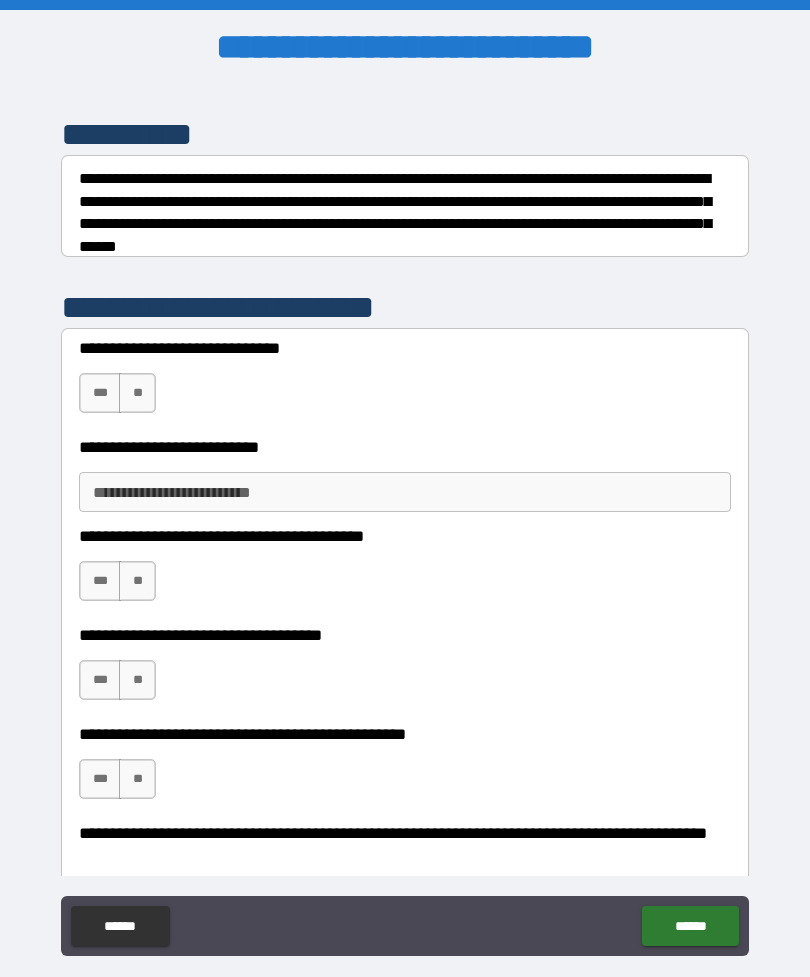 scroll, scrollTop: 258, scrollLeft: 0, axis: vertical 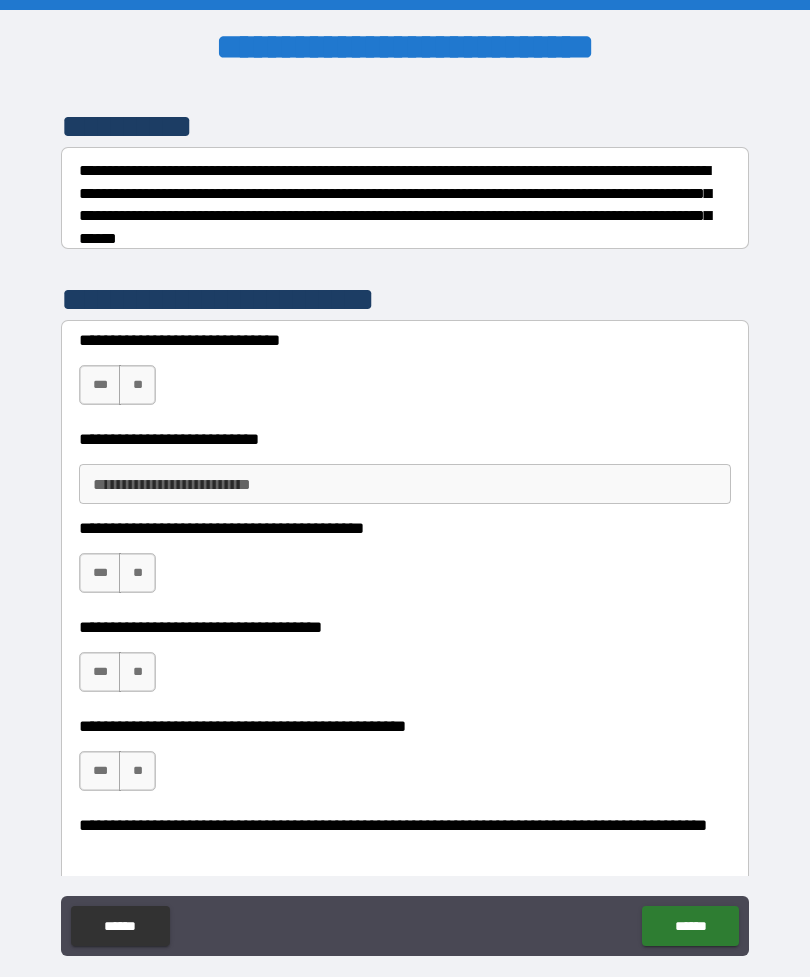 click on "***" at bounding box center (100, 385) 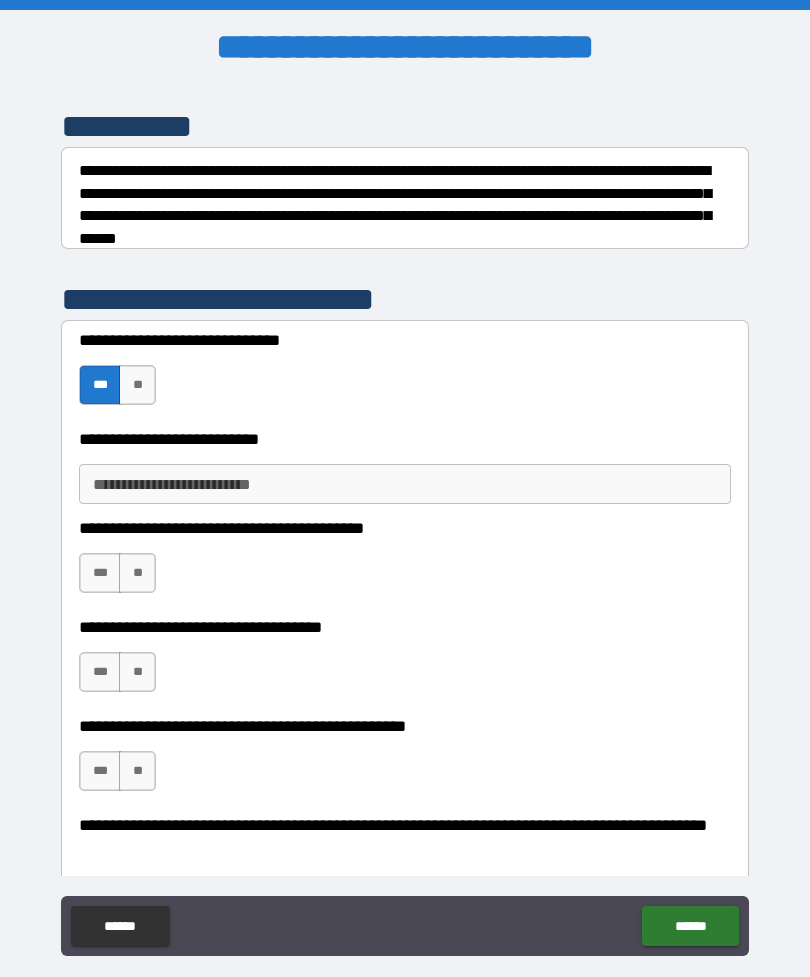 click on "**********" at bounding box center (405, 484) 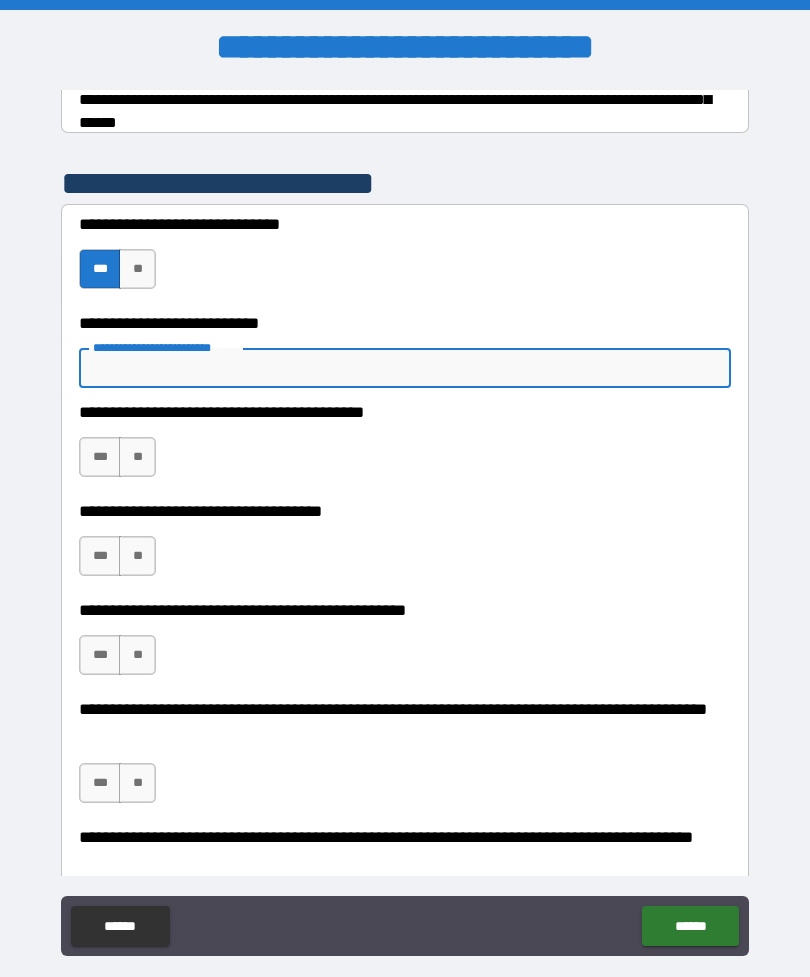 scroll, scrollTop: 371, scrollLeft: 0, axis: vertical 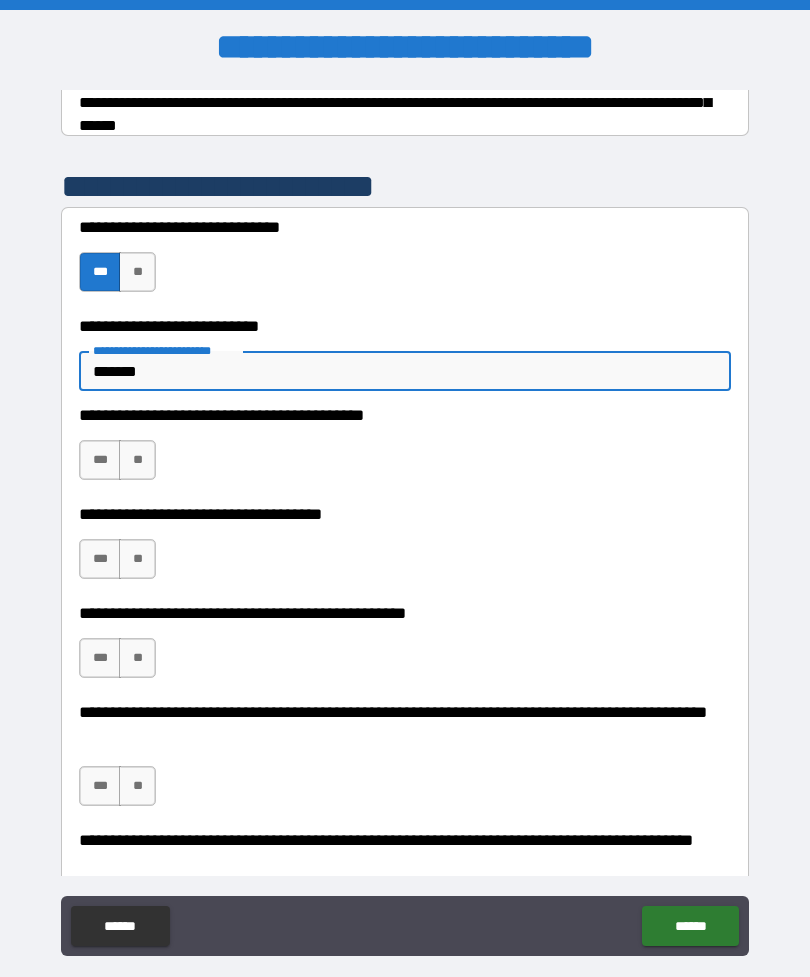type on "*******" 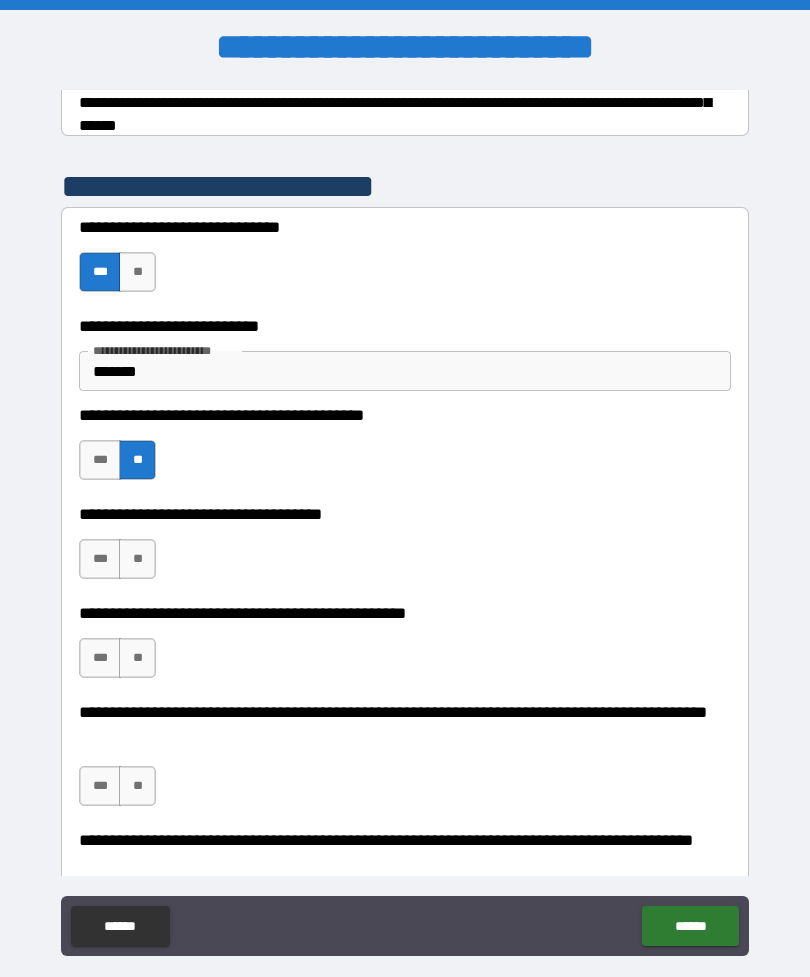 click on "**" at bounding box center (137, 559) 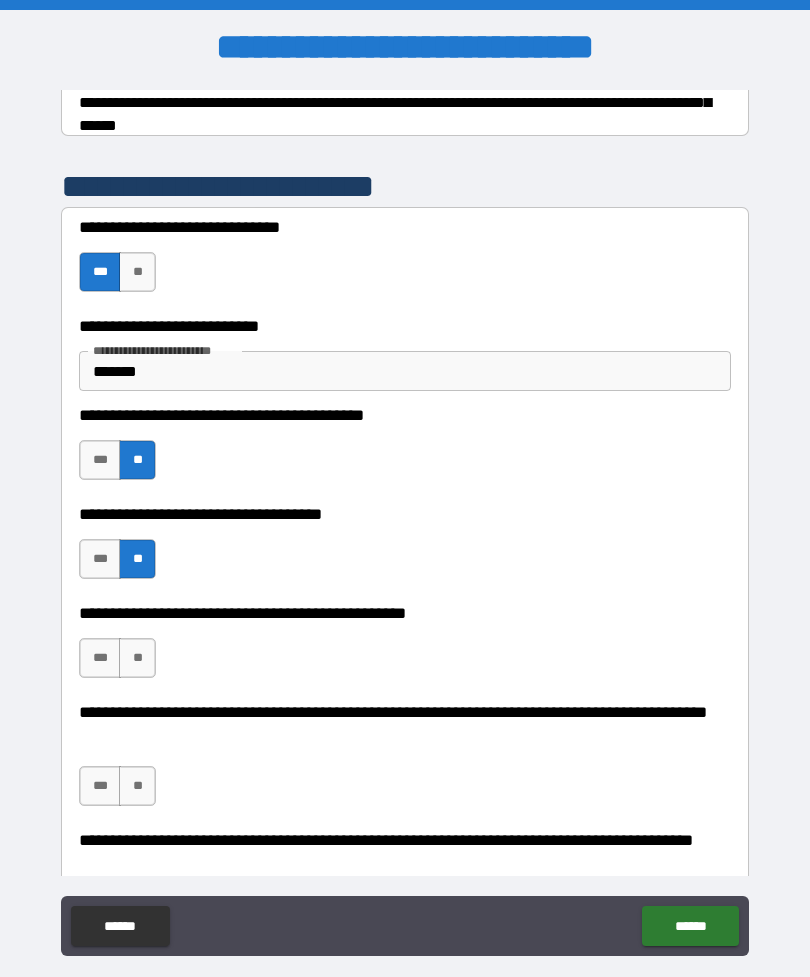 click on "***" at bounding box center [100, 658] 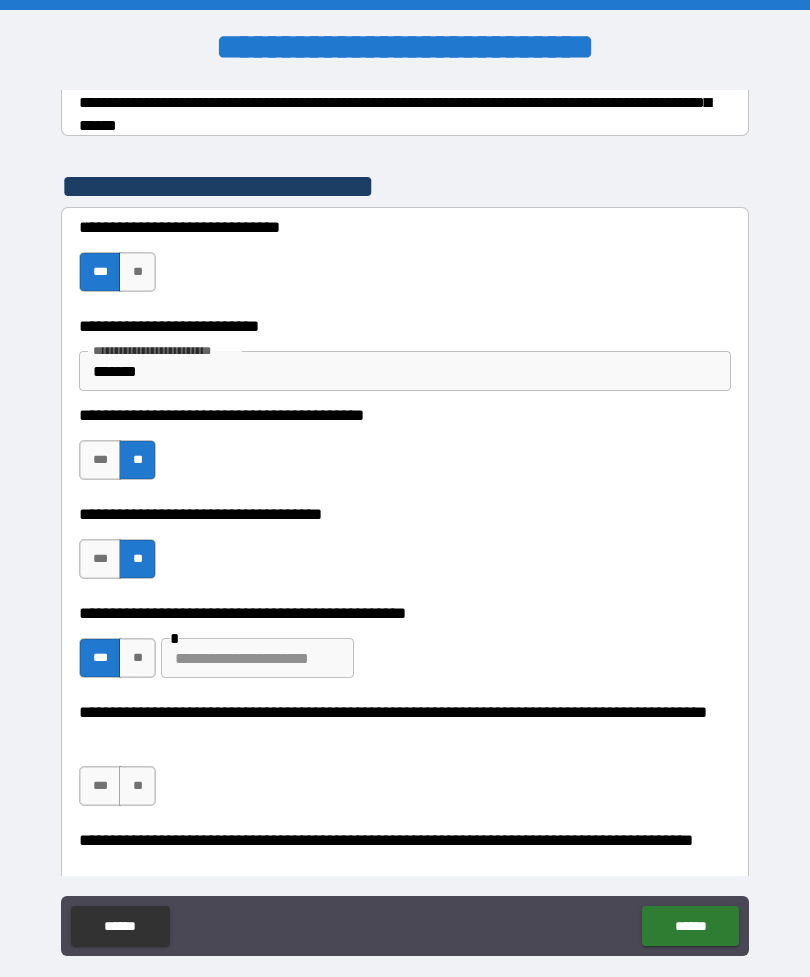click at bounding box center [257, 658] 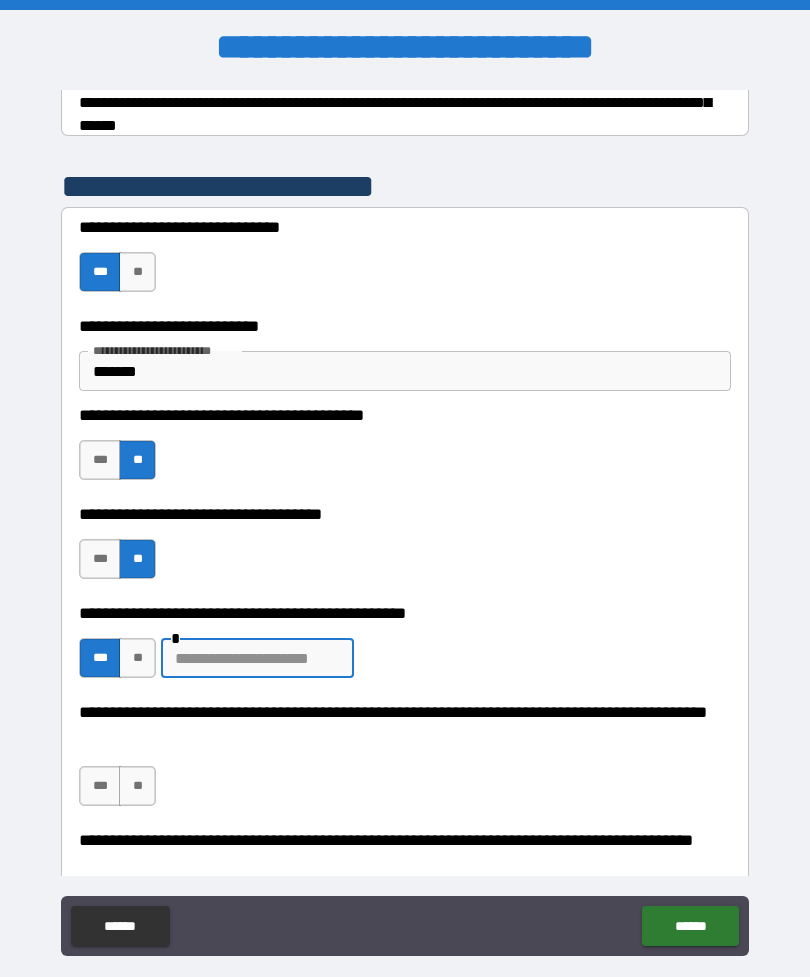scroll, scrollTop: 11, scrollLeft: 0, axis: vertical 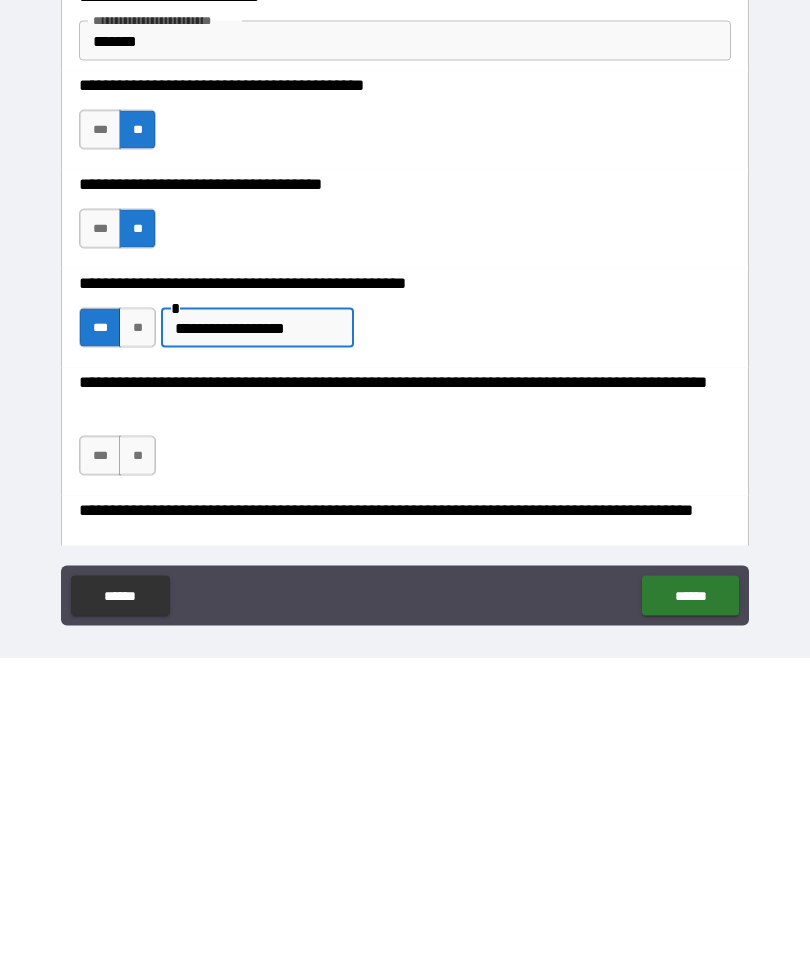 type on "**********" 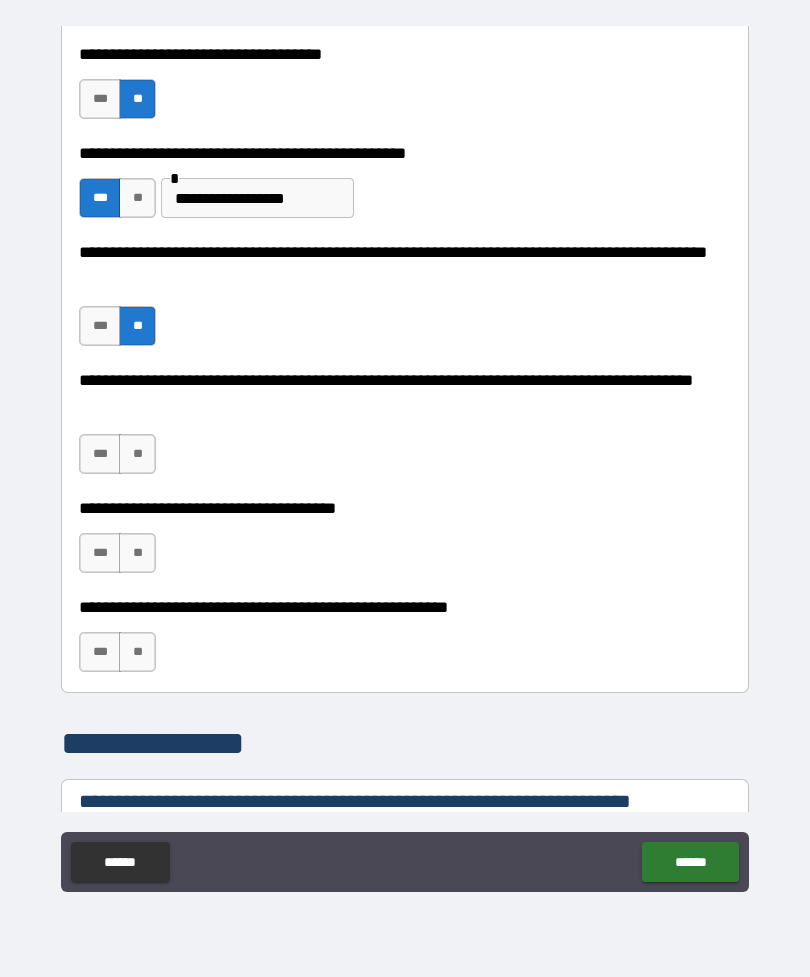 scroll, scrollTop: 771, scrollLeft: 0, axis: vertical 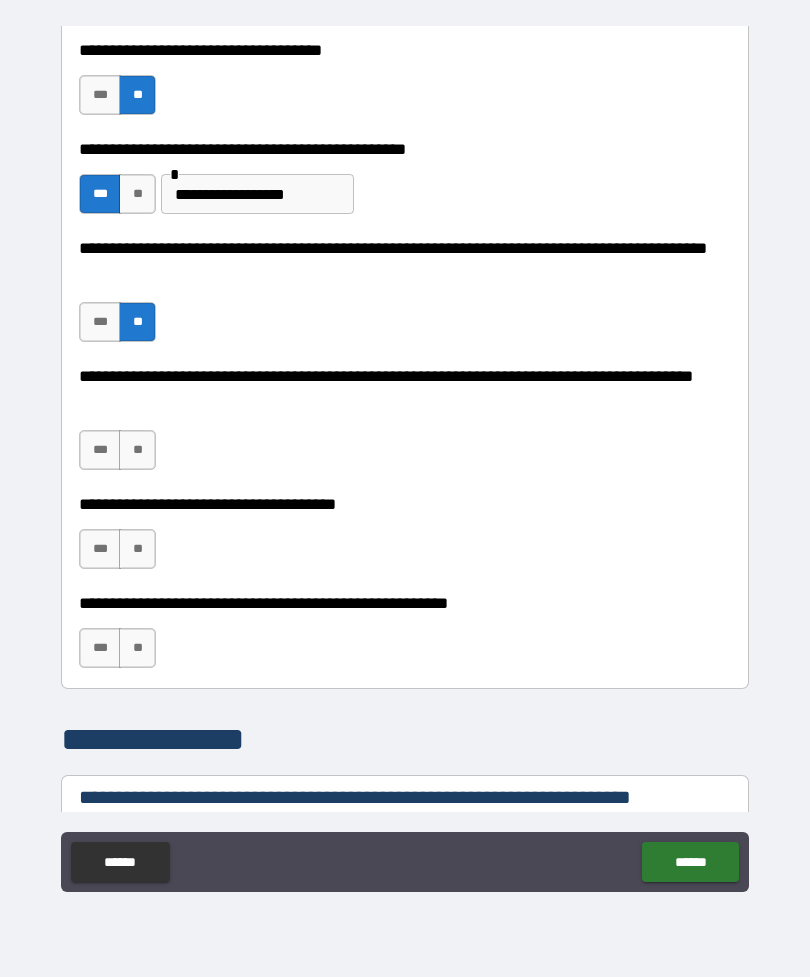 click on "**" at bounding box center (137, 450) 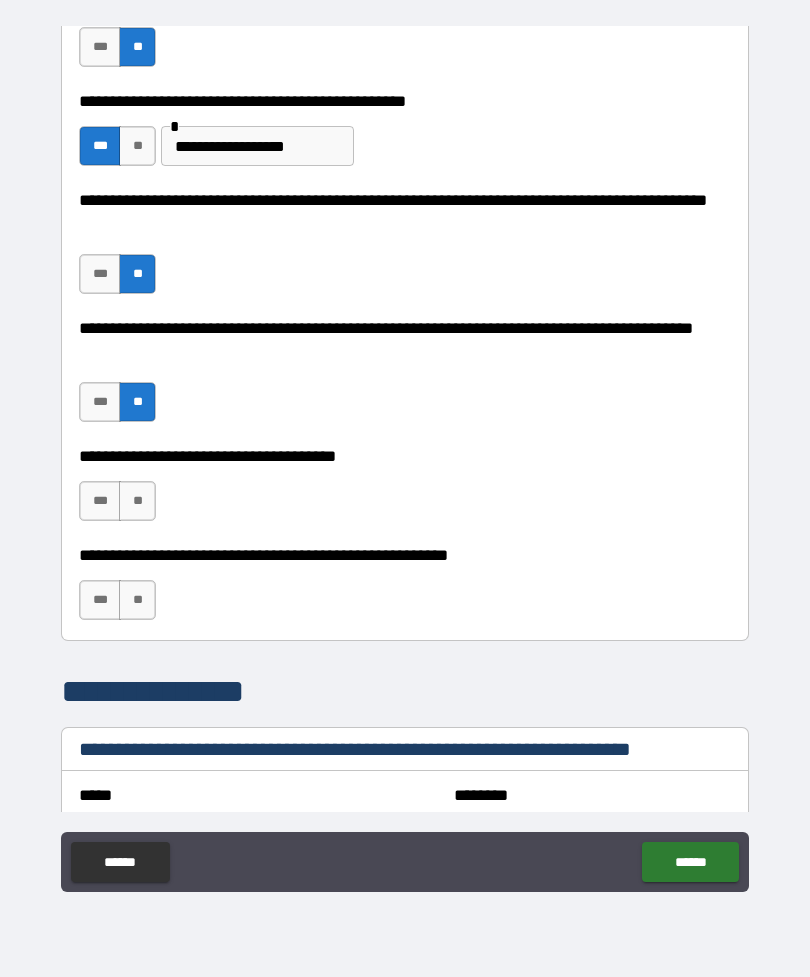 scroll, scrollTop: 820, scrollLeft: 0, axis: vertical 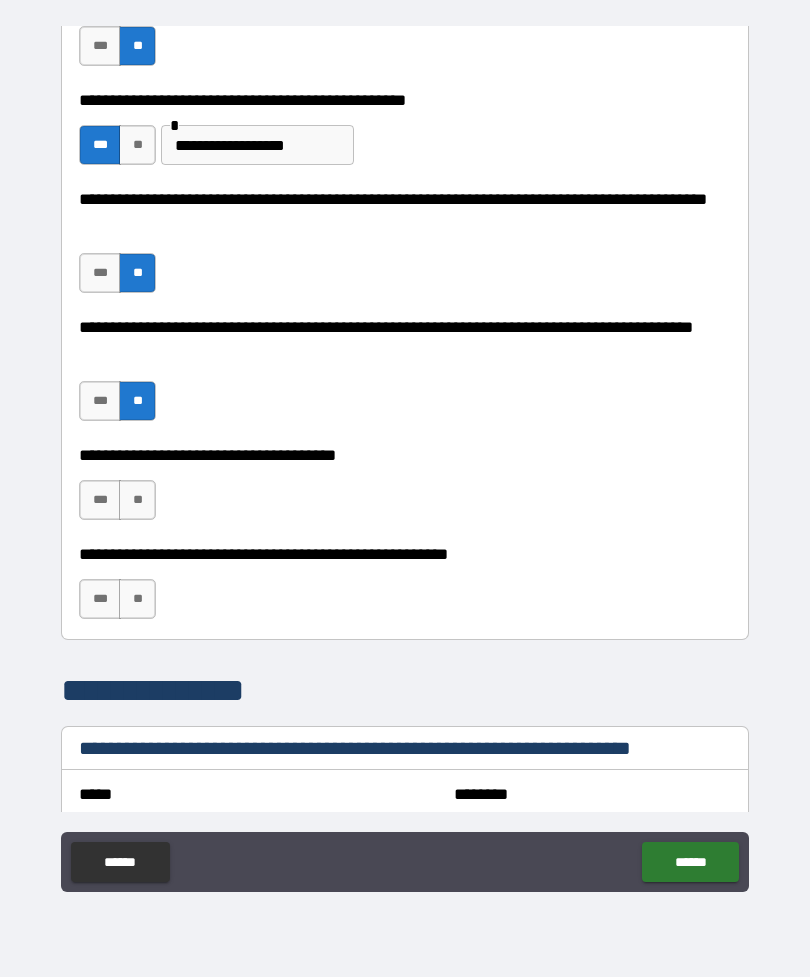 click on "**" at bounding box center [137, 500] 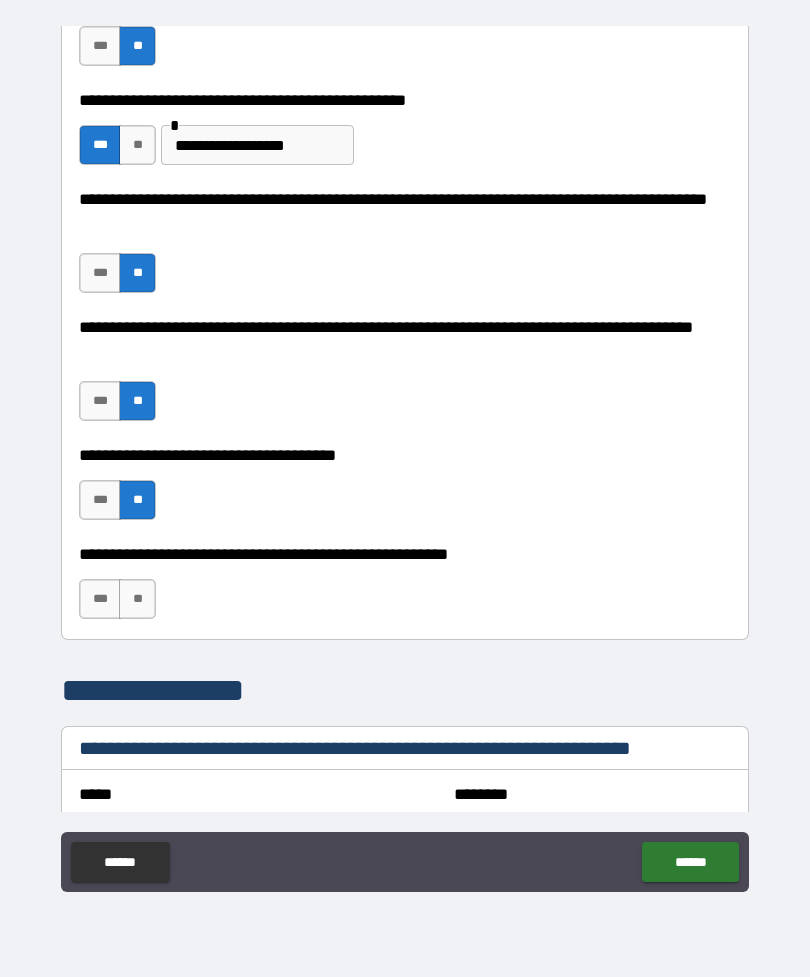 click on "***" at bounding box center [100, 599] 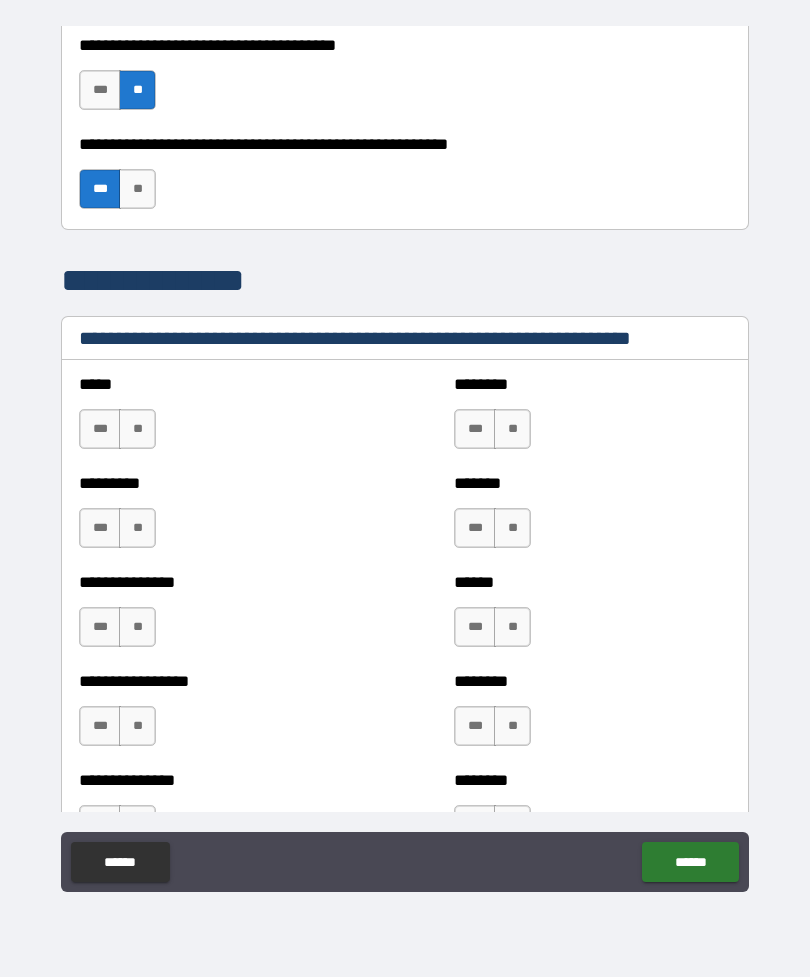 scroll, scrollTop: 1245, scrollLeft: 0, axis: vertical 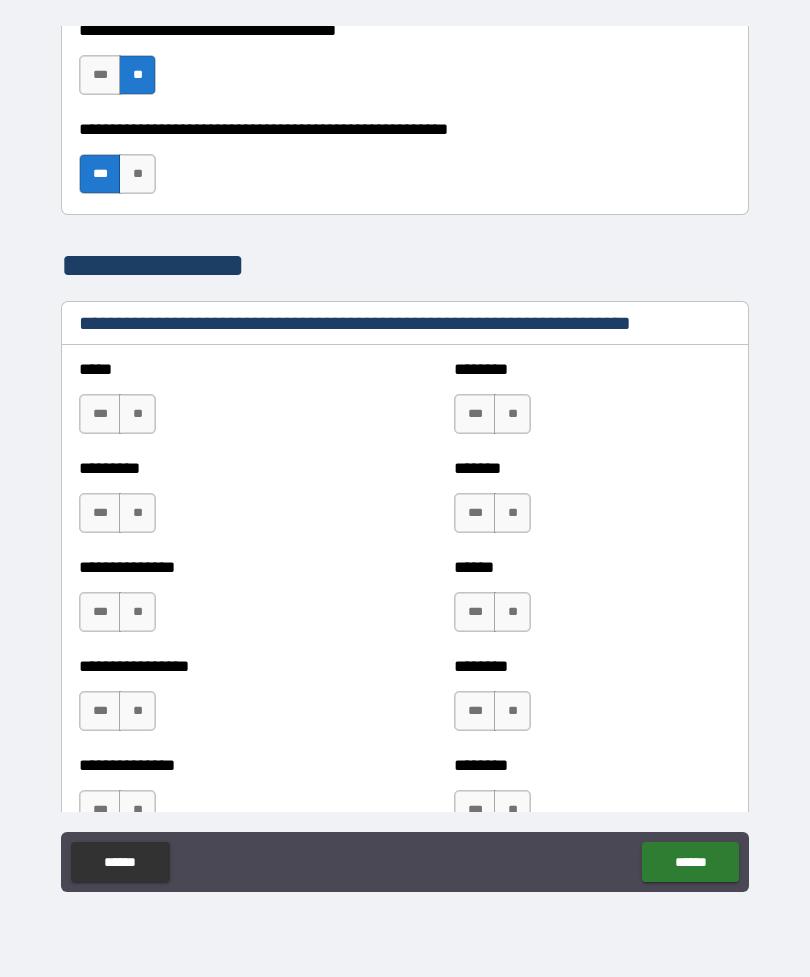 click on "**" at bounding box center (137, 414) 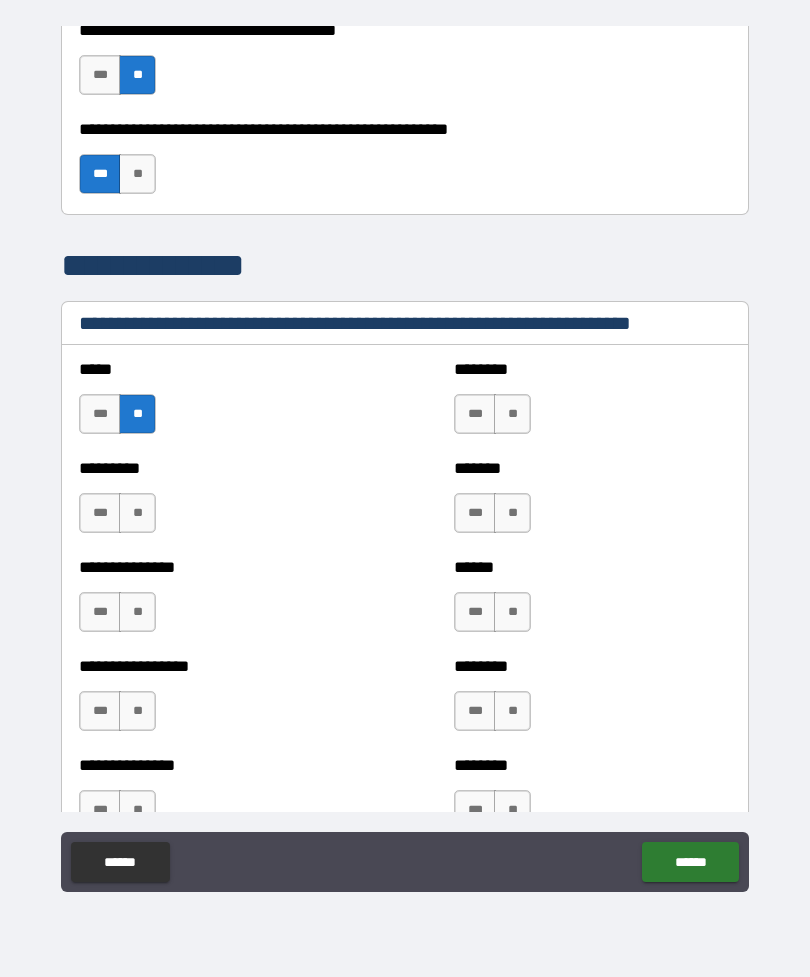click on "**" at bounding box center [512, 414] 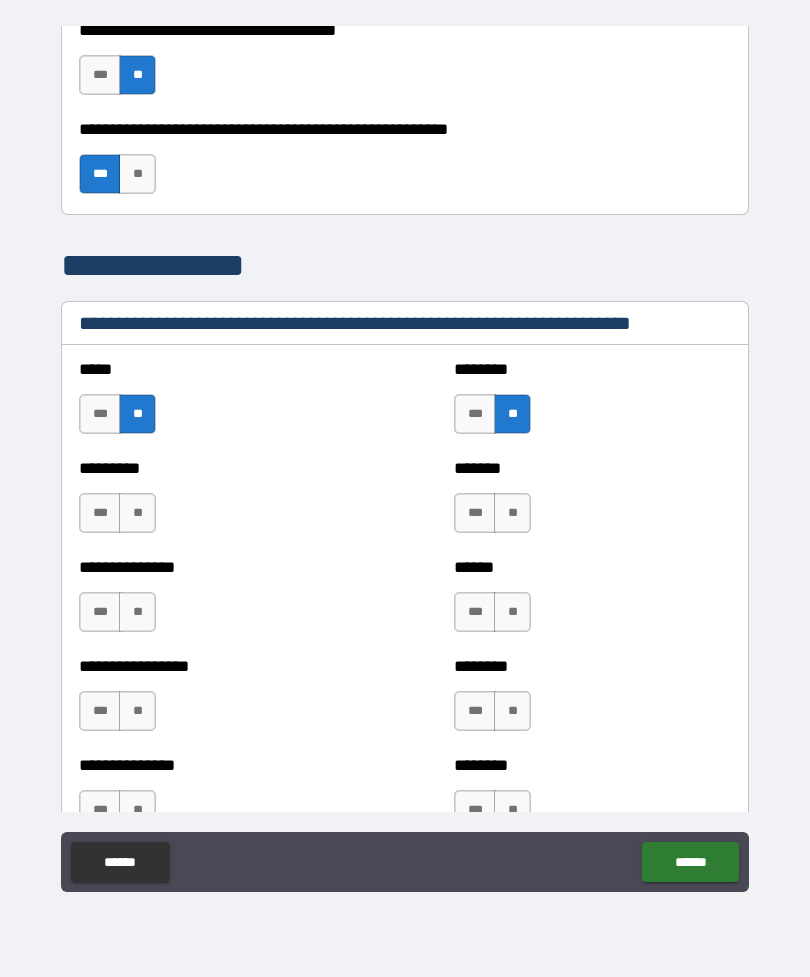 click on "**" at bounding box center (137, 513) 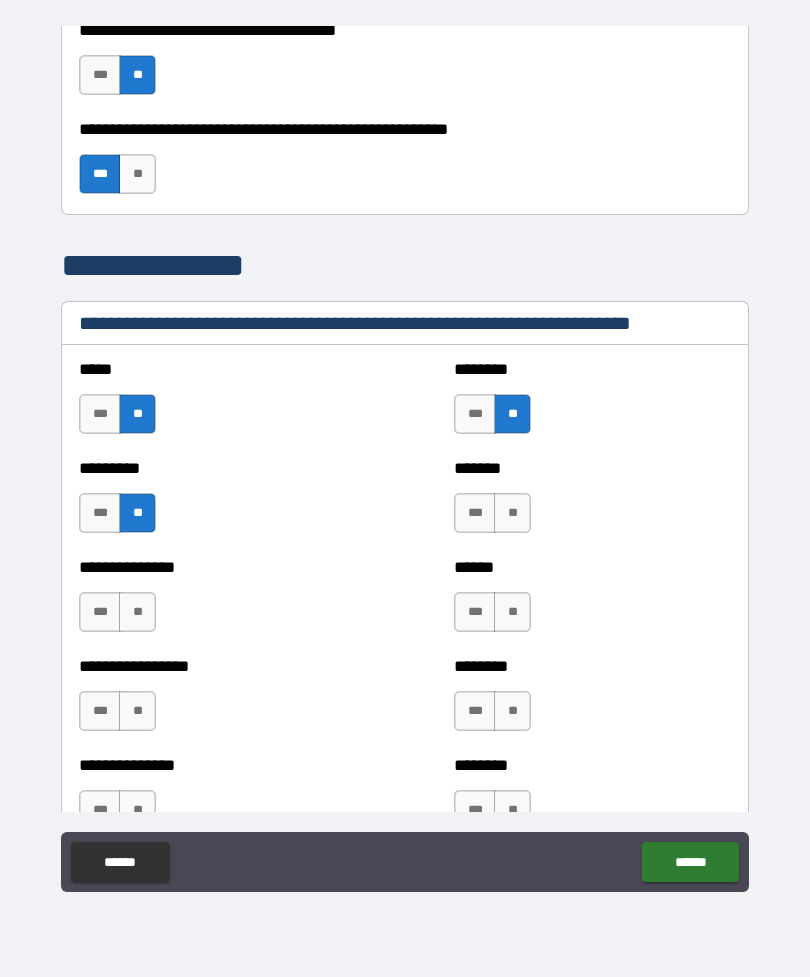 click on "**" at bounding box center (512, 513) 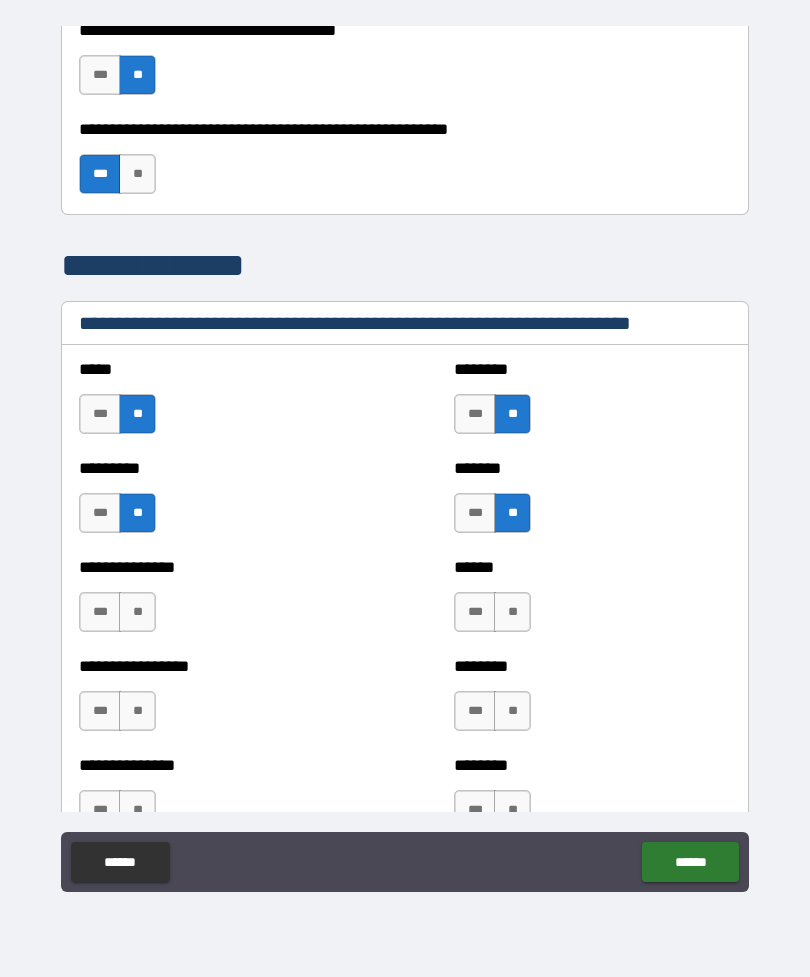 click on "**" at bounding box center [137, 612] 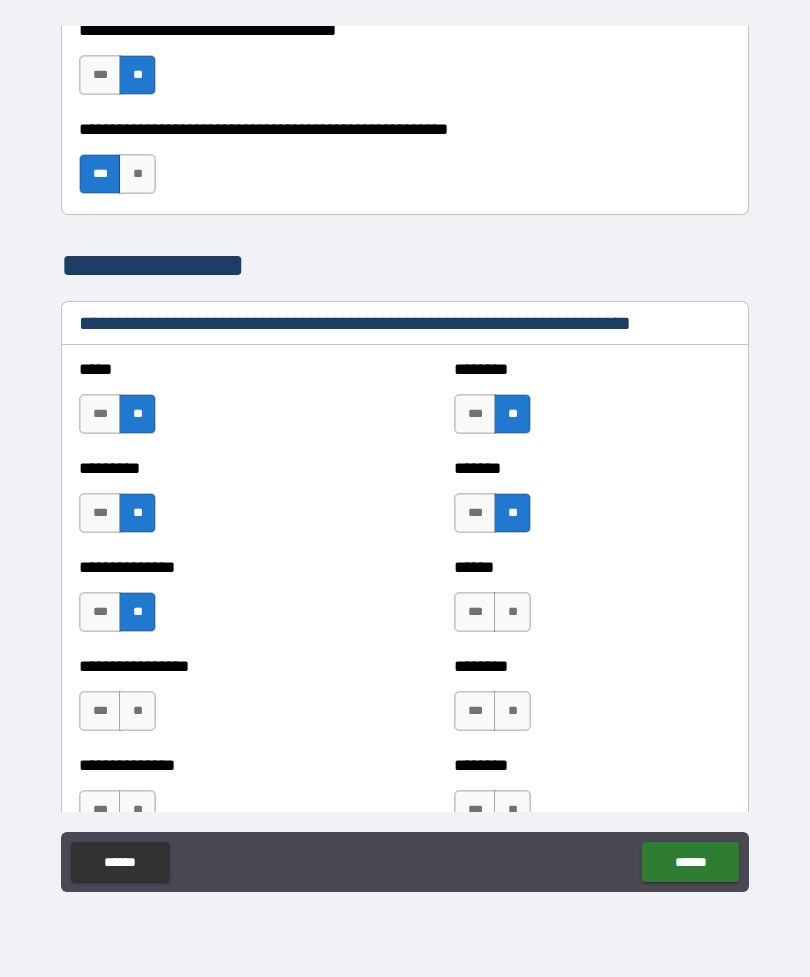 click on "**" at bounding box center [512, 612] 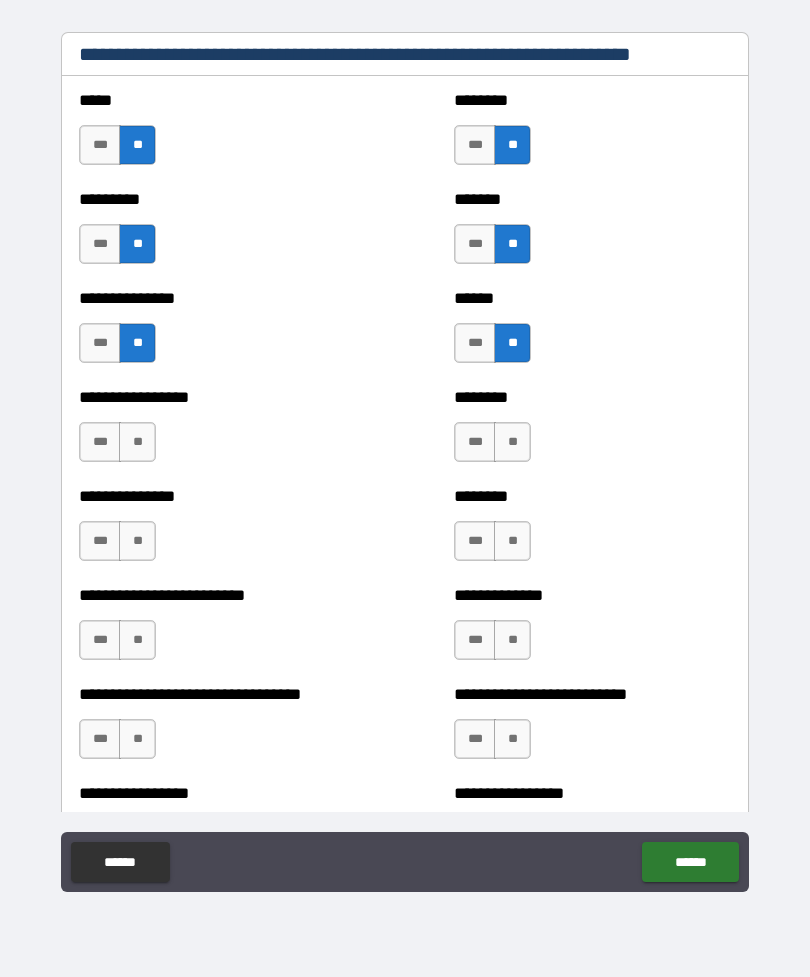 scroll, scrollTop: 1533, scrollLeft: 0, axis: vertical 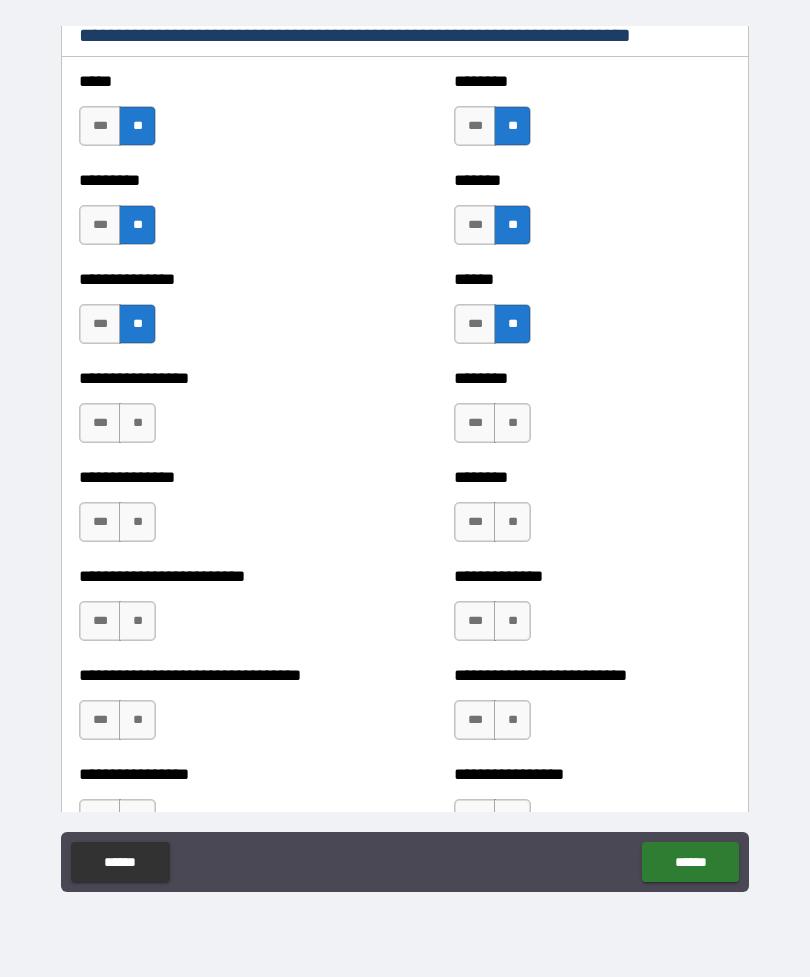 click on "**" at bounding box center [512, 423] 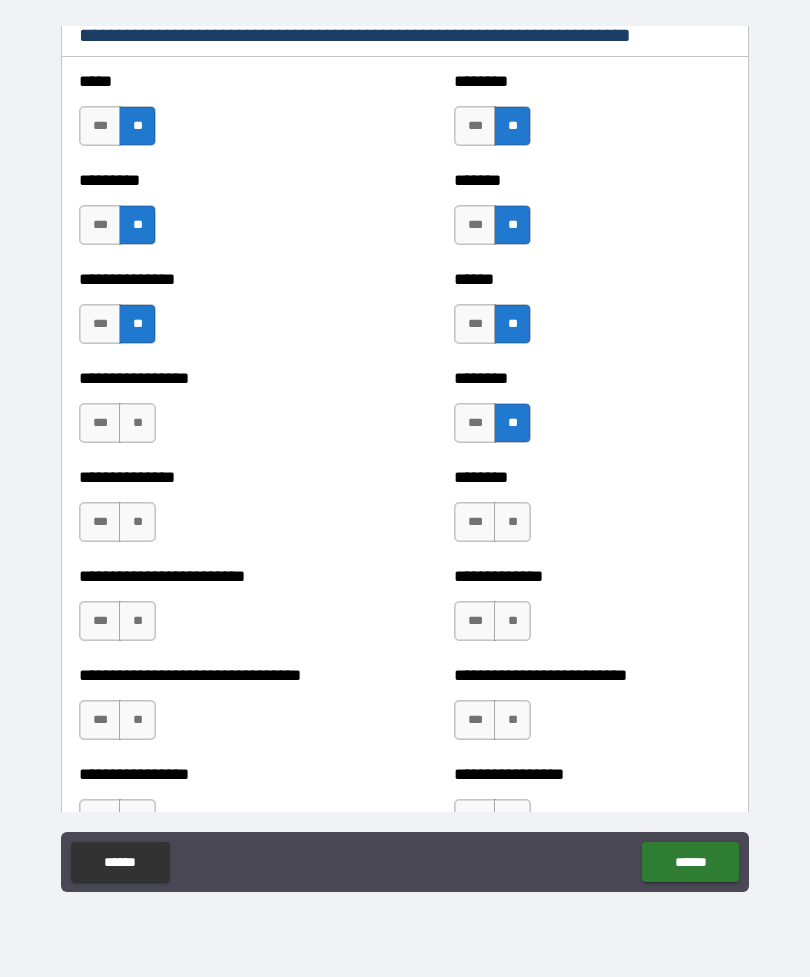 click on "**" at bounding box center (137, 423) 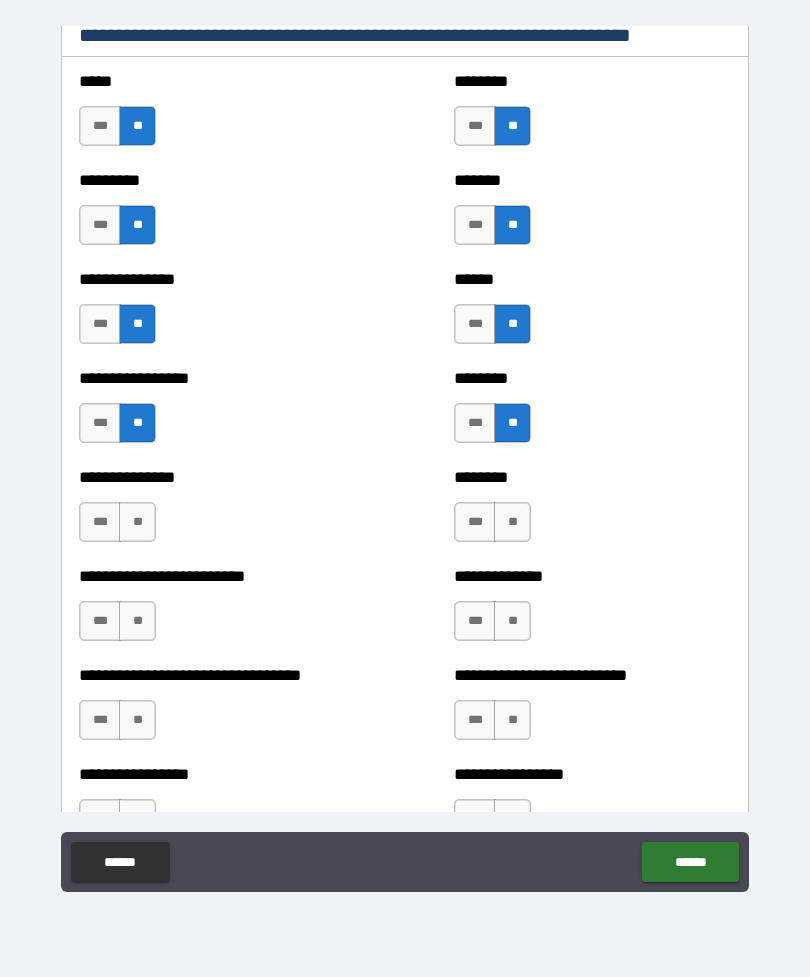 click on "**" at bounding box center [137, 522] 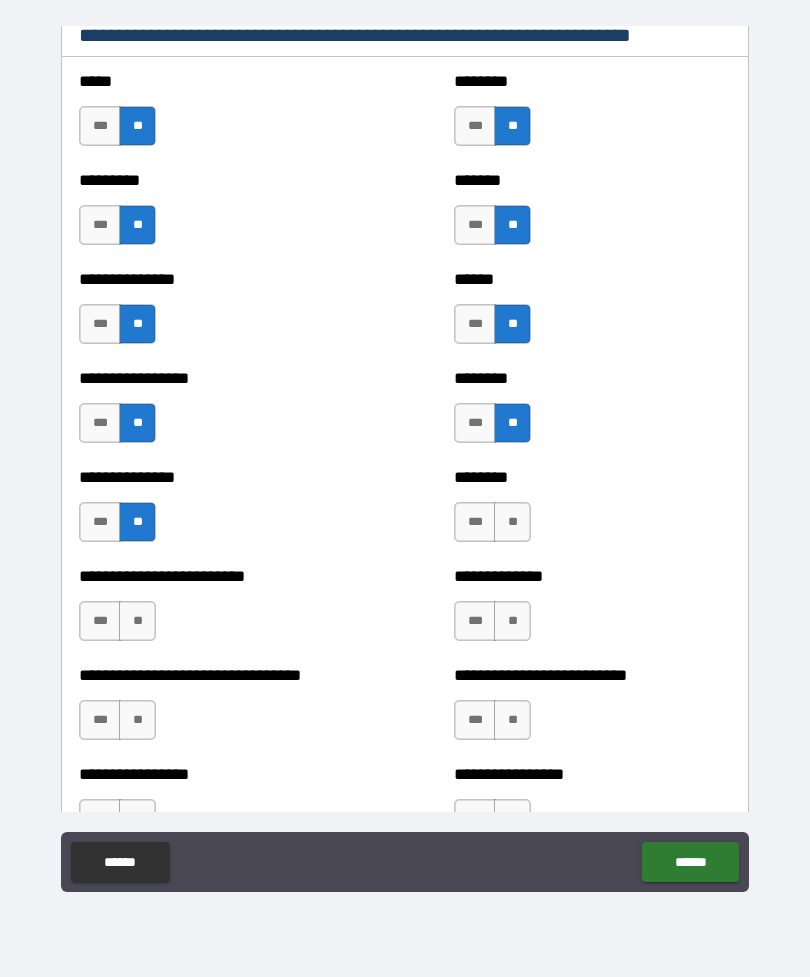 click on "**" at bounding box center (512, 522) 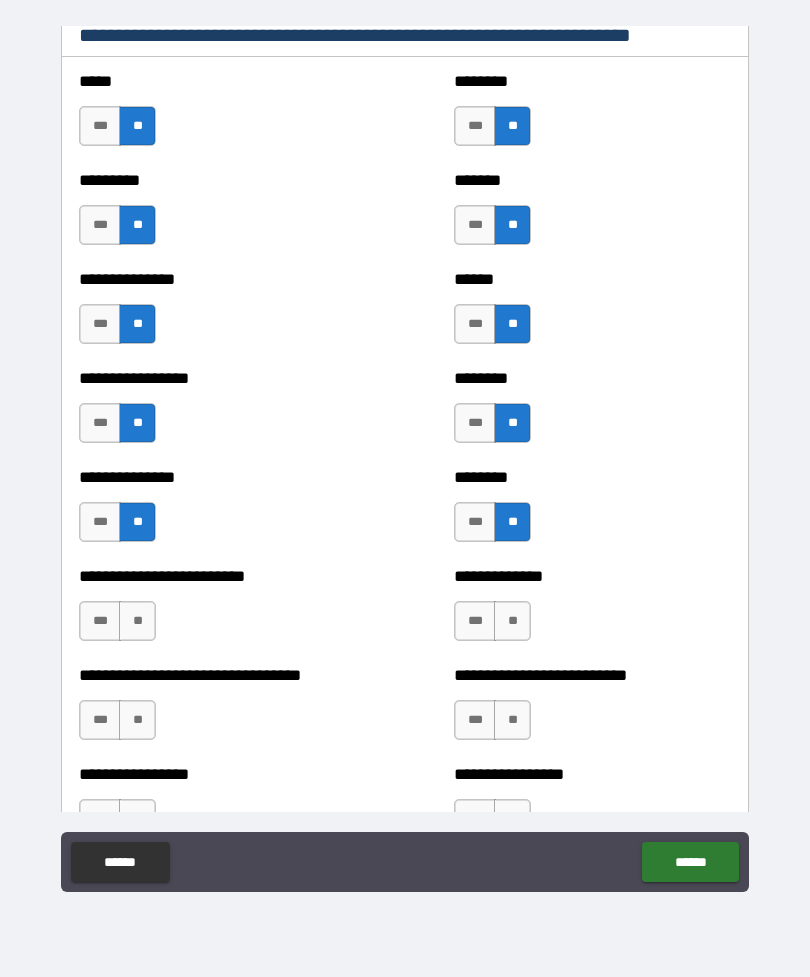 click on "**" at bounding box center [137, 621] 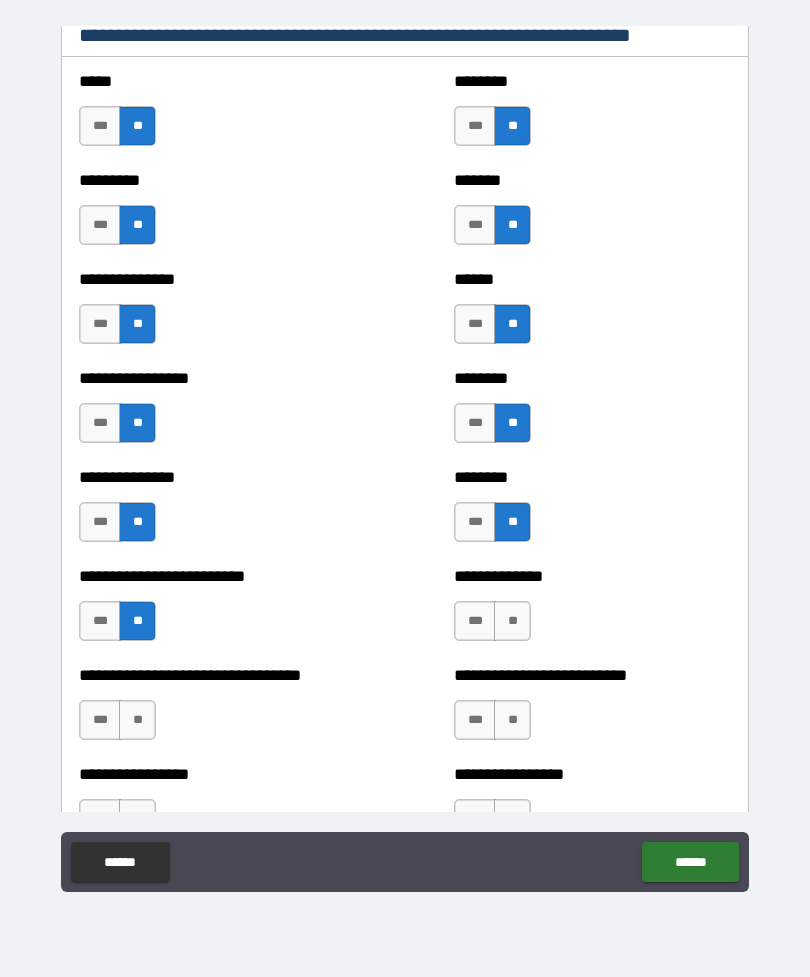 click on "**" at bounding box center (512, 621) 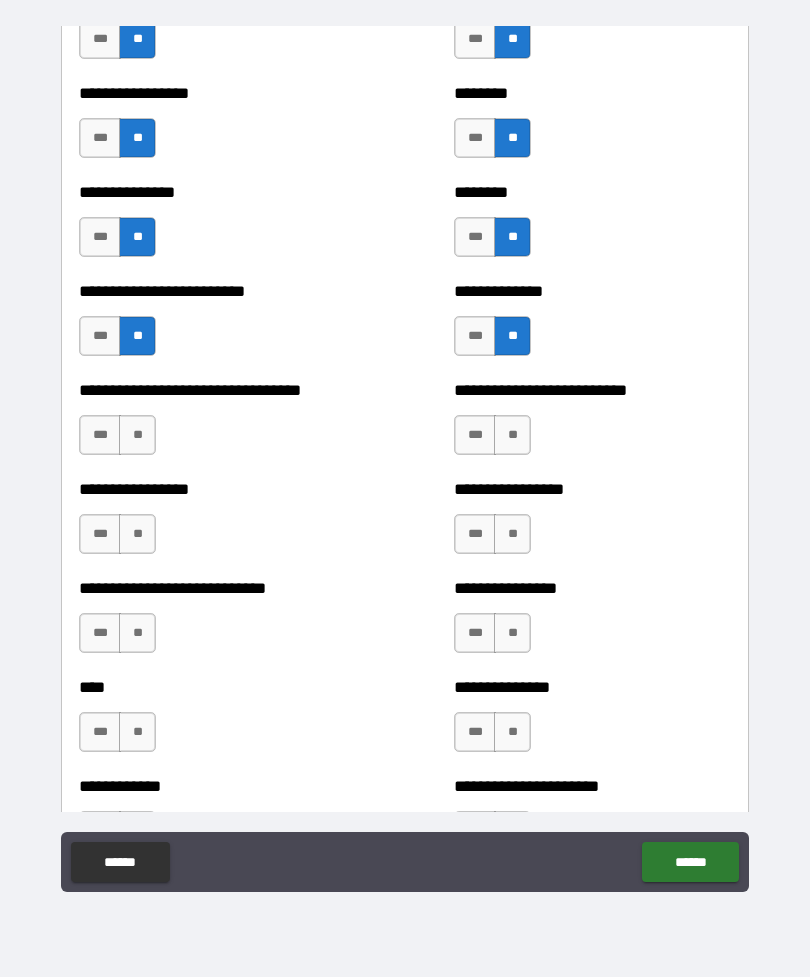 scroll, scrollTop: 1828, scrollLeft: 0, axis: vertical 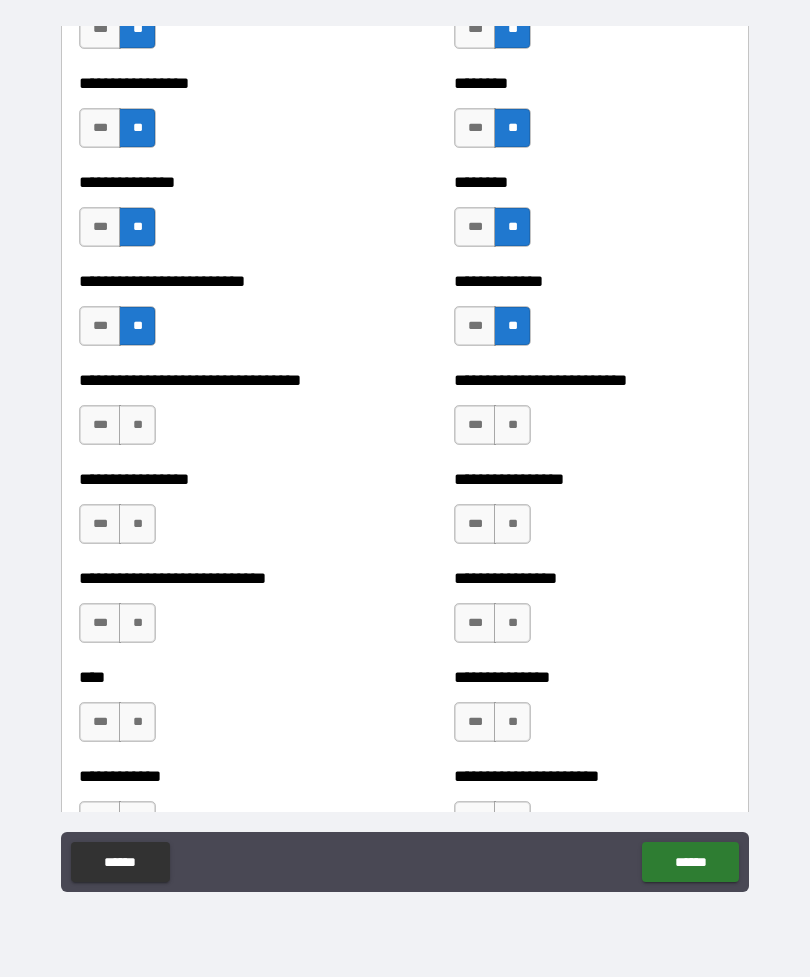 click on "**" at bounding box center (512, 425) 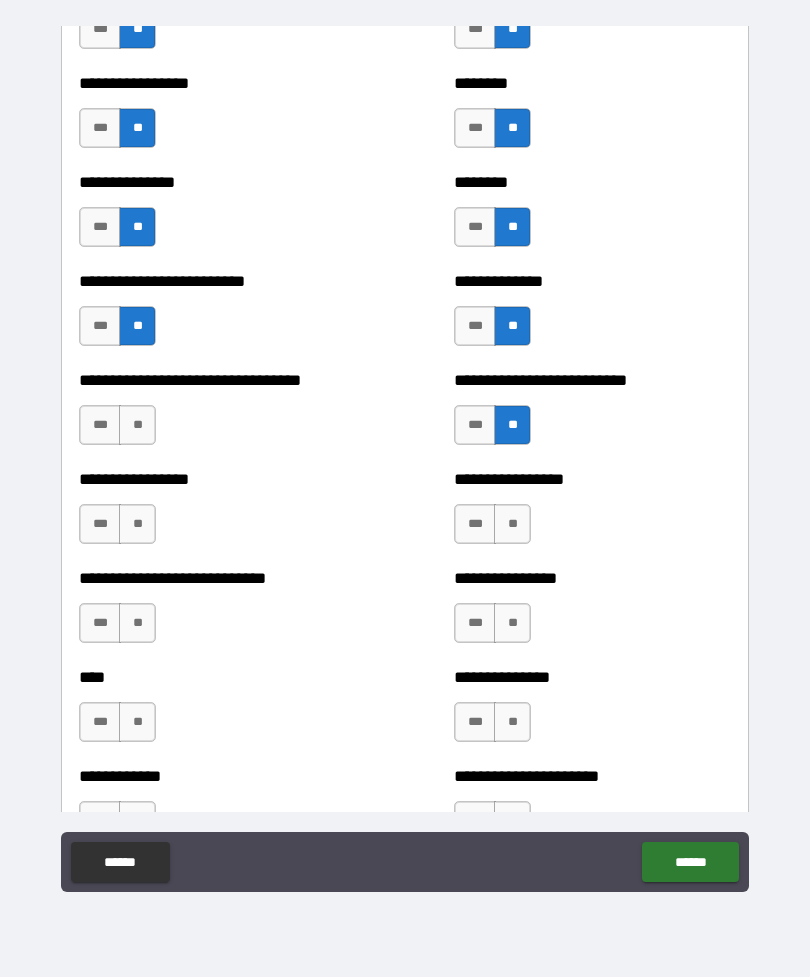 click on "**" at bounding box center (137, 425) 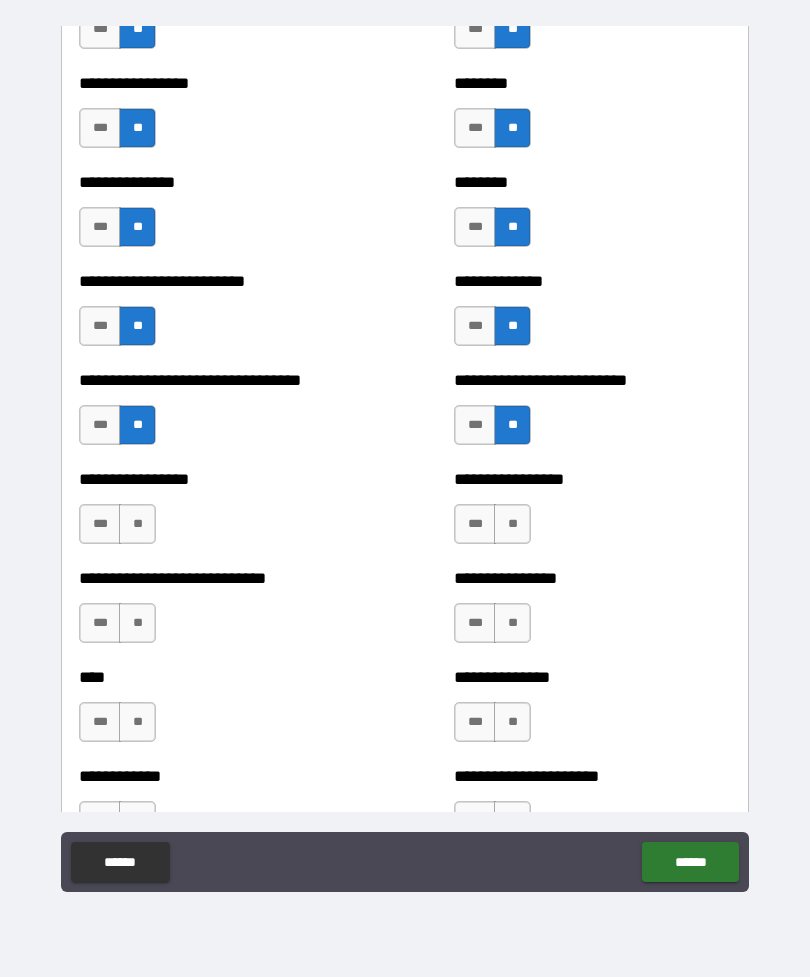 click on "**" at bounding box center [137, 524] 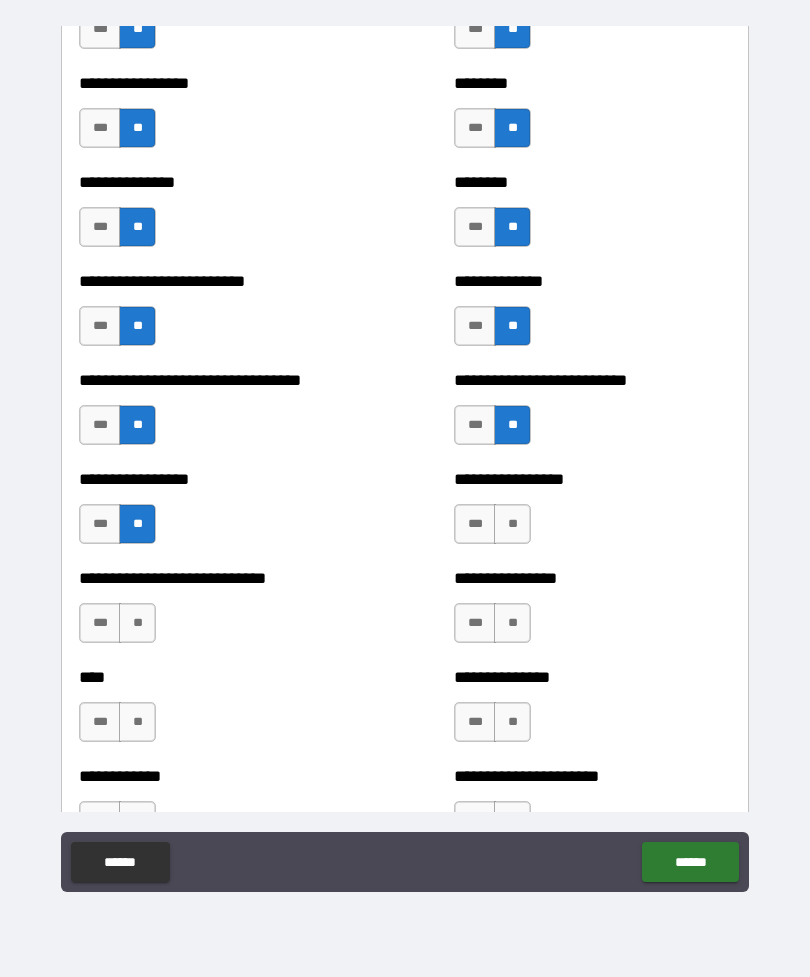 click on "**" at bounding box center (512, 524) 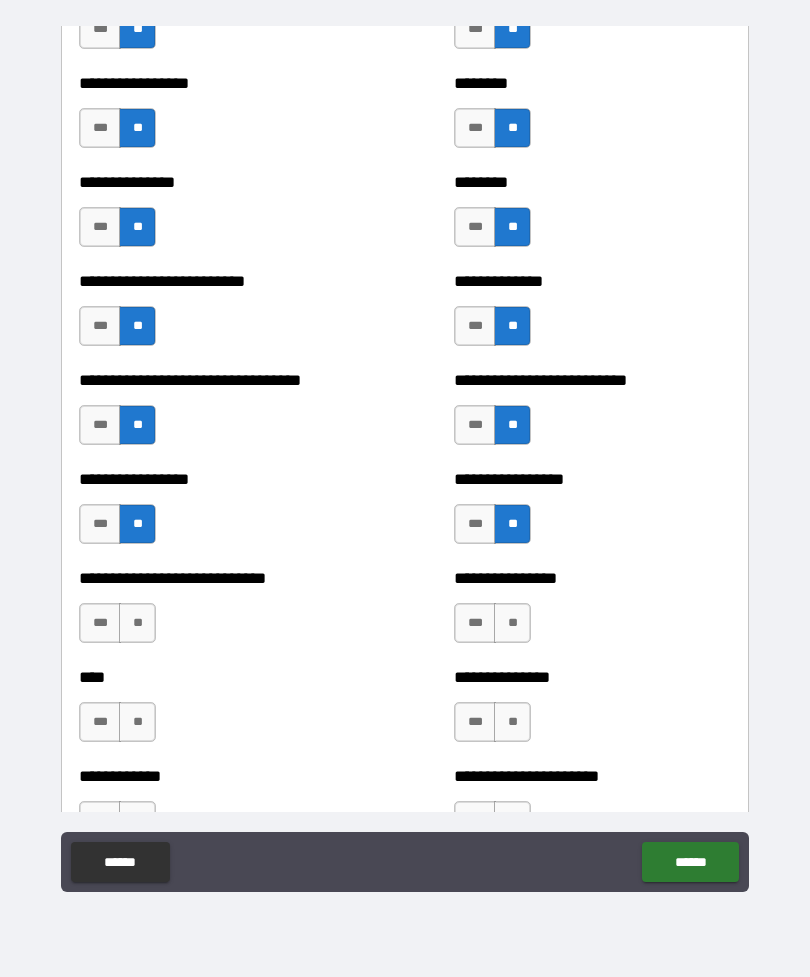 click on "**" at bounding box center (512, 623) 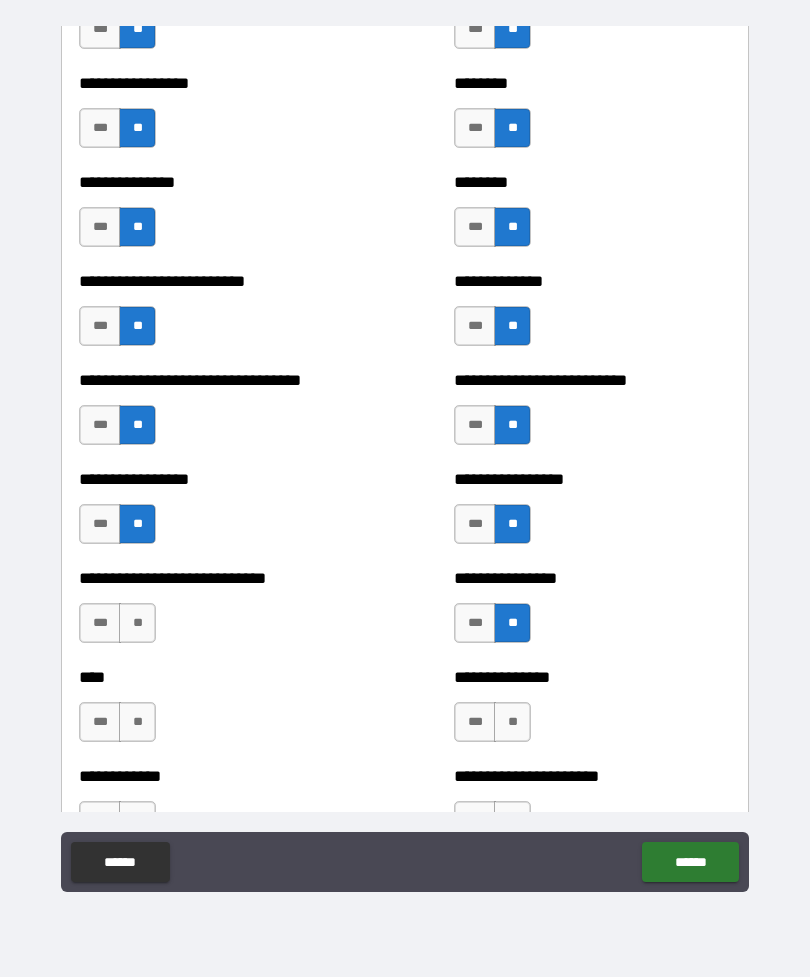 click on "**" at bounding box center (137, 623) 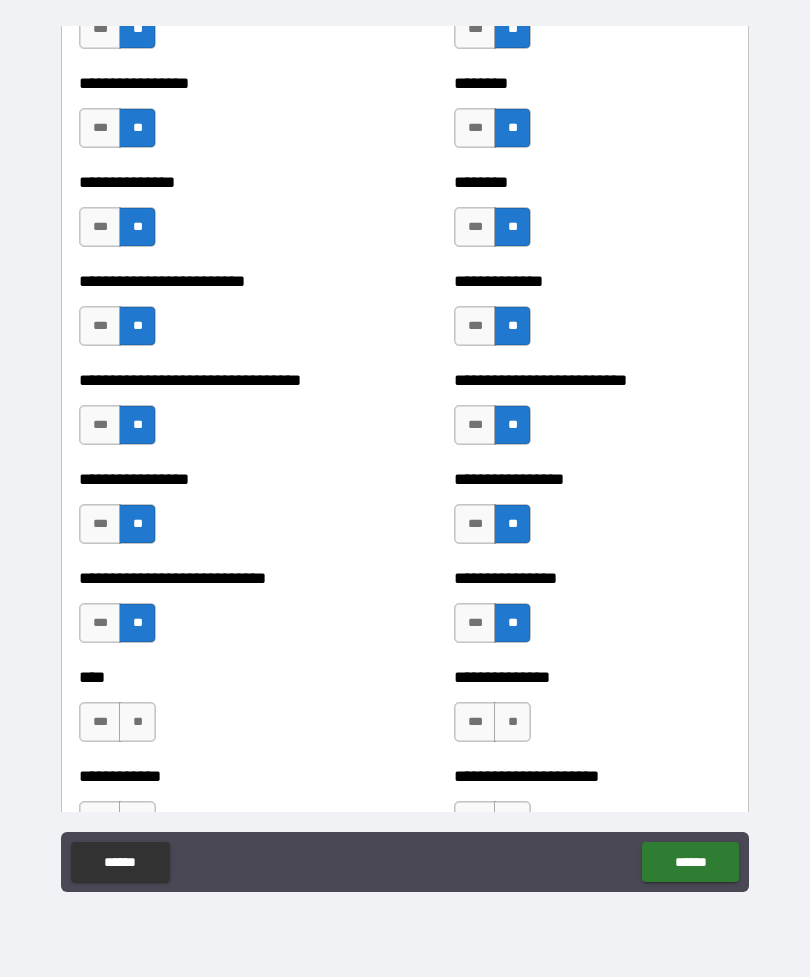 click on "**" at bounding box center (137, 722) 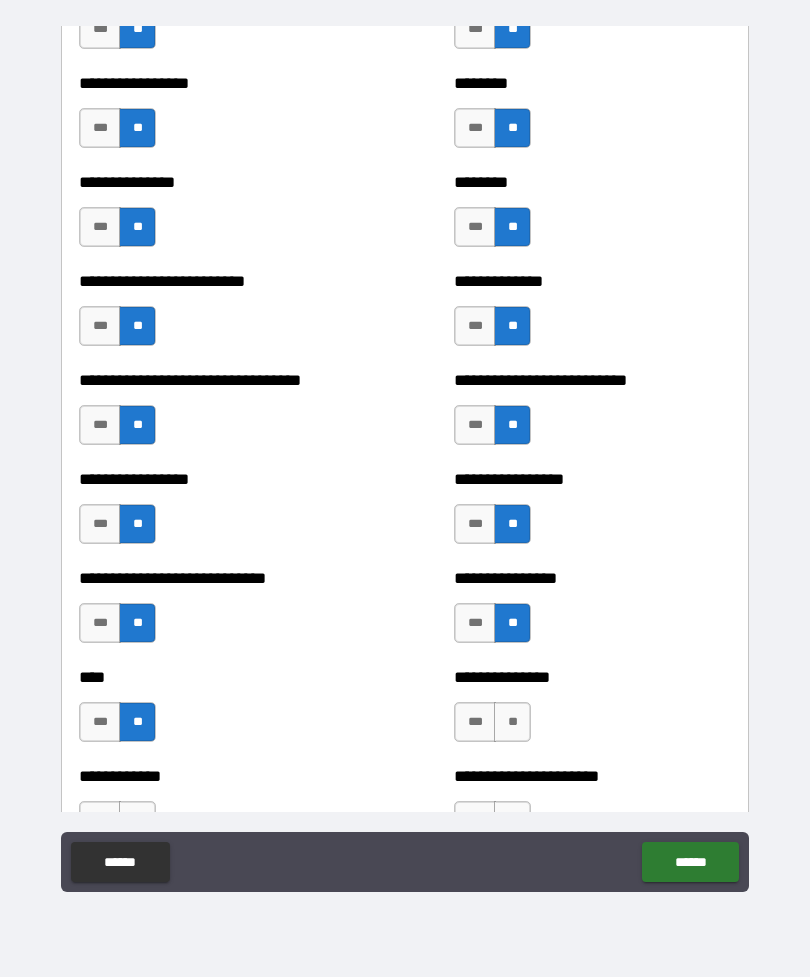 click on "**" at bounding box center [512, 722] 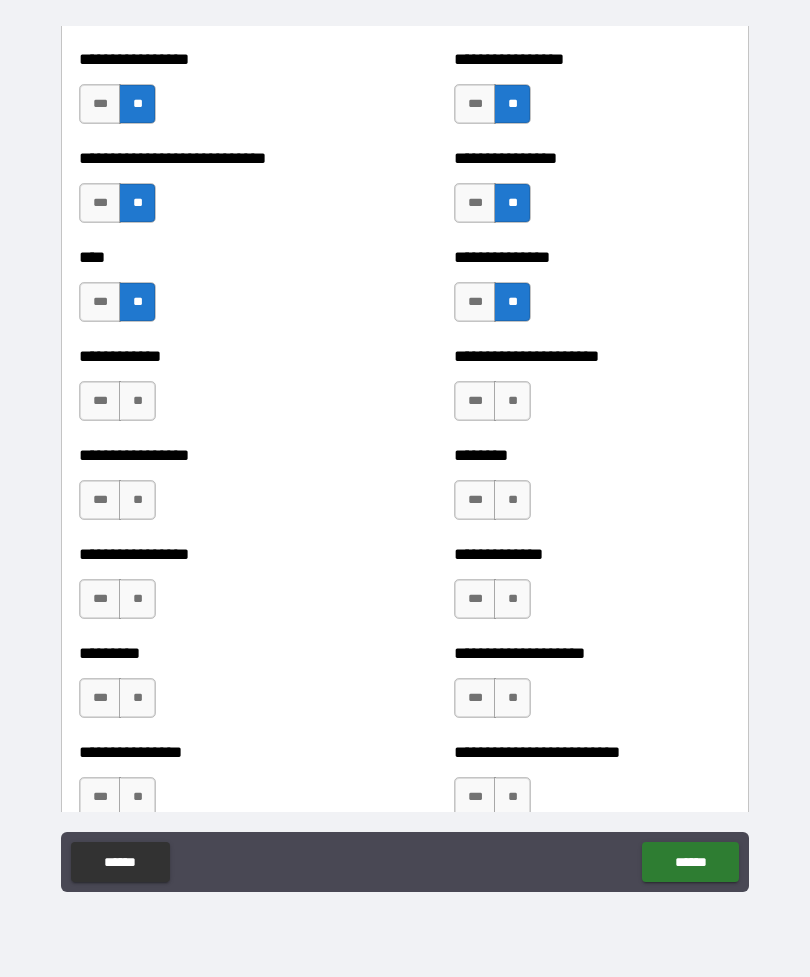 scroll, scrollTop: 2248, scrollLeft: 0, axis: vertical 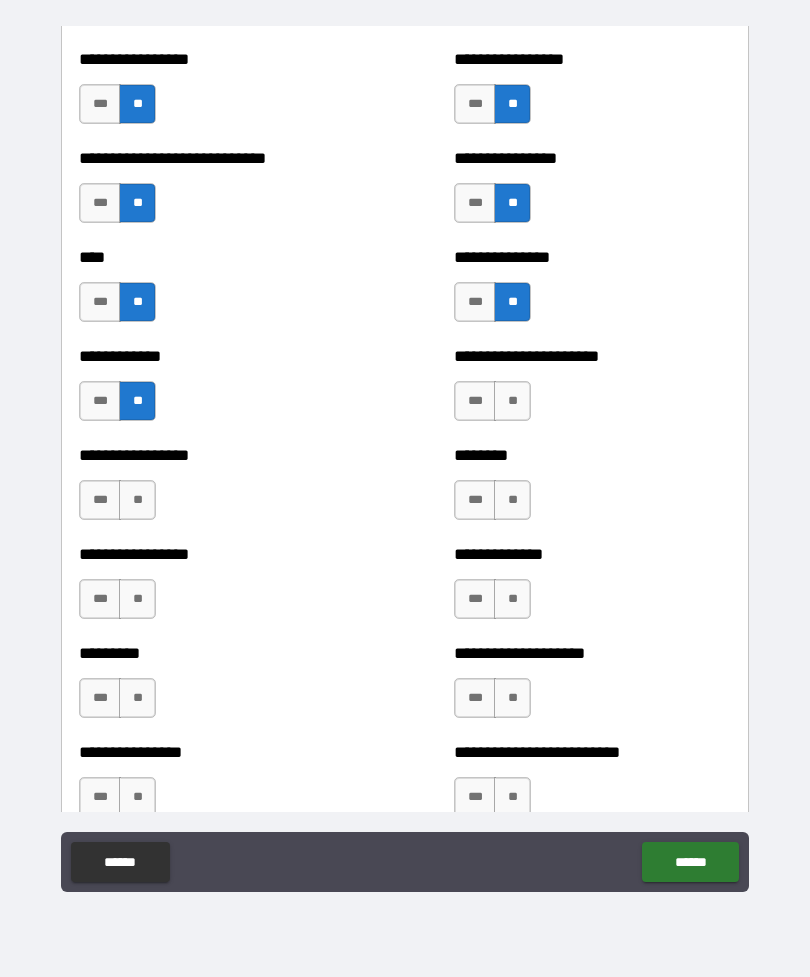click on "**" at bounding box center (512, 401) 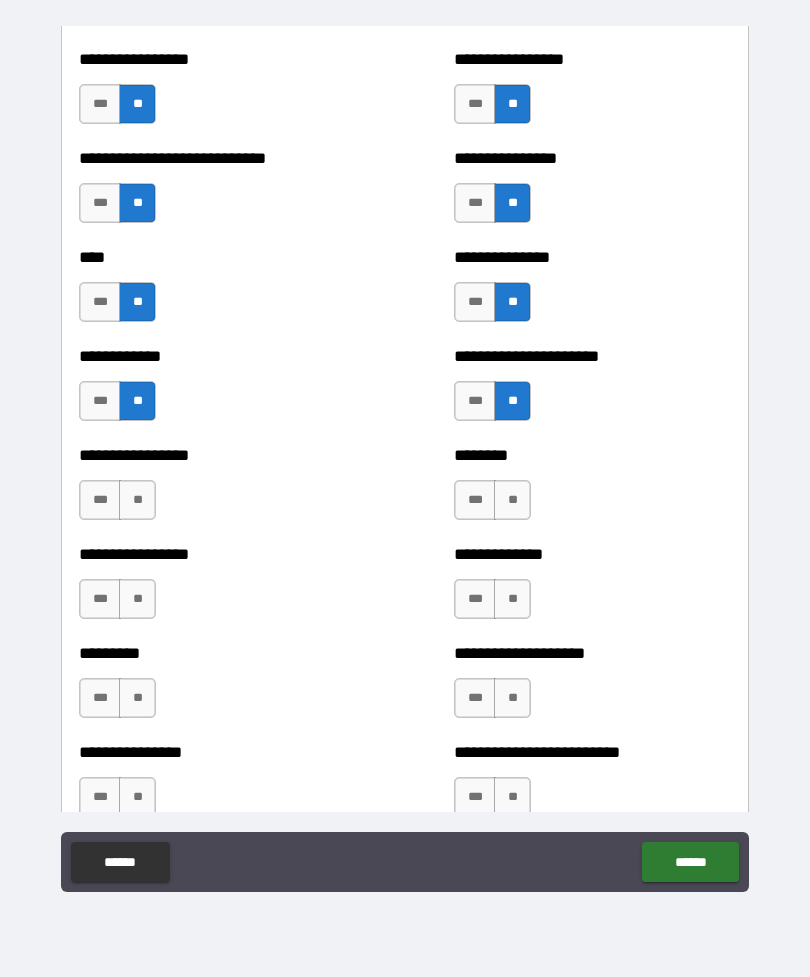 click on "**" at bounding box center [137, 500] 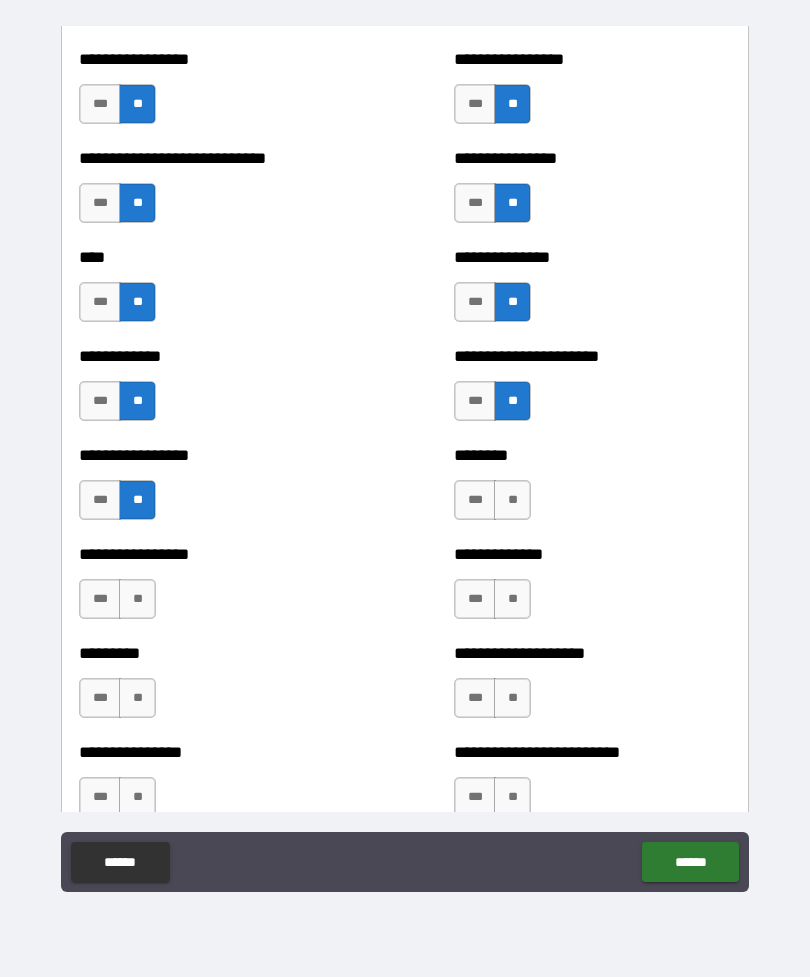 click on "**" at bounding box center (512, 500) 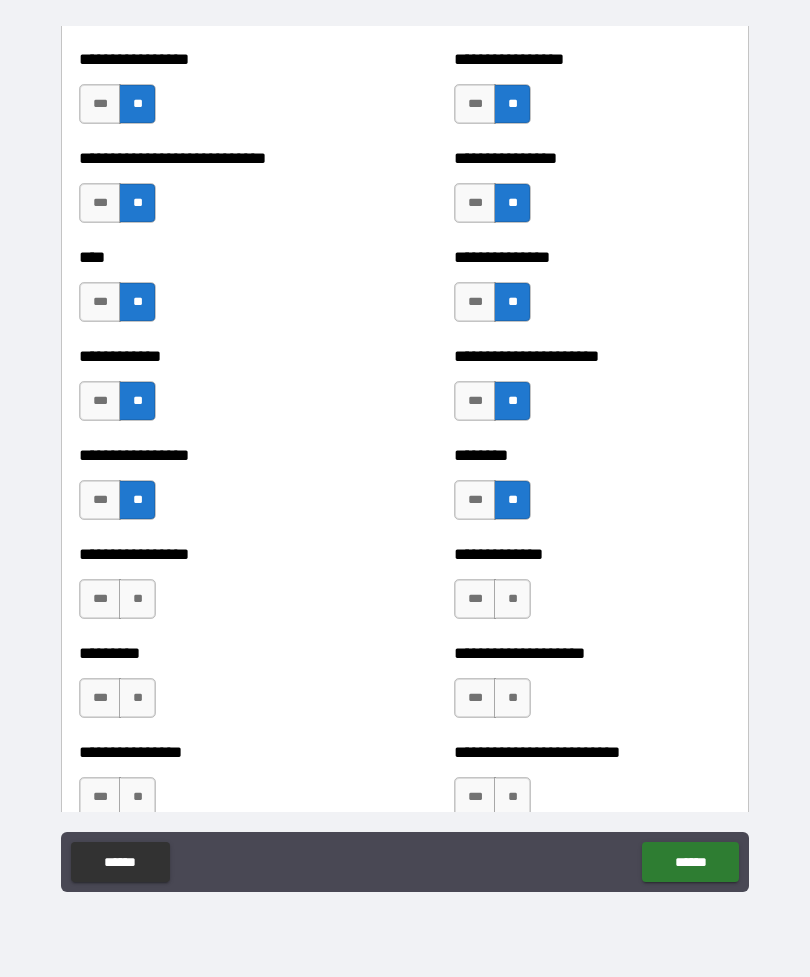 click on "**" at bounding box center (137, 599) 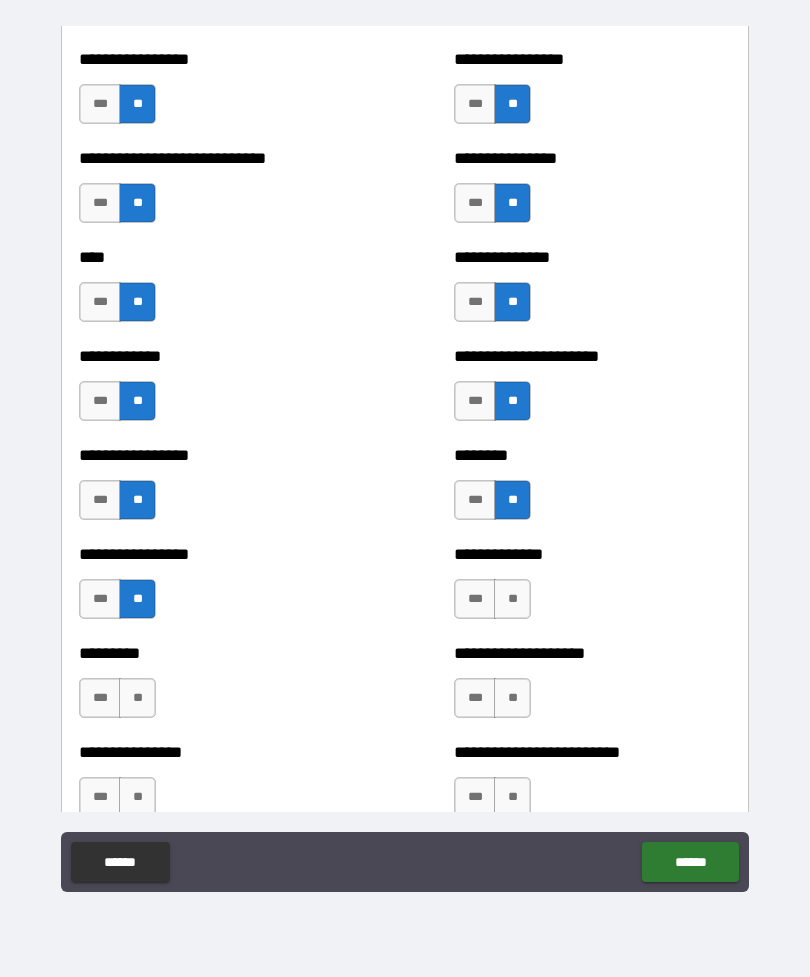 click on "**" at bounding box center (512, 599) 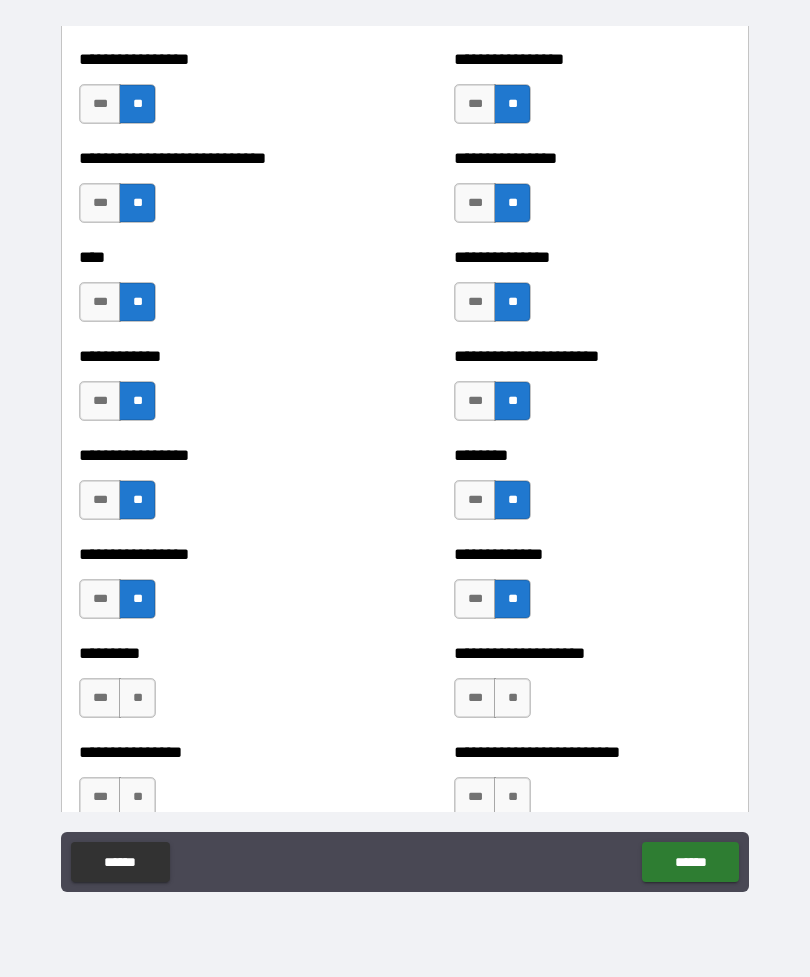 click on "**" at bounding box center [137, 698] 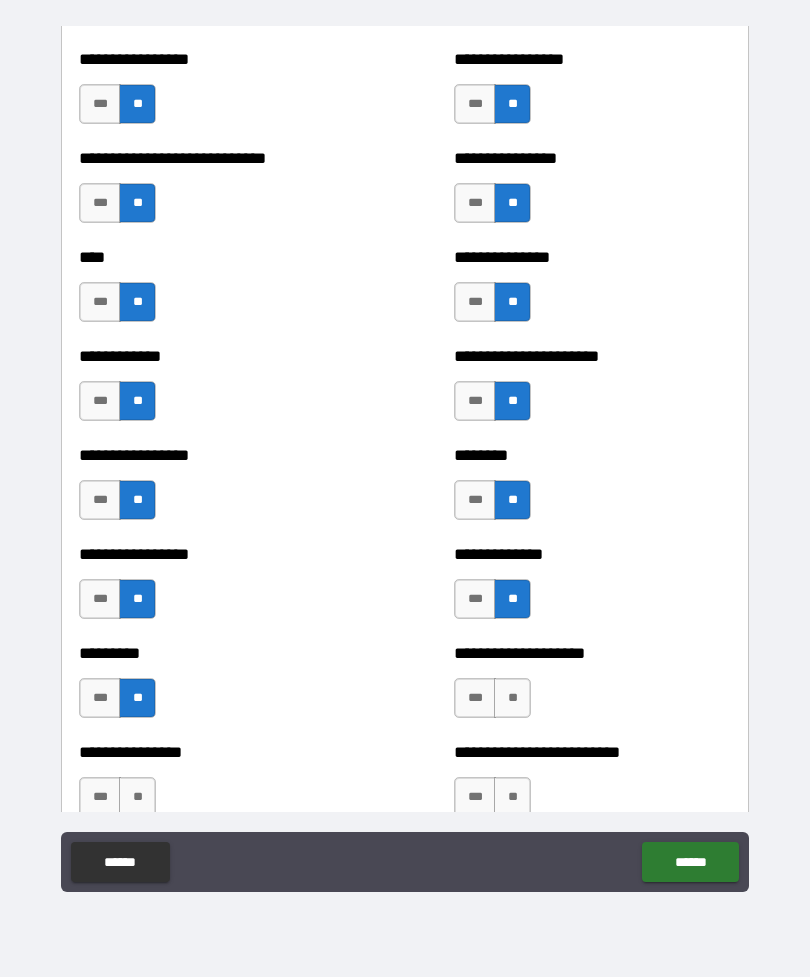 click on "**" at bounding box center (512, 698) 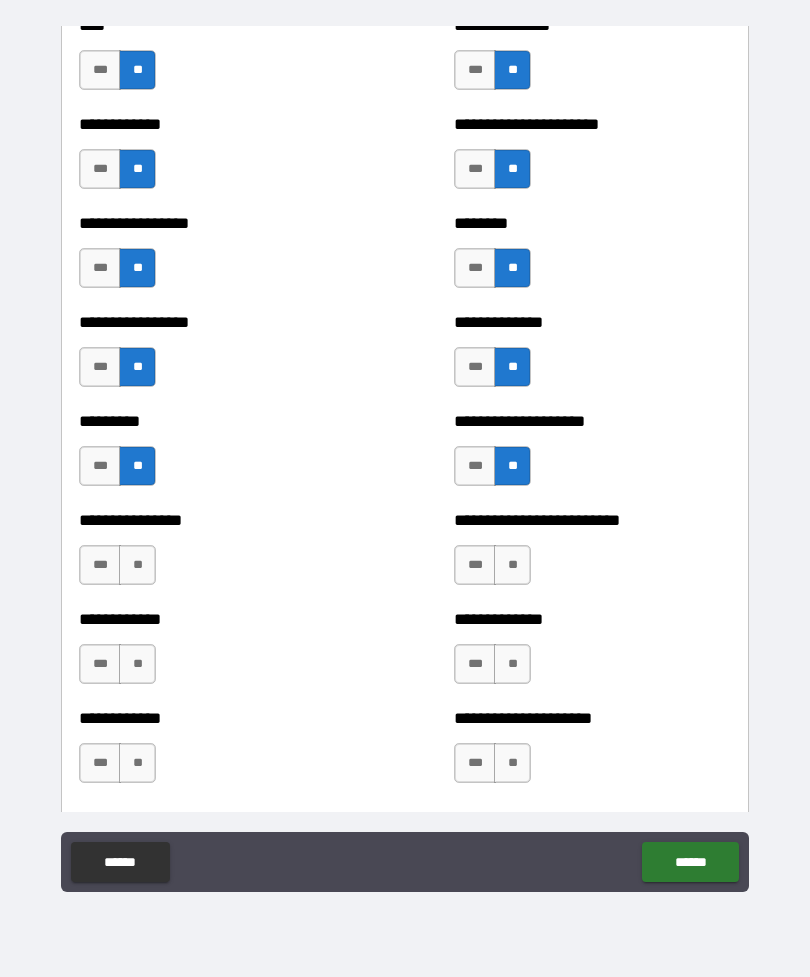 scroll, scrollTop: 2500, scrollLeft: 0, axis: vertical 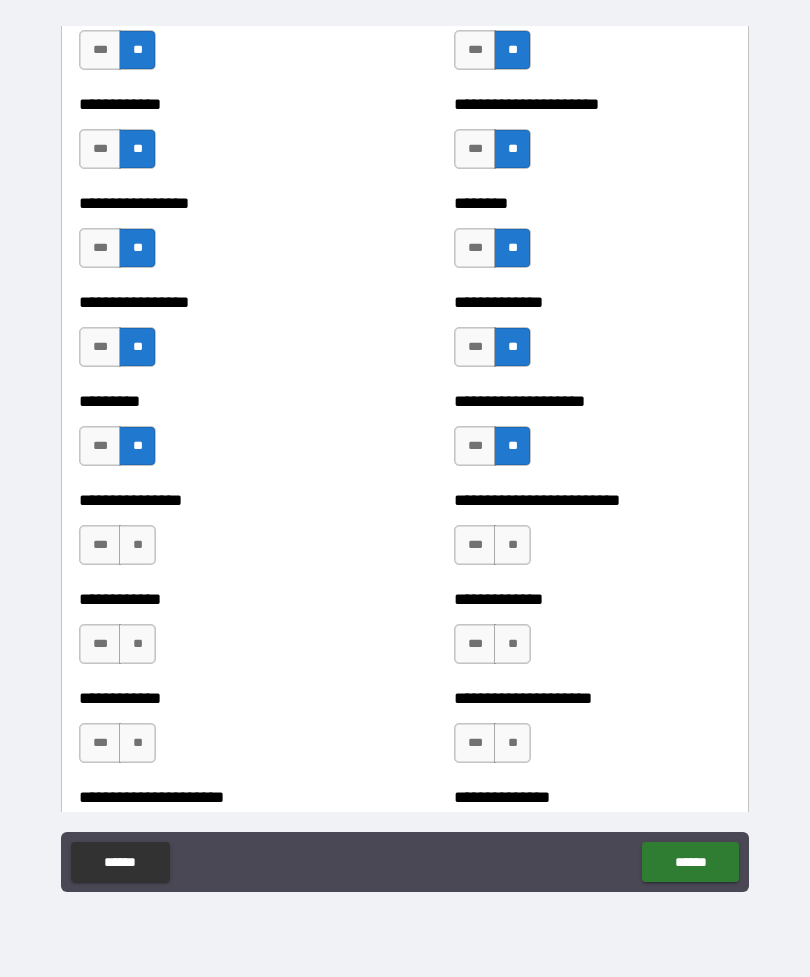 click on "**" at bounding box center (137, 545) 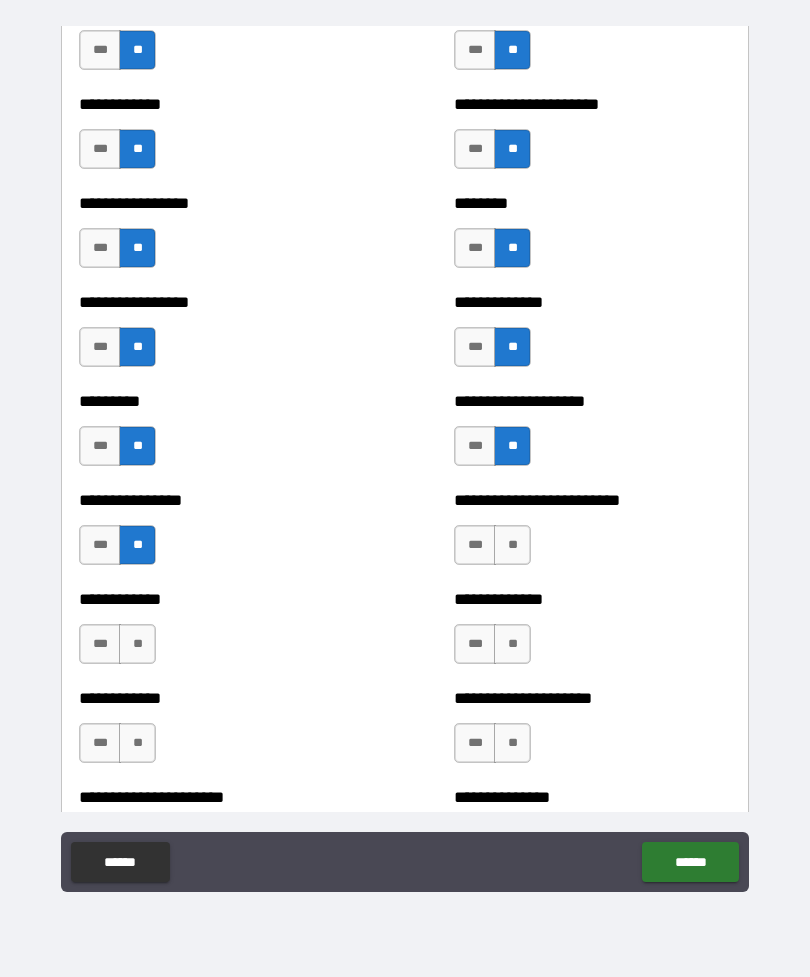 click on "**" at bounding box center (512, 545) 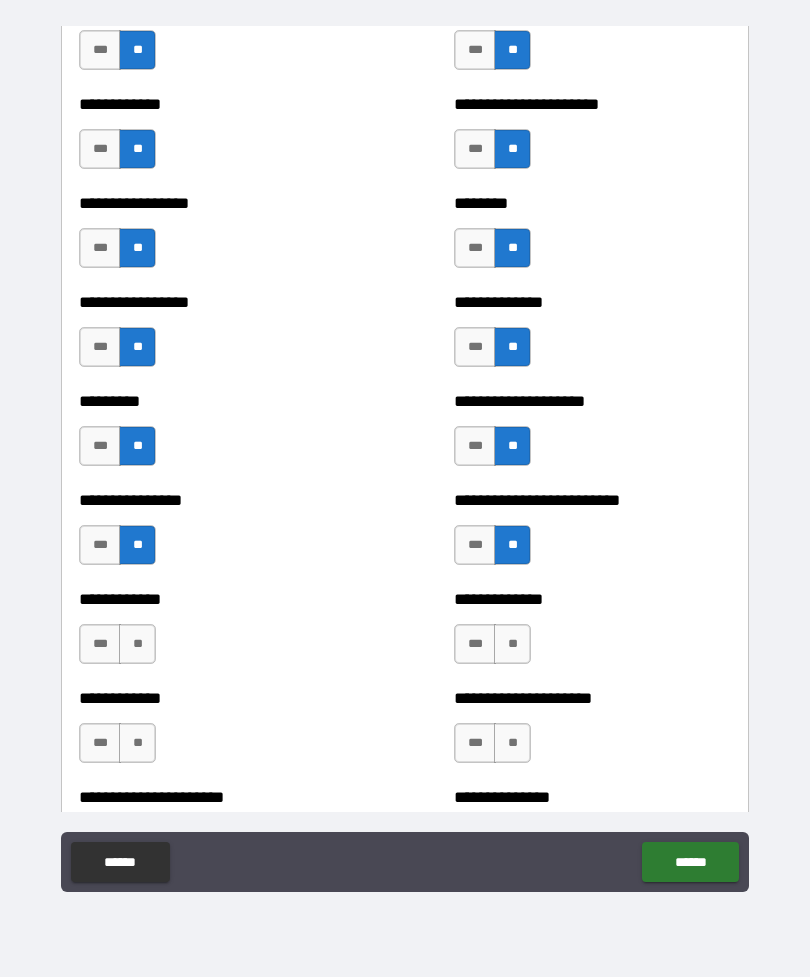 click on "**" at bounding box center [137, 644] 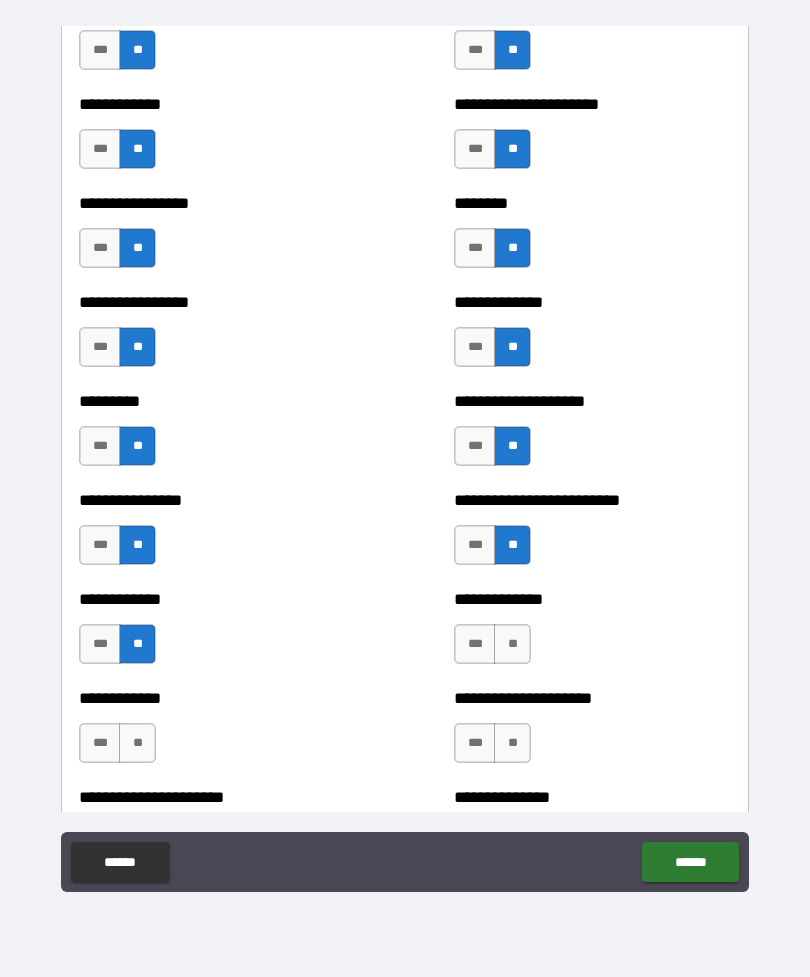 click on "**" at bounding box center (512, 644) 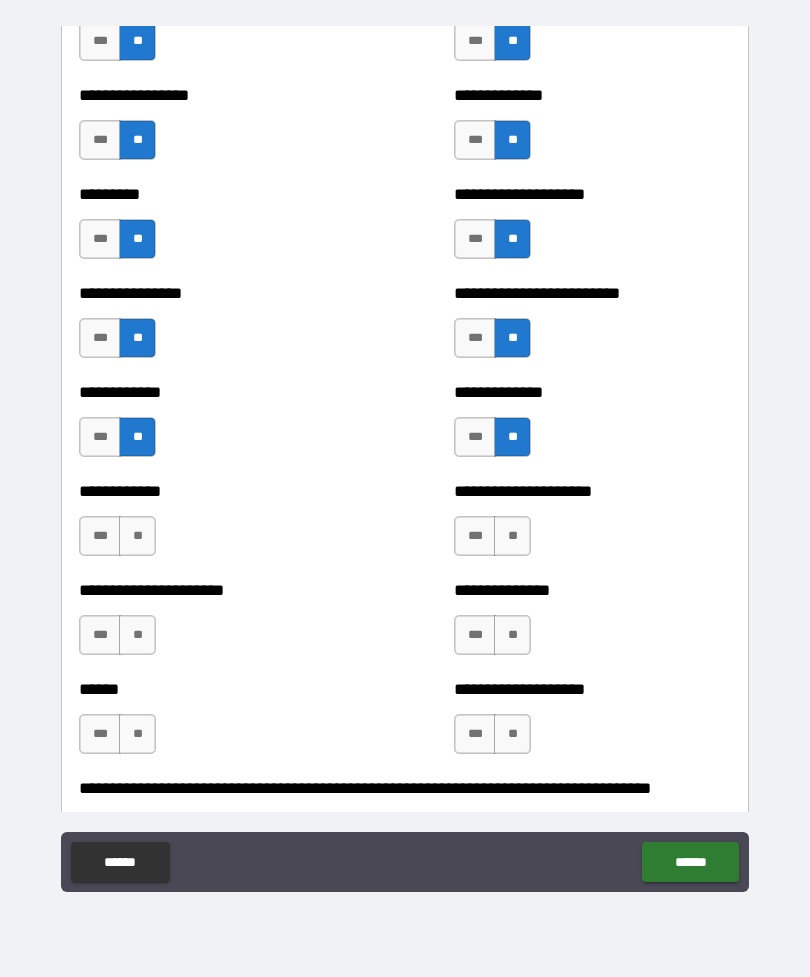 scroll, scrollTop: 2714, scrollLeft: 0, axis: vertical 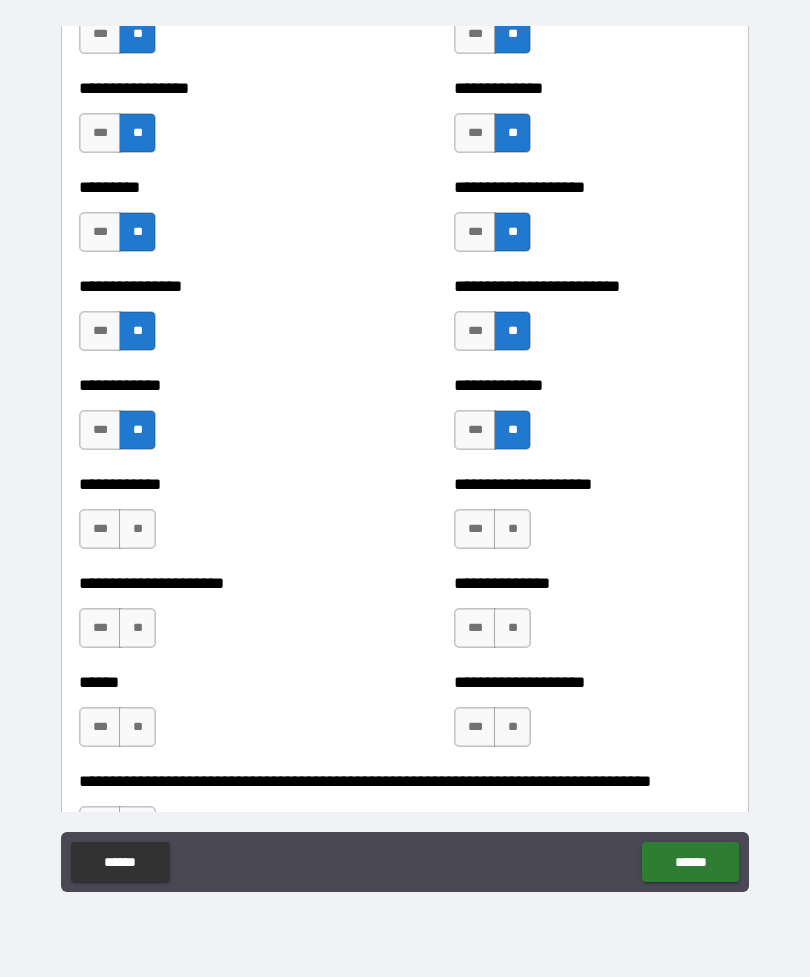 click on "**" at bounding box center [137, 529] 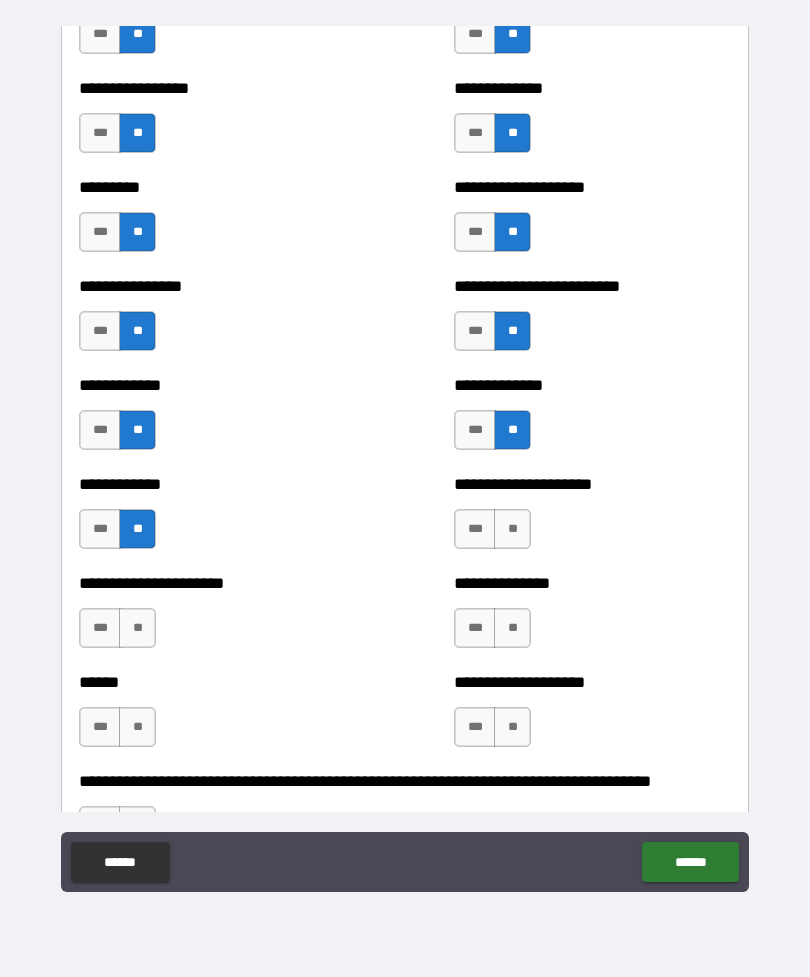 click on "**" at bounding box center (512, 529) 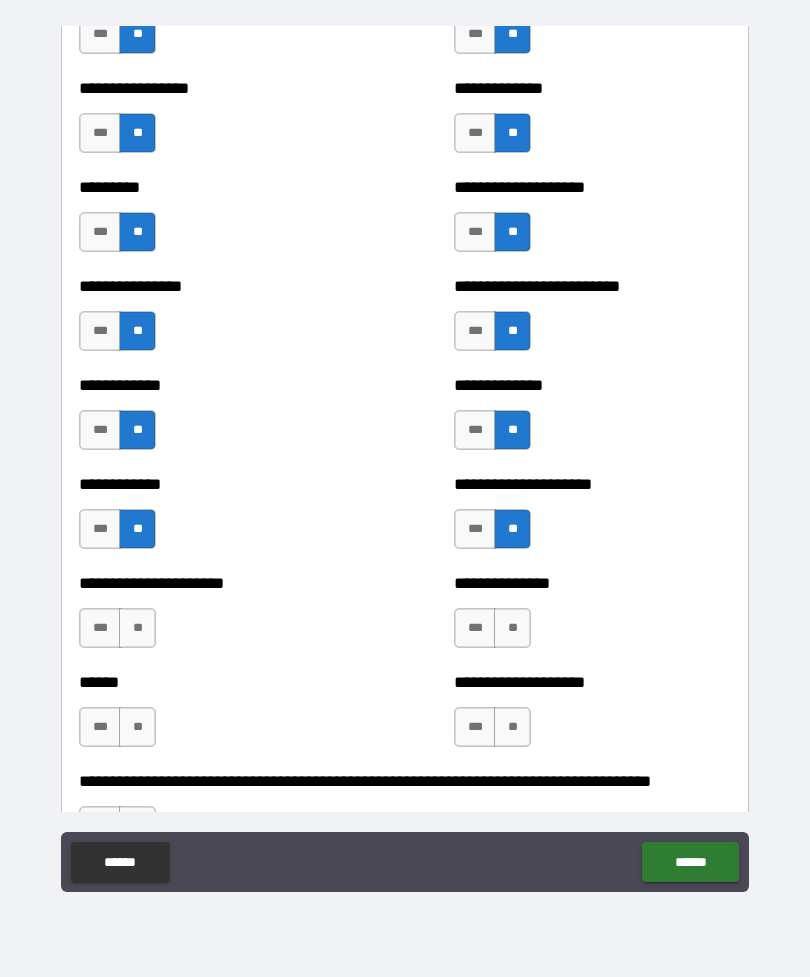 click on "**" at bounding box center [512, 628] 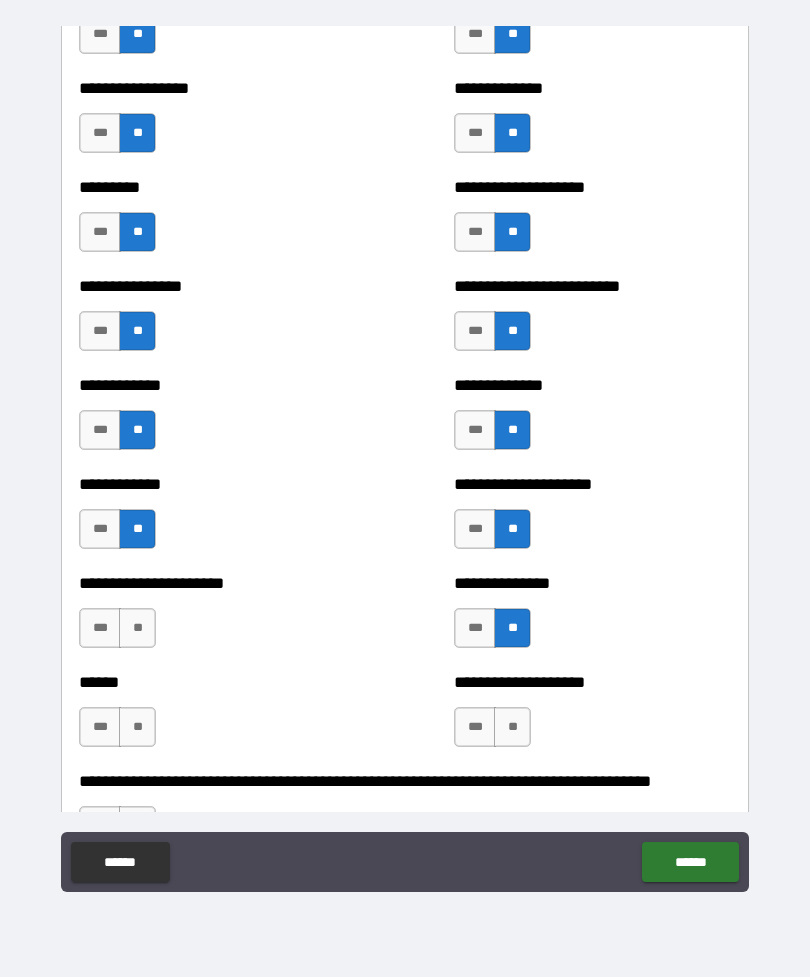 click on "**" at bounding box center [137, 628] 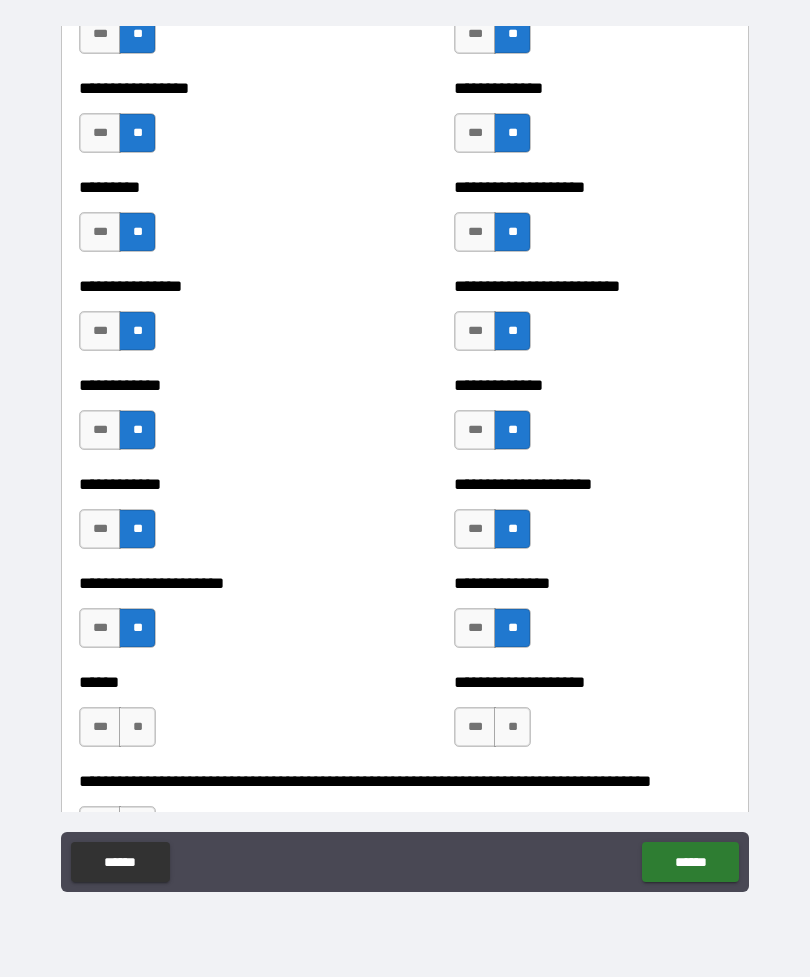 click on "**" at bounding box center [137, 727] 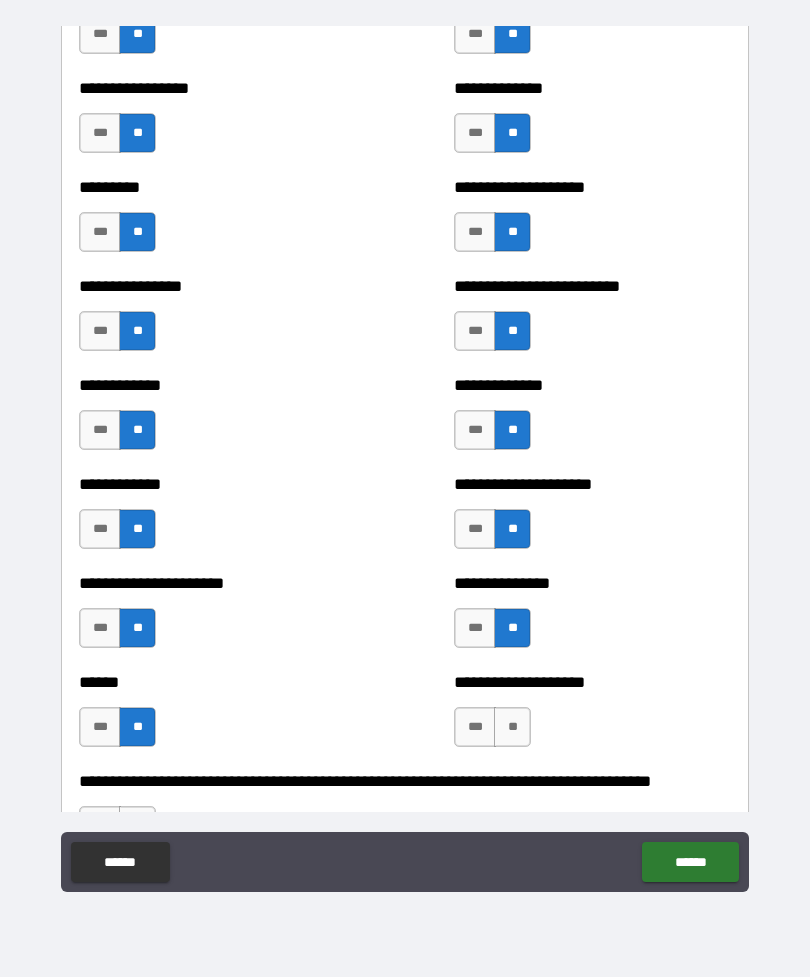 click on "**" at bounding box center [512, 727] 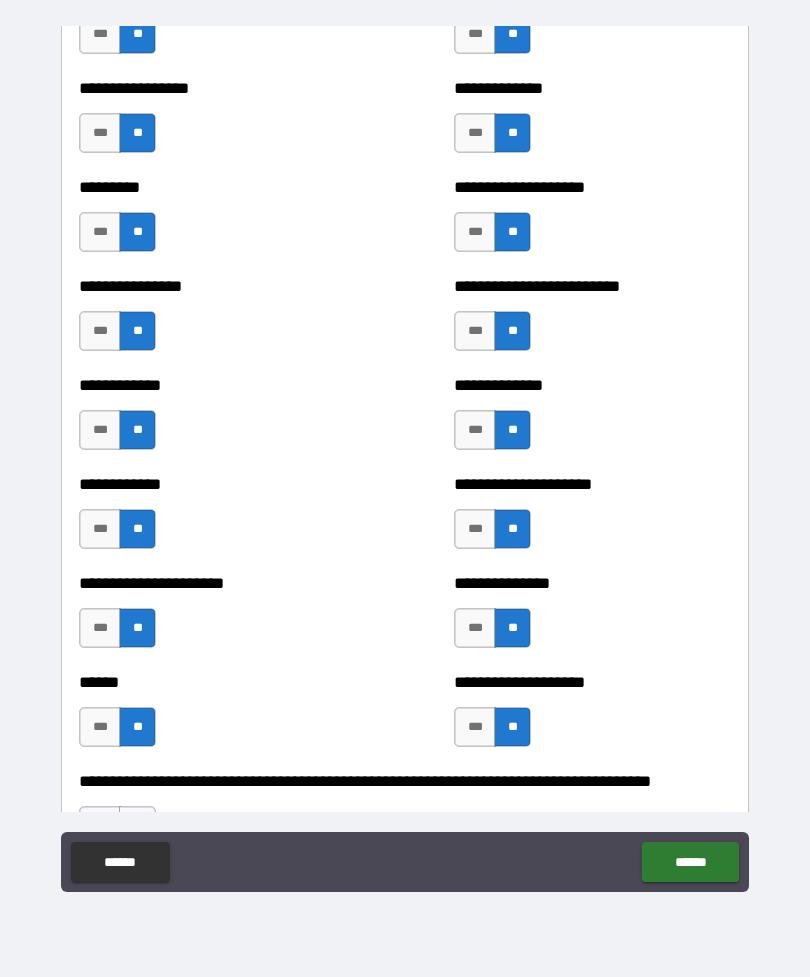 click on "***" at bounding box center [475, 727] 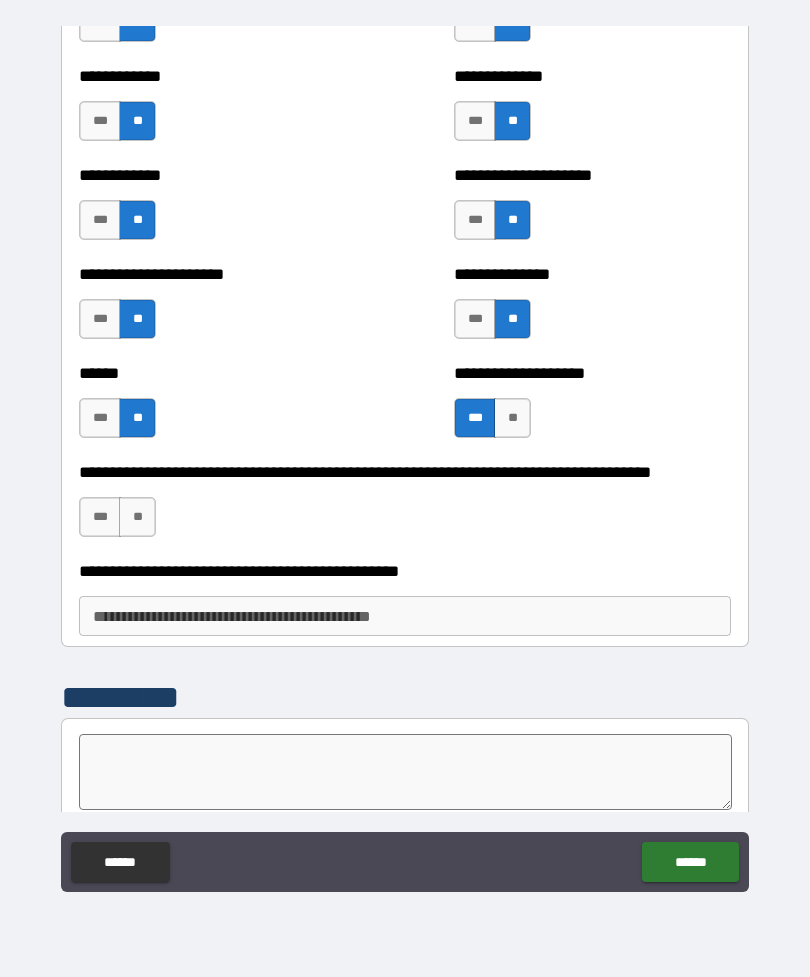 scroll, scrollTop: 3025, scrollLeft: 0, axis: vertical 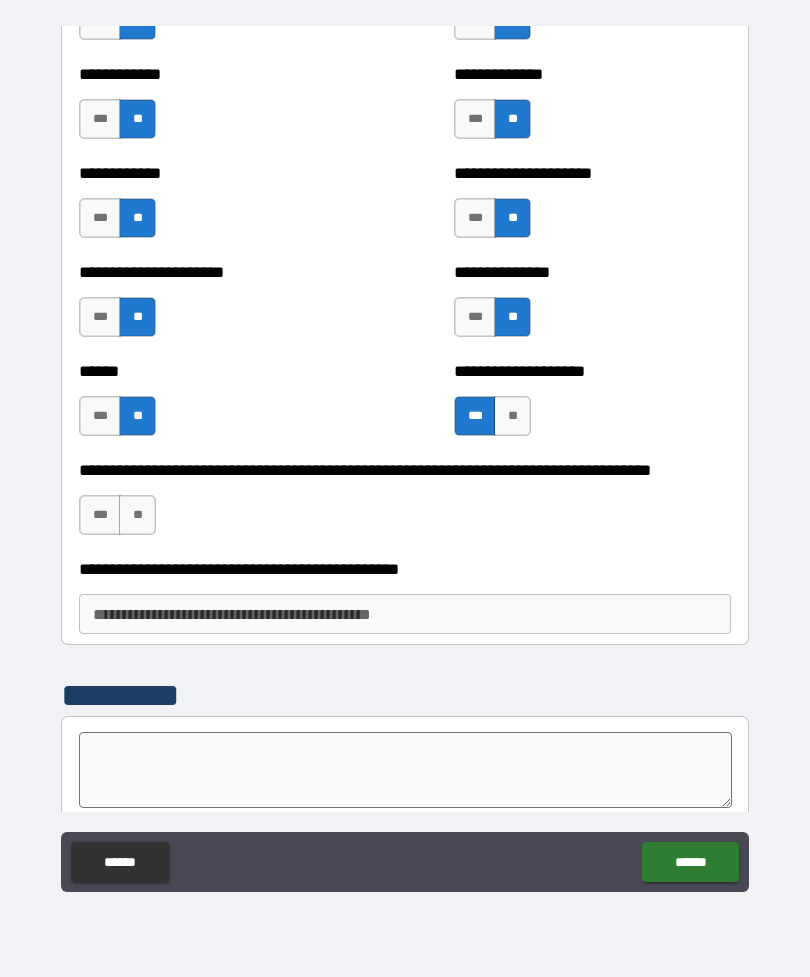 click on "**" at bounding box center [137, 515] 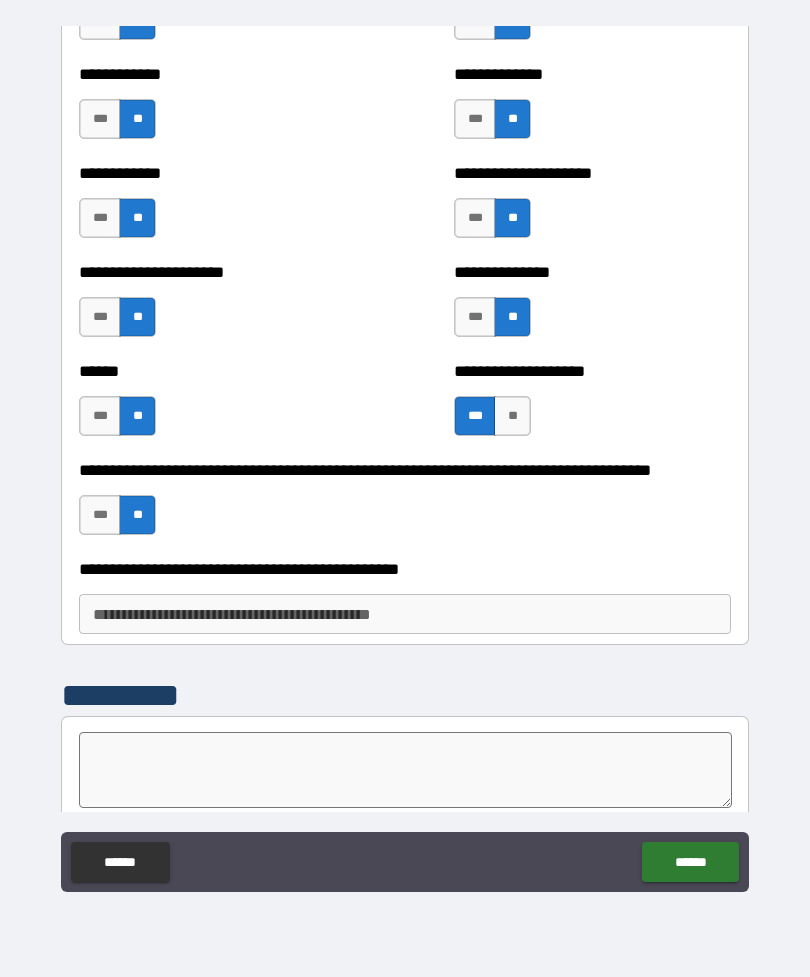 click on "**********" at bounding box center [405, 614] 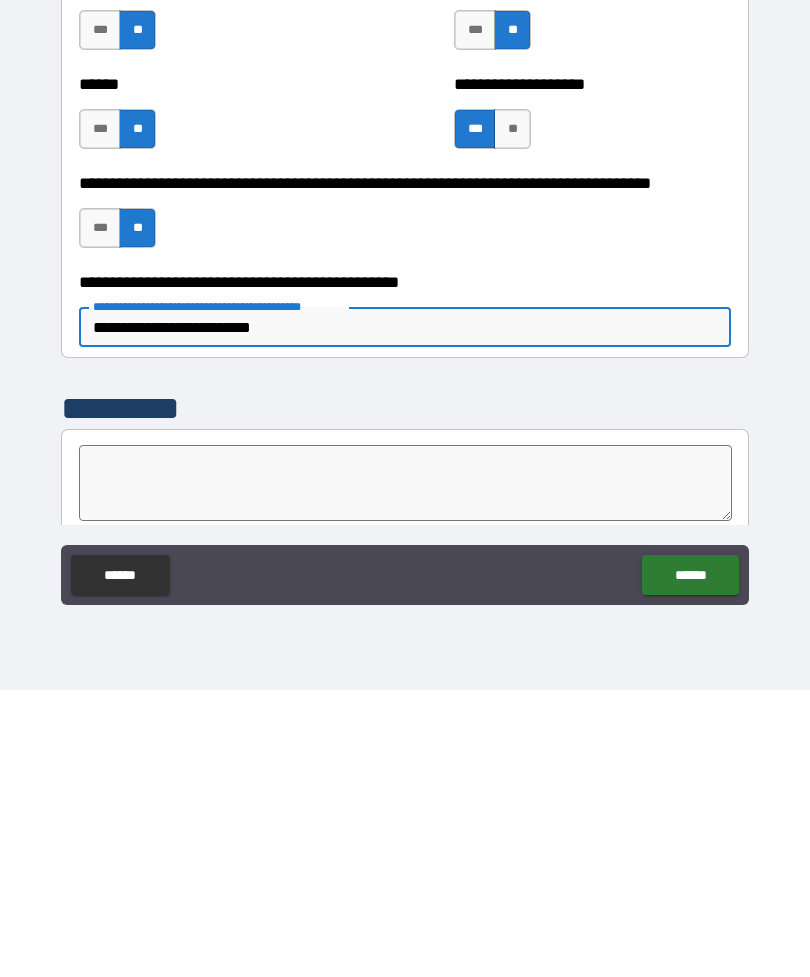 type on "**********" 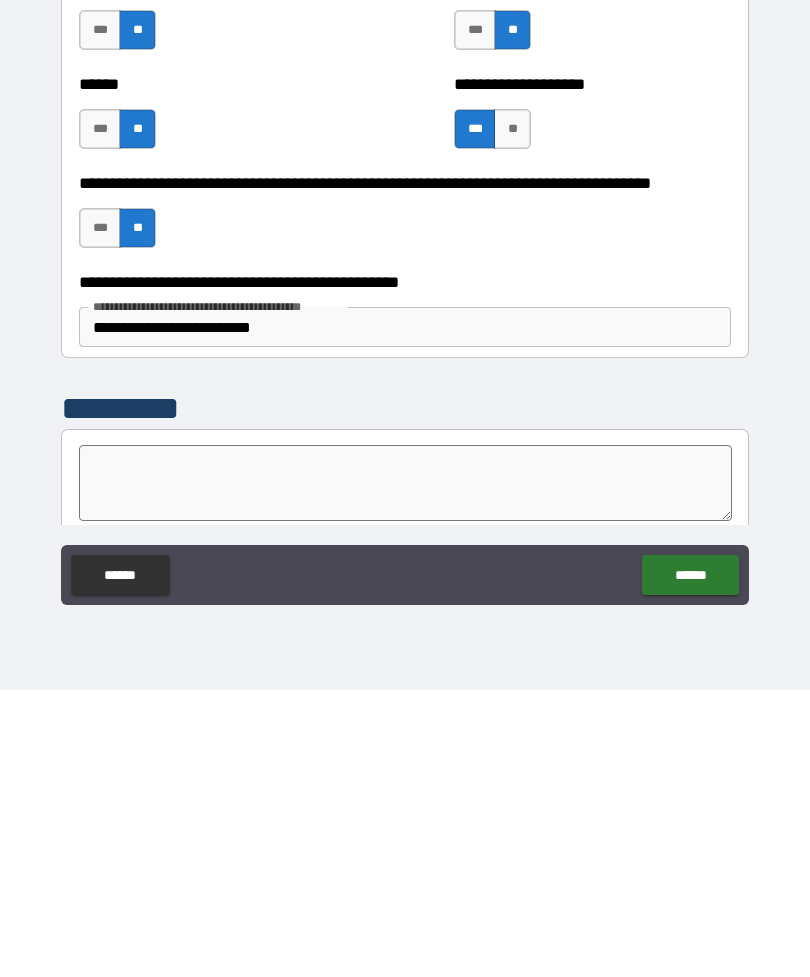 click on "******" at bounding box center (690, 862) 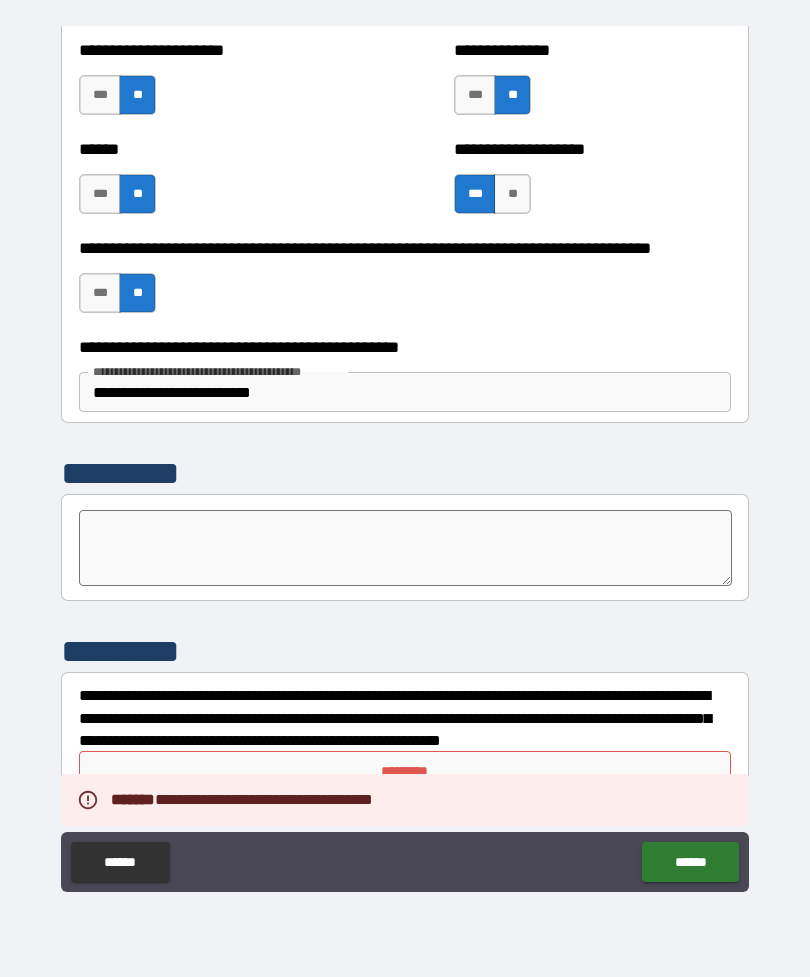 scroll, scrollTop: 3247, scrollLeft: 0, axis: vertical 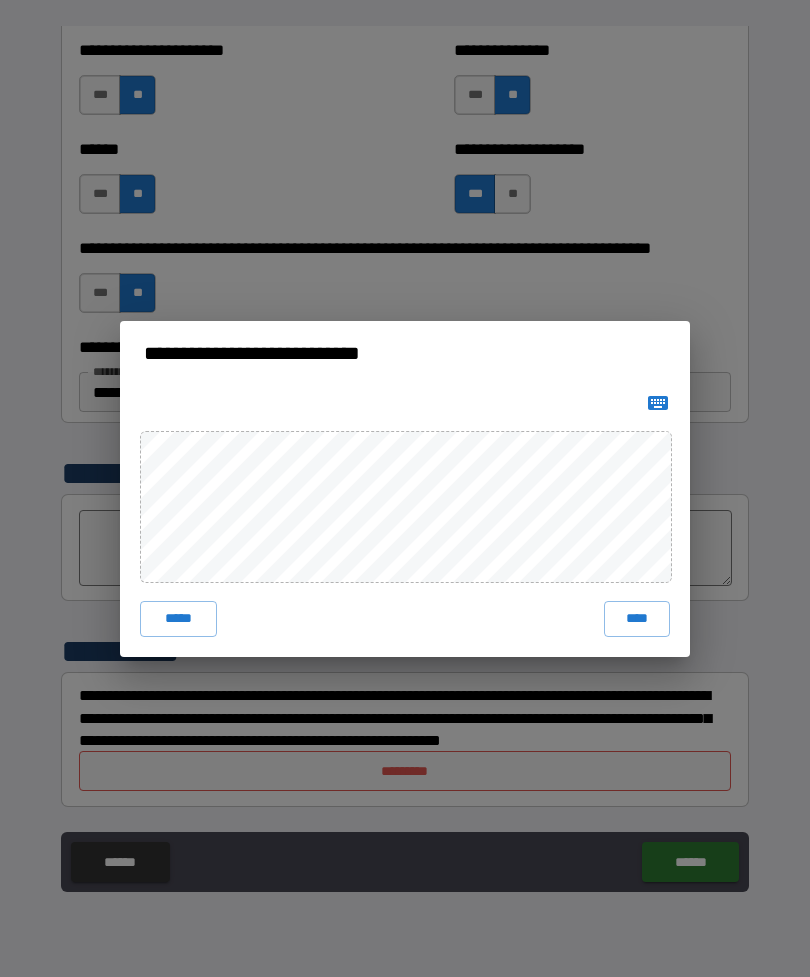click on "****" at bounding box center (637, 619) 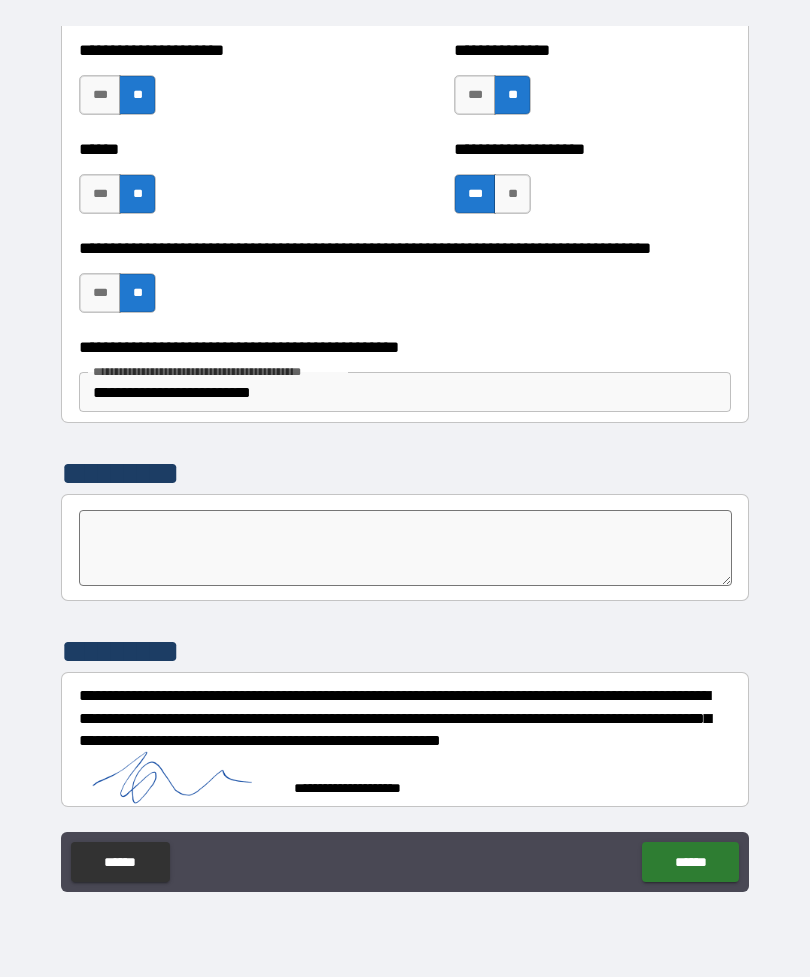 scroll, scrollTop: 3237, scrollLeft: 0, axis: vertical 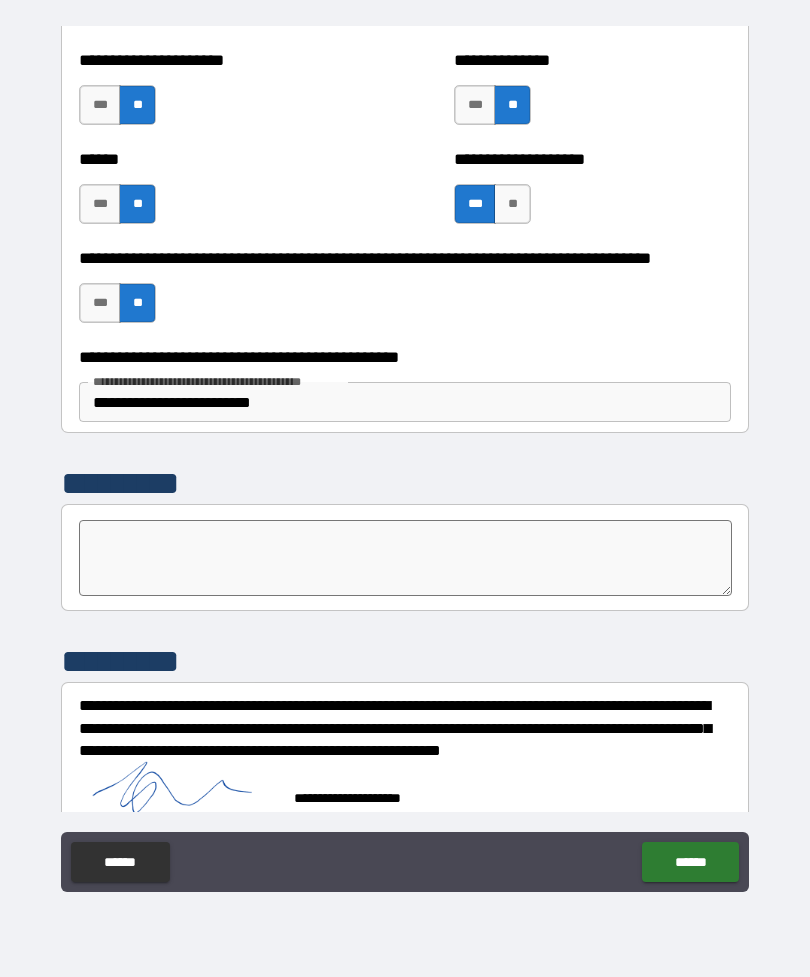 click on "******" at bounding box center (690, 862) 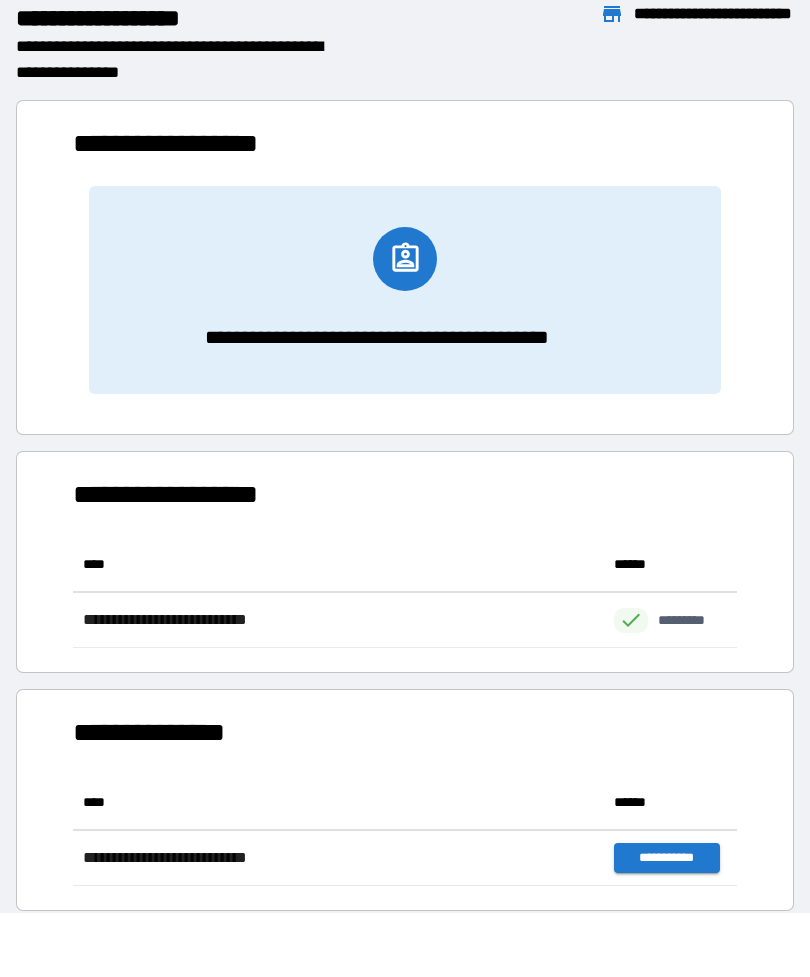 scroll, scrollTop: 1, scrollLeft: 1, axis: both 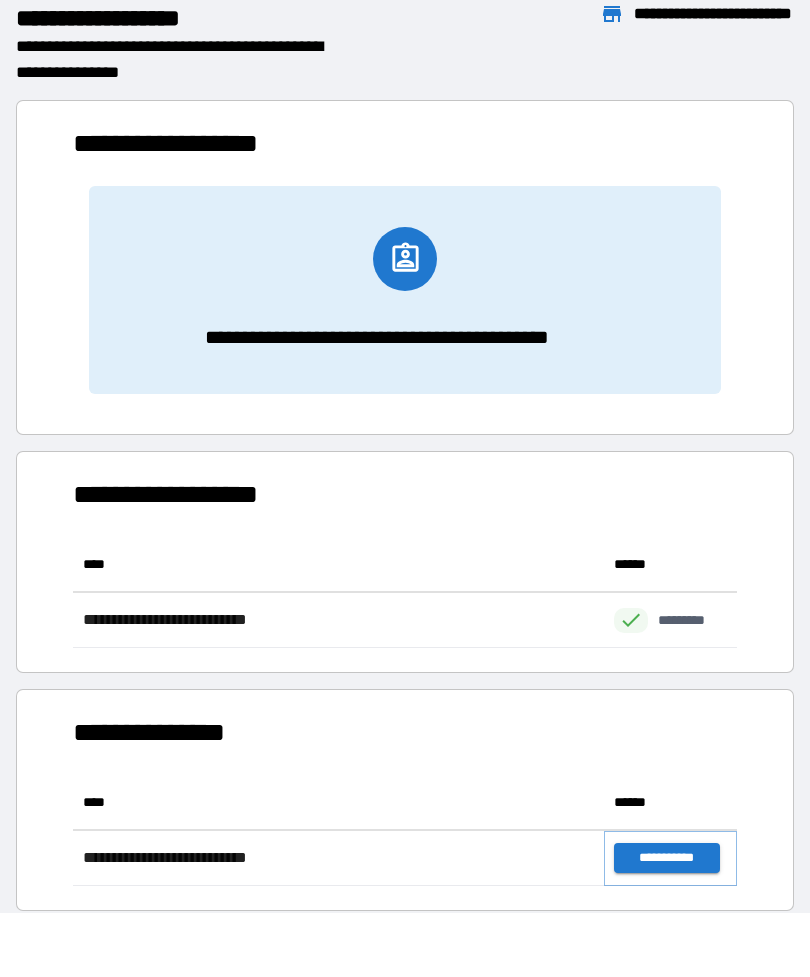 click on "**********" at bounding box center (666, 858) 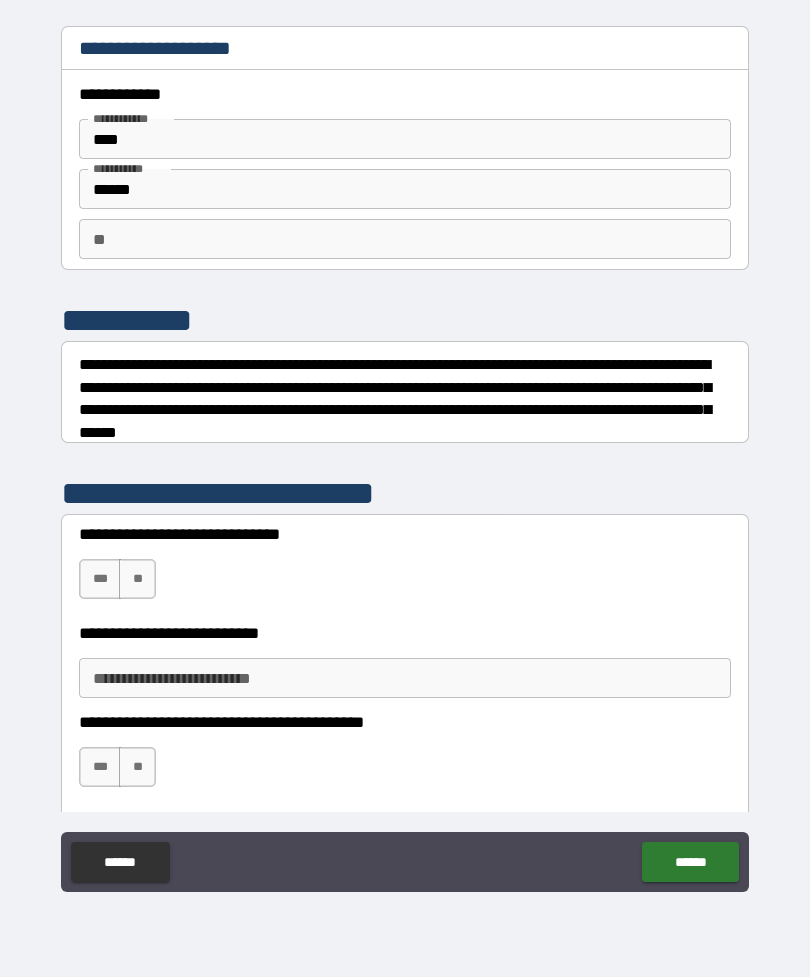 click on "***" at bounding box center (100, 579) 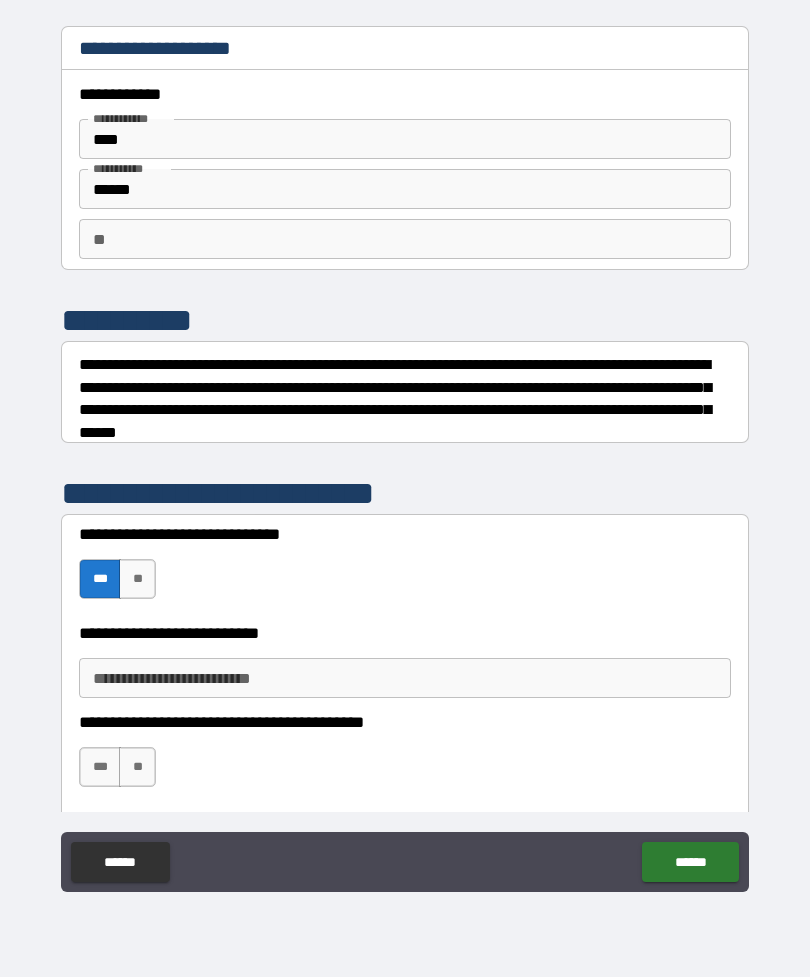 click on "**********" at bounding box center (405, 678) 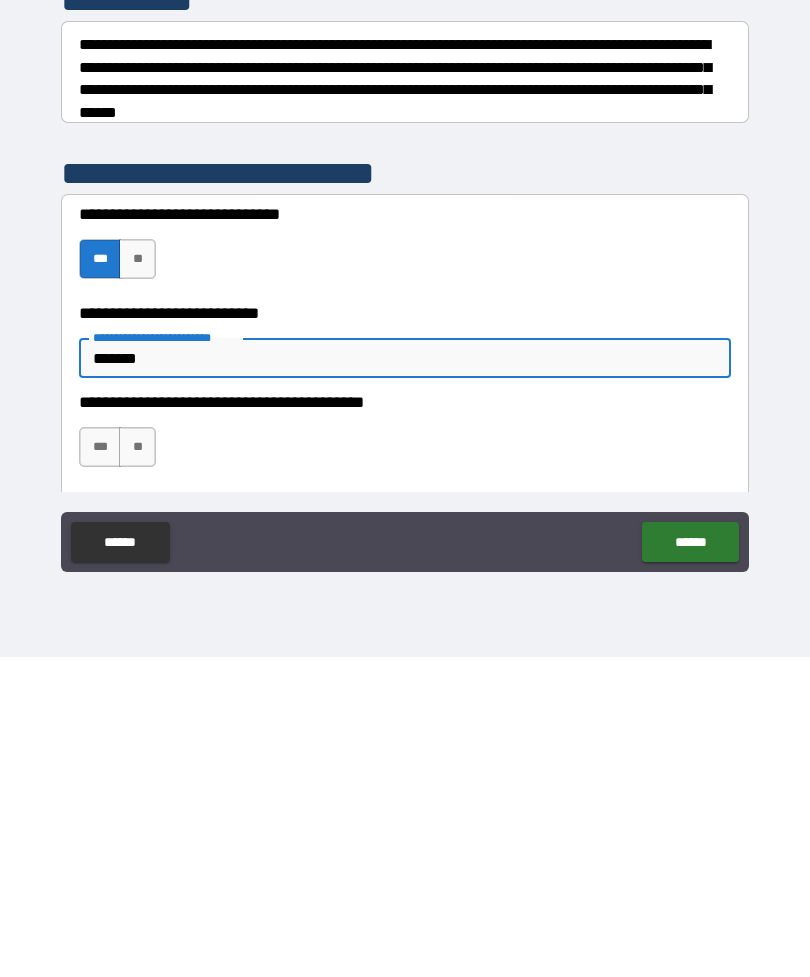type on "*******" 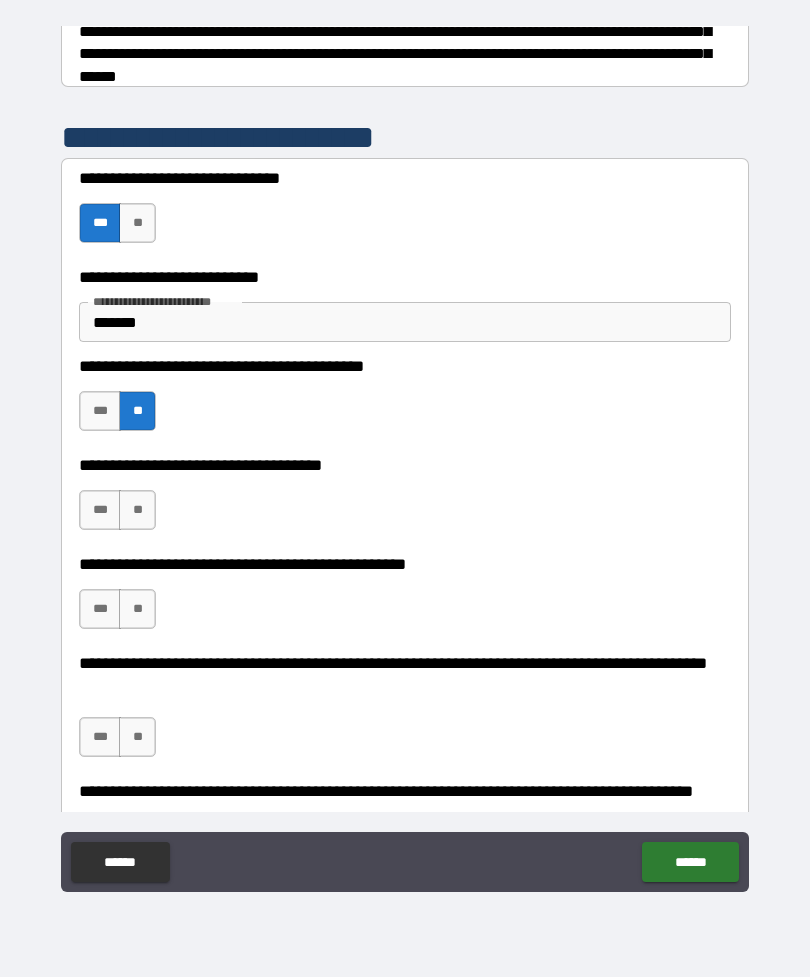 scroll, scrollTop: 368, scrollLeft: 0, axis: vertical 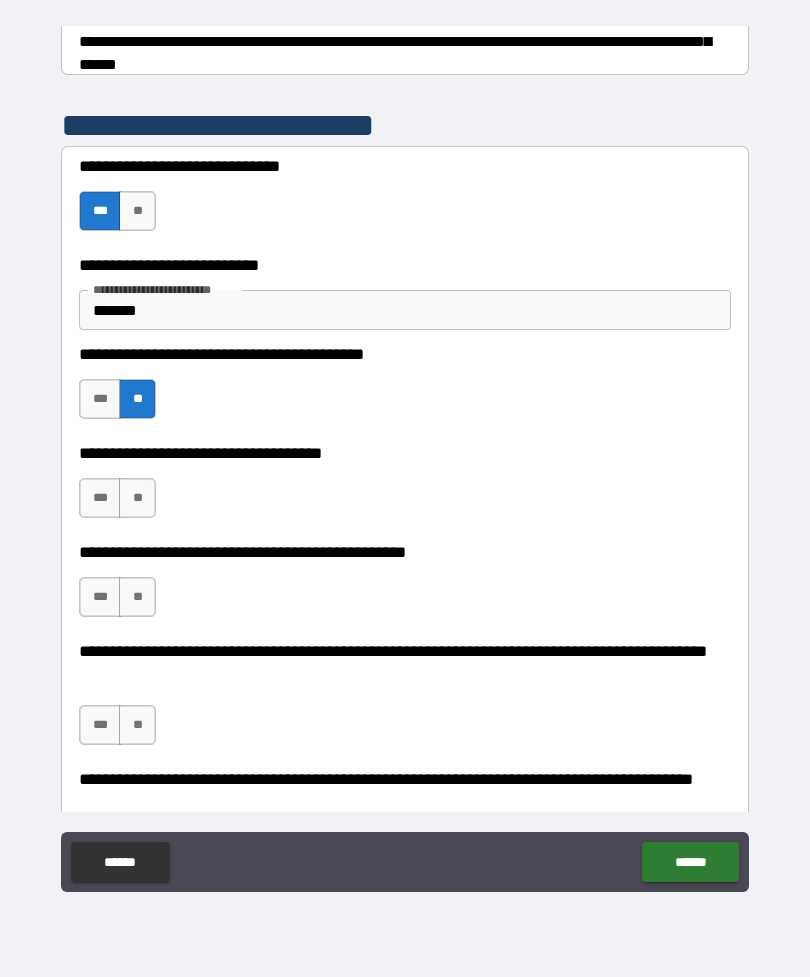 click on "**" at bounding box center [137, 498] 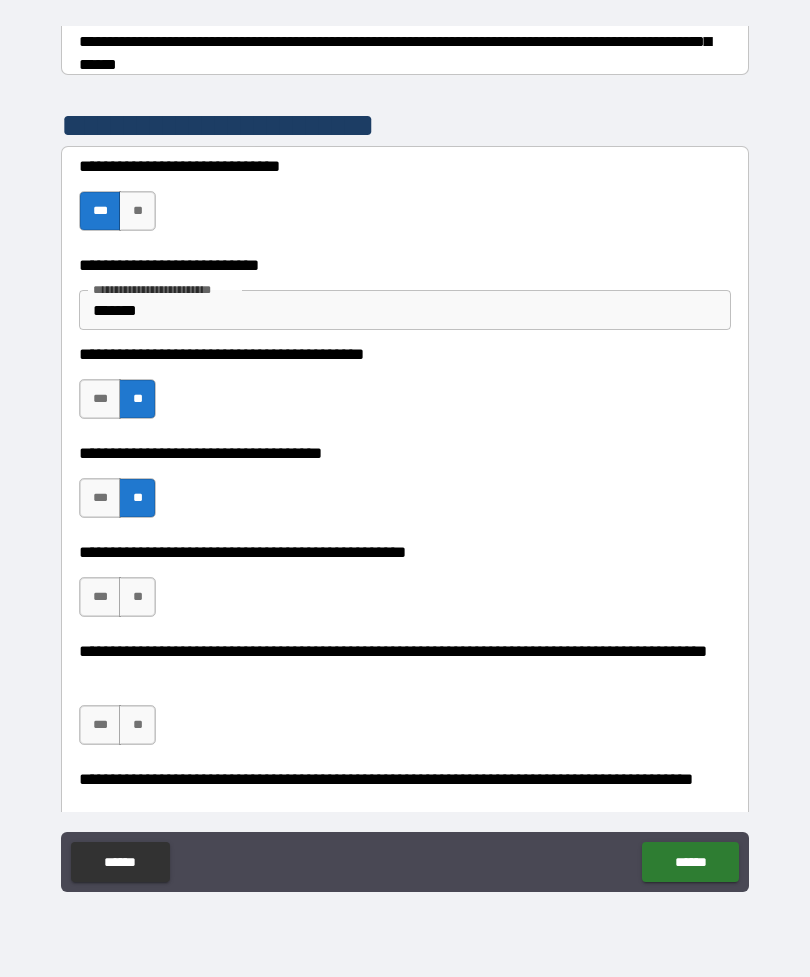 click on "**" at bounding box center (137, 597) 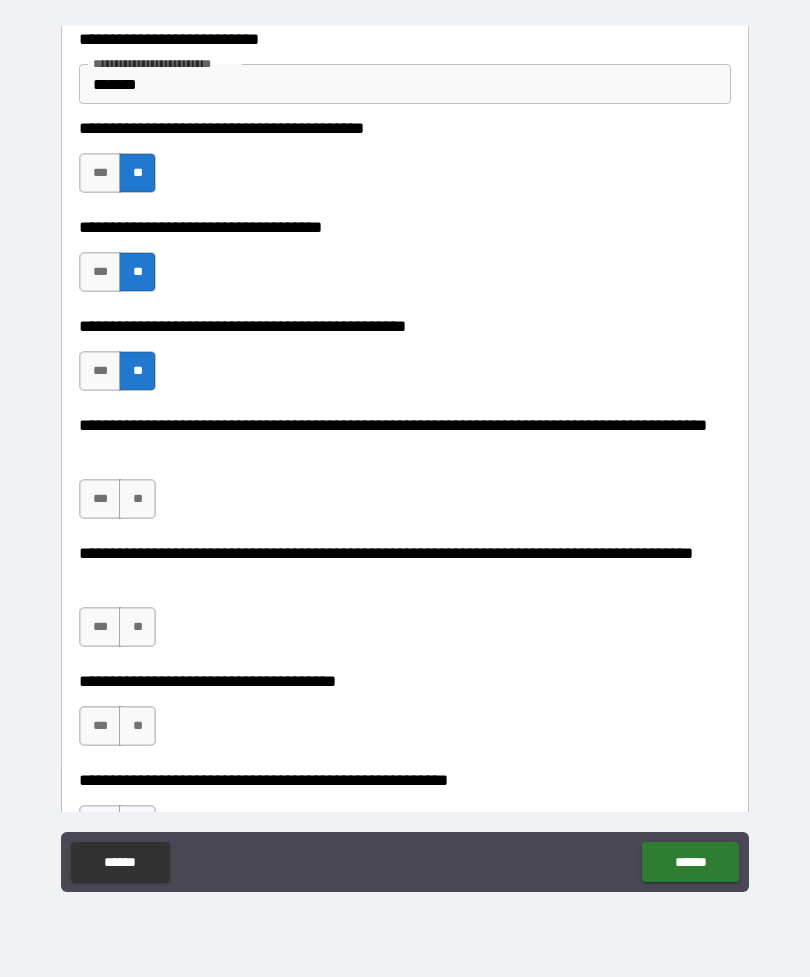 scroll, scrollTop: 601, scrollLeft: 0, axis: vertical 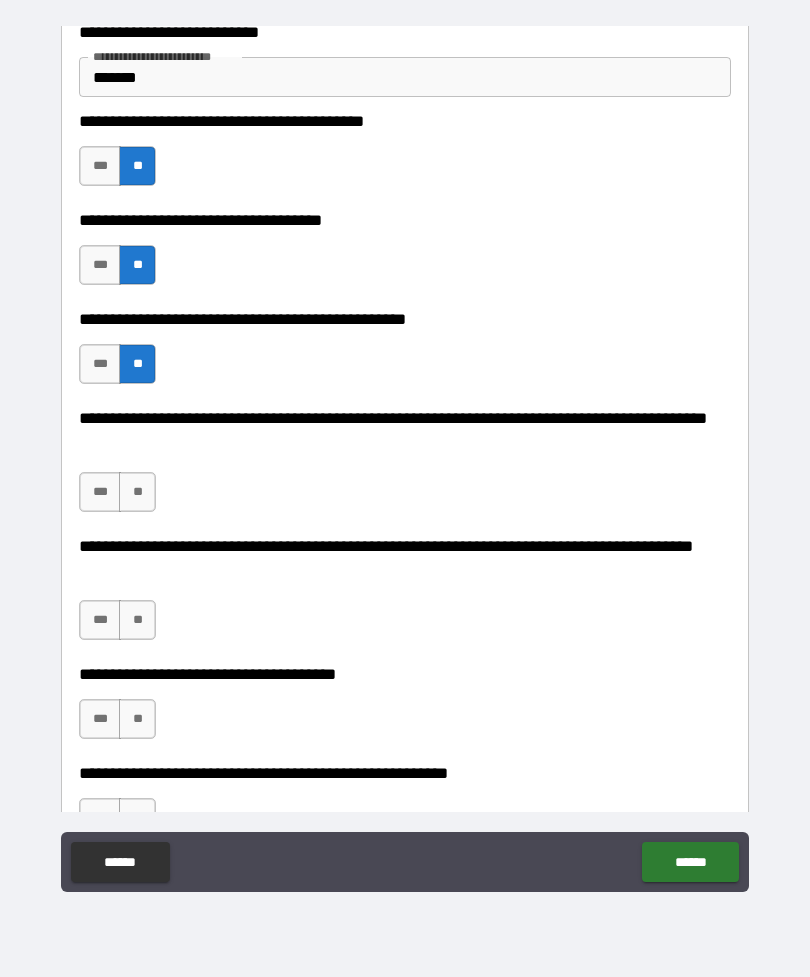 click on "***" at bounding box center [100, 265] 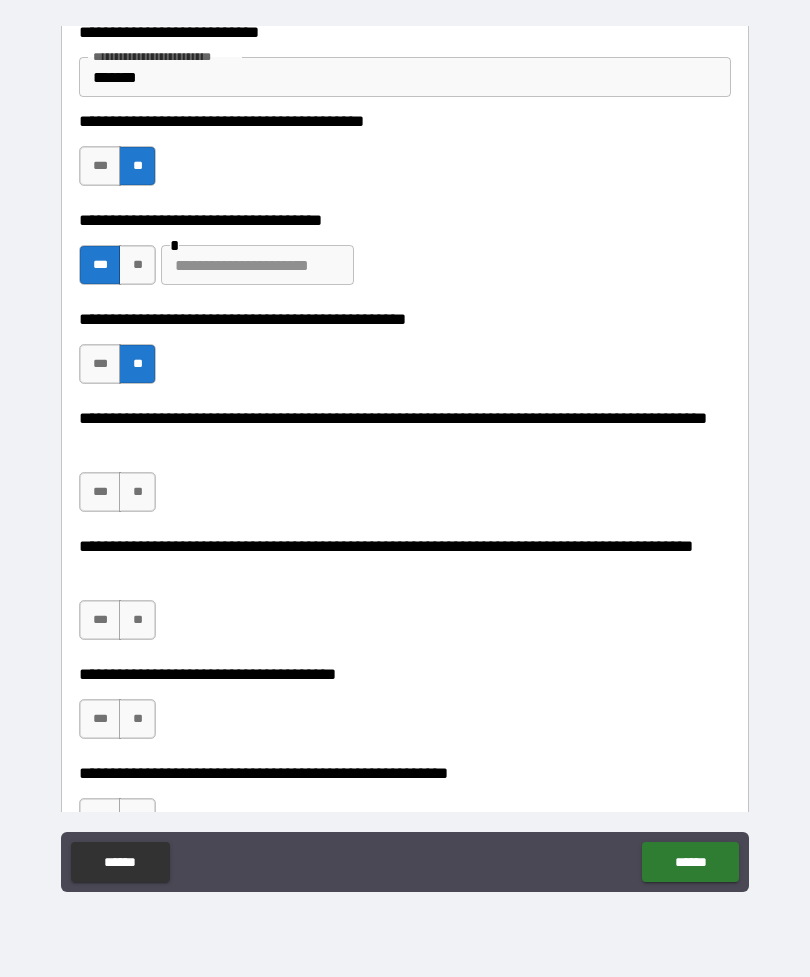 click at bounding box center (257, 265) 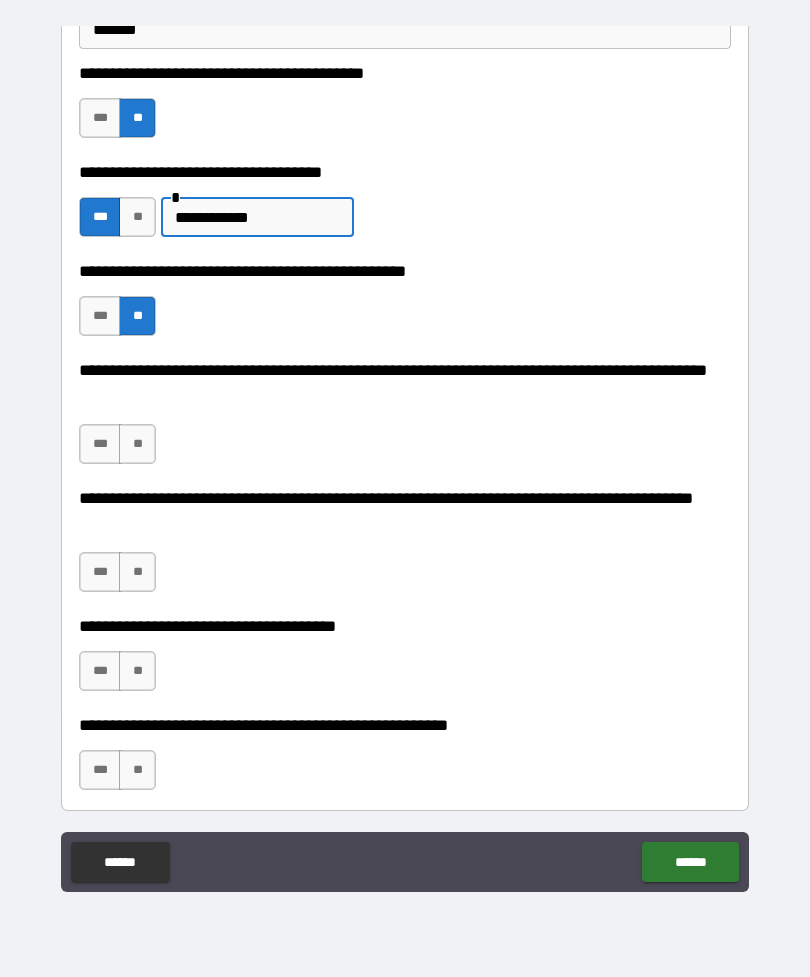 scroll, scrollTop: 664, scrollLeft: 0, axis: vertical 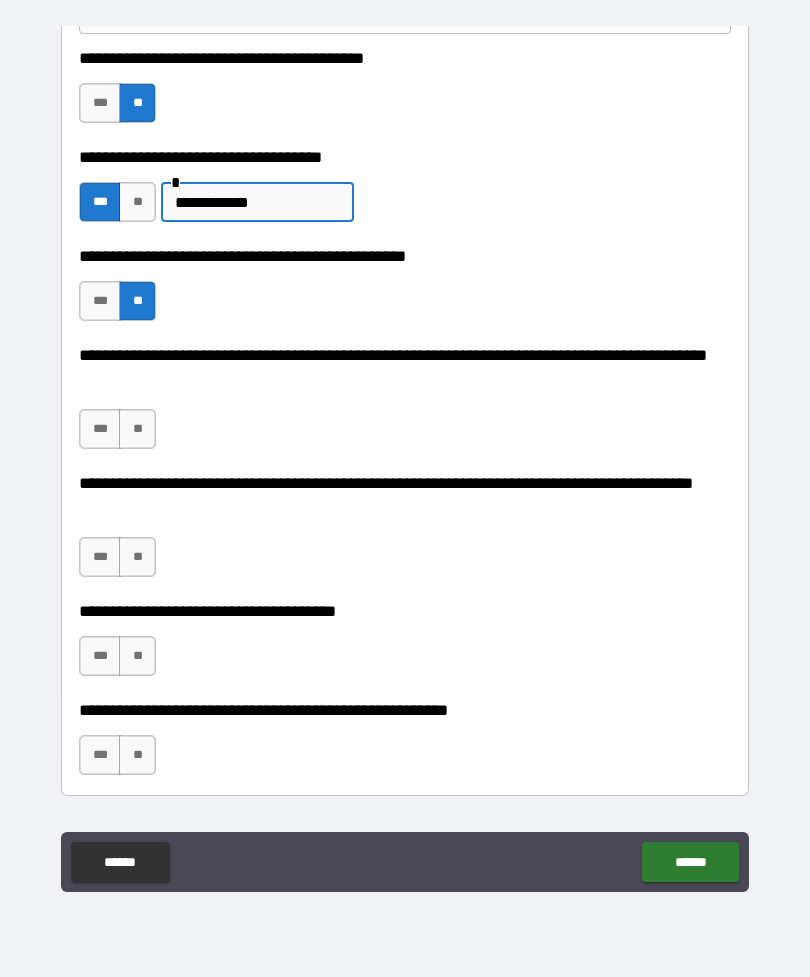 type on "**********" 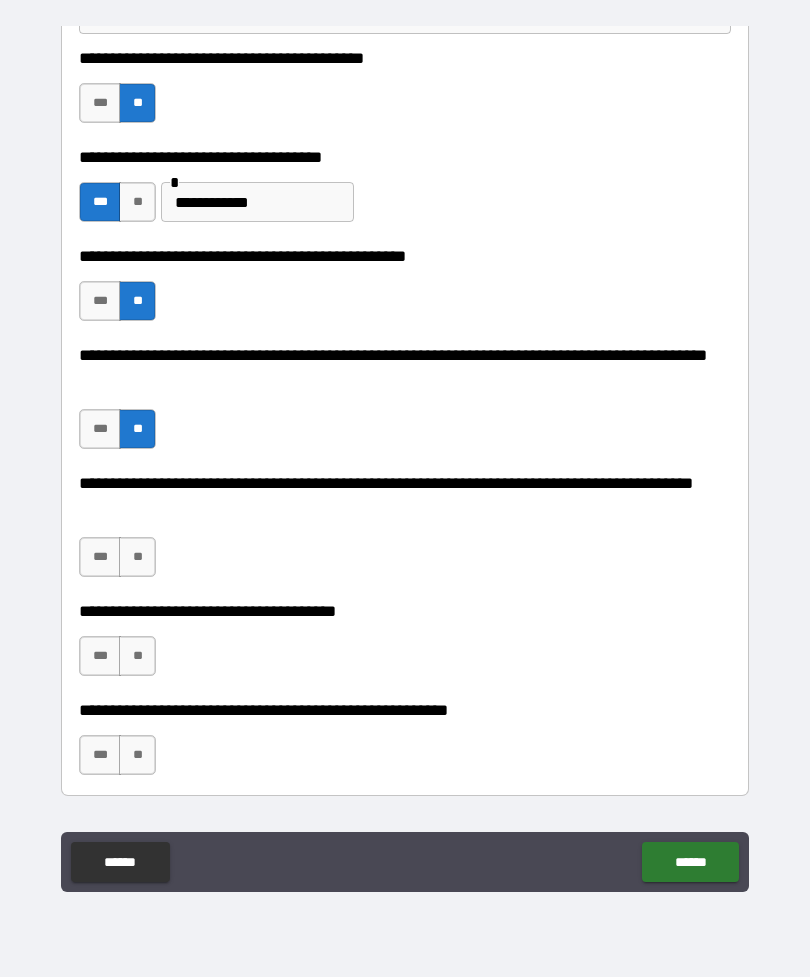 click on "**" at bounding box center [137, 557] 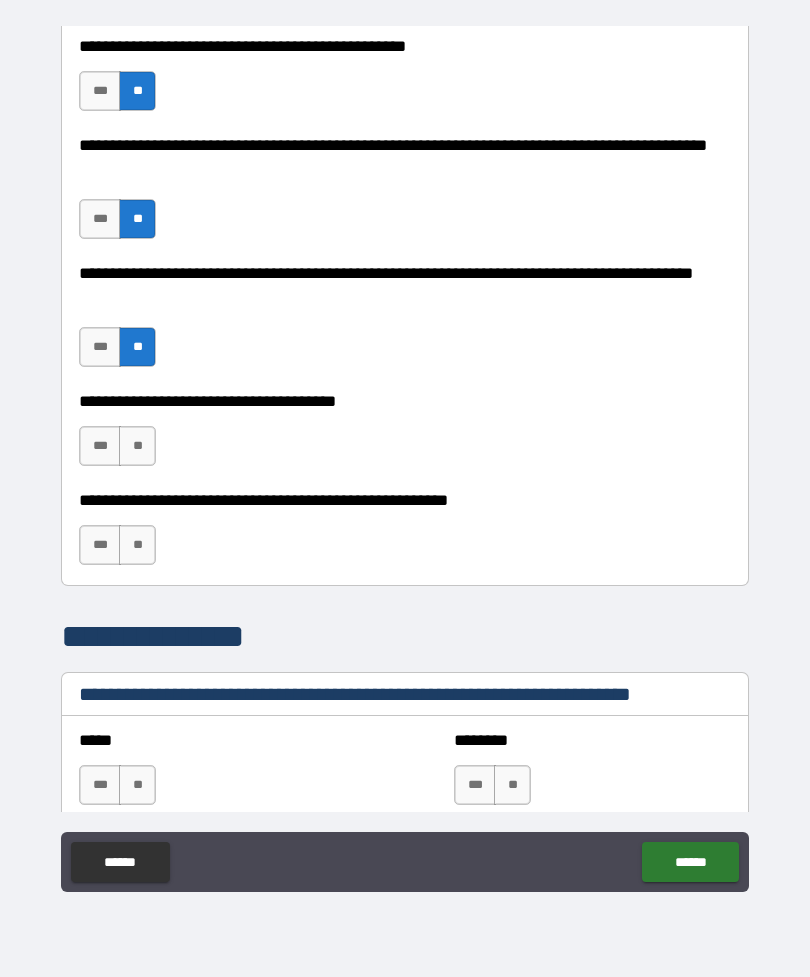 scroll, scrollTop: 895, scrollLeft: 0, axis: vertical 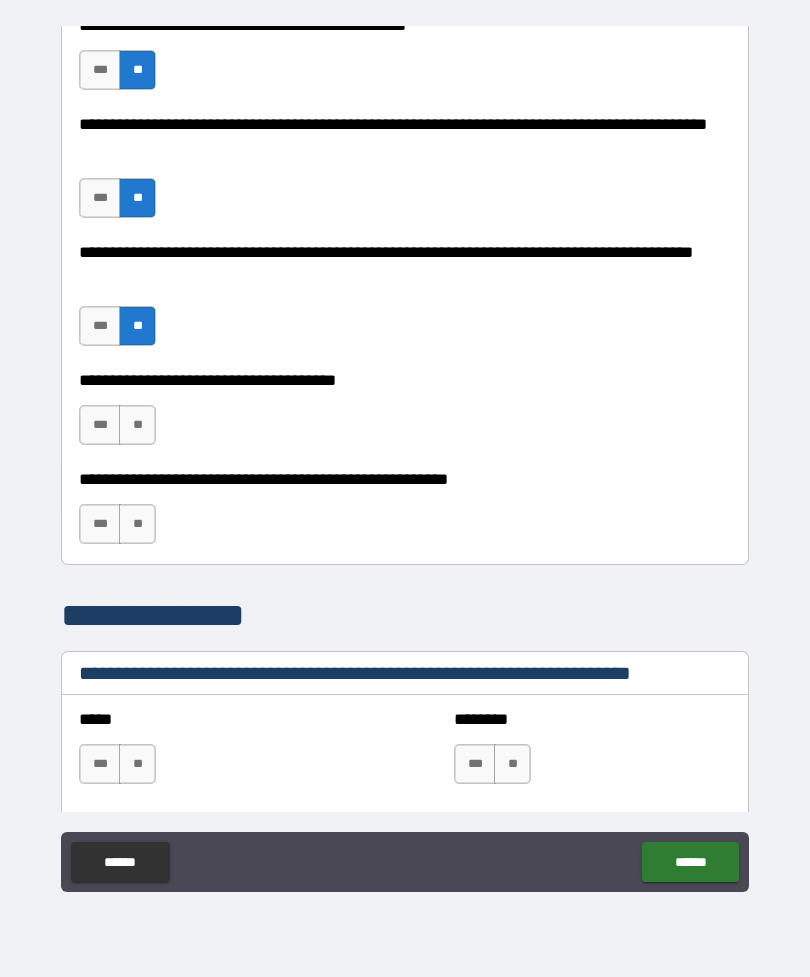 click on "**" at bounding box center (137, 425) 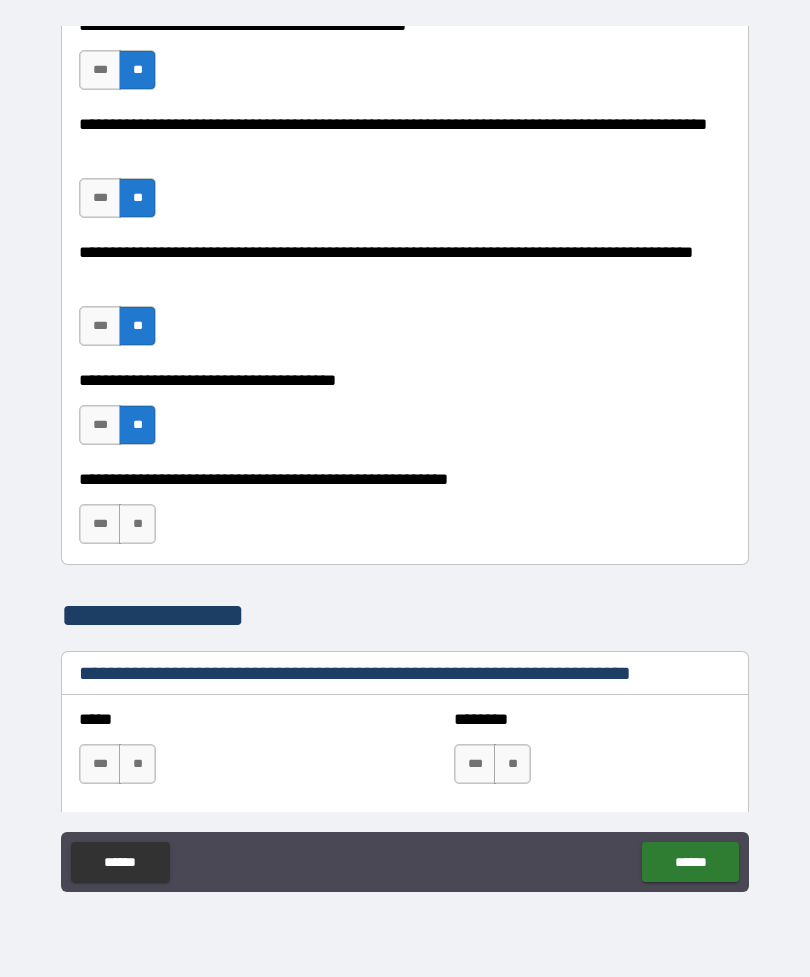 click on "**" at bounding box center (137, 524) 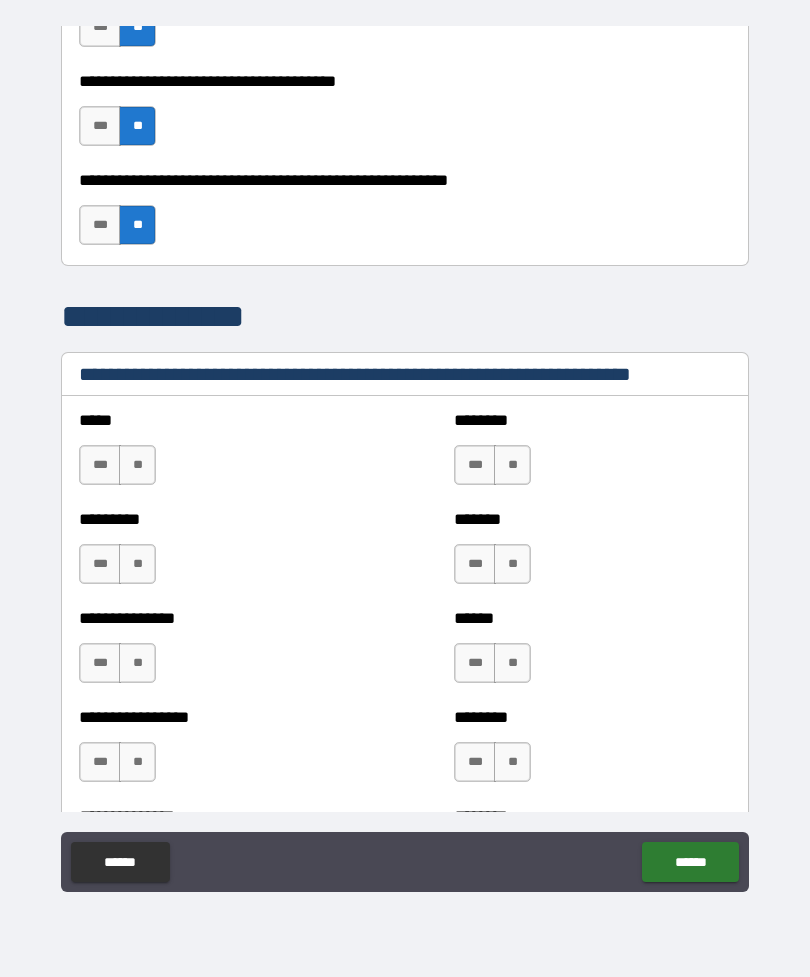 scroll, scrollTop: 1199, scrollLeft: 0, axis: vertical 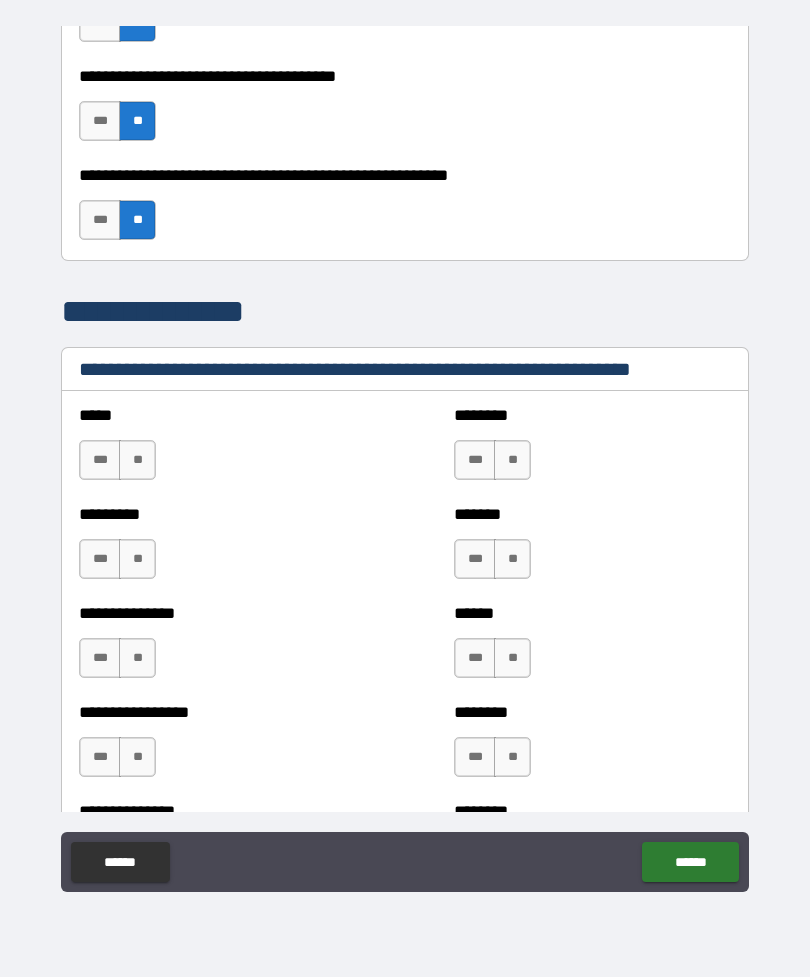 click on "***" at bounding box center [100, 220] 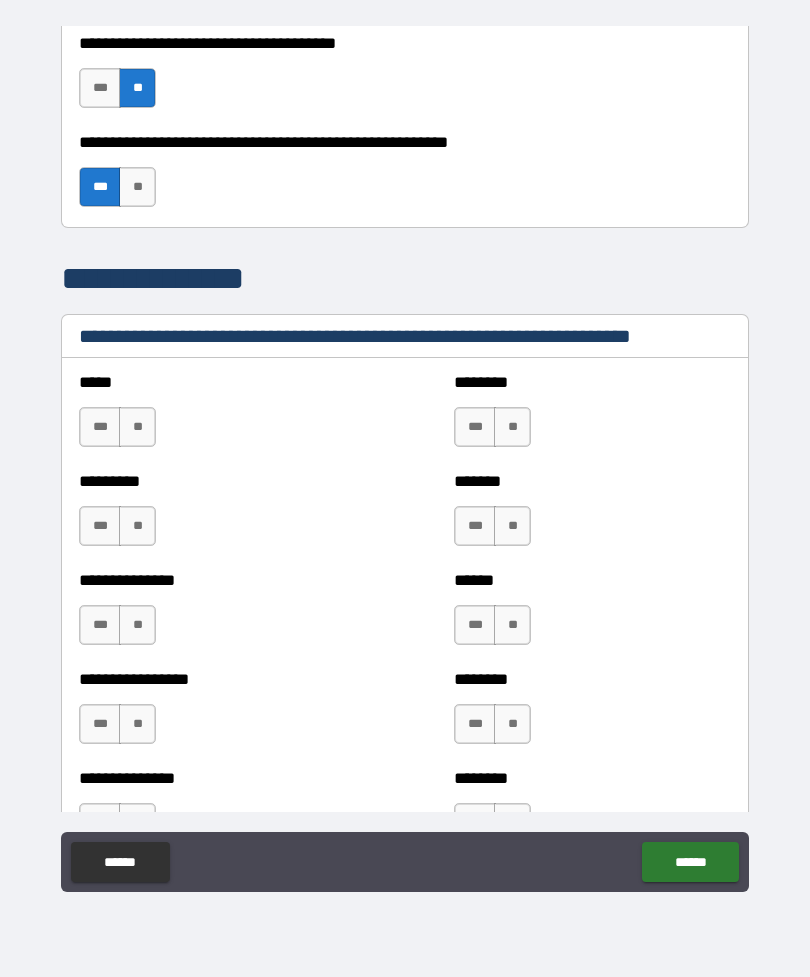 scroll, scrollTop: 1292, scrollLeft: 0, axis: vertical 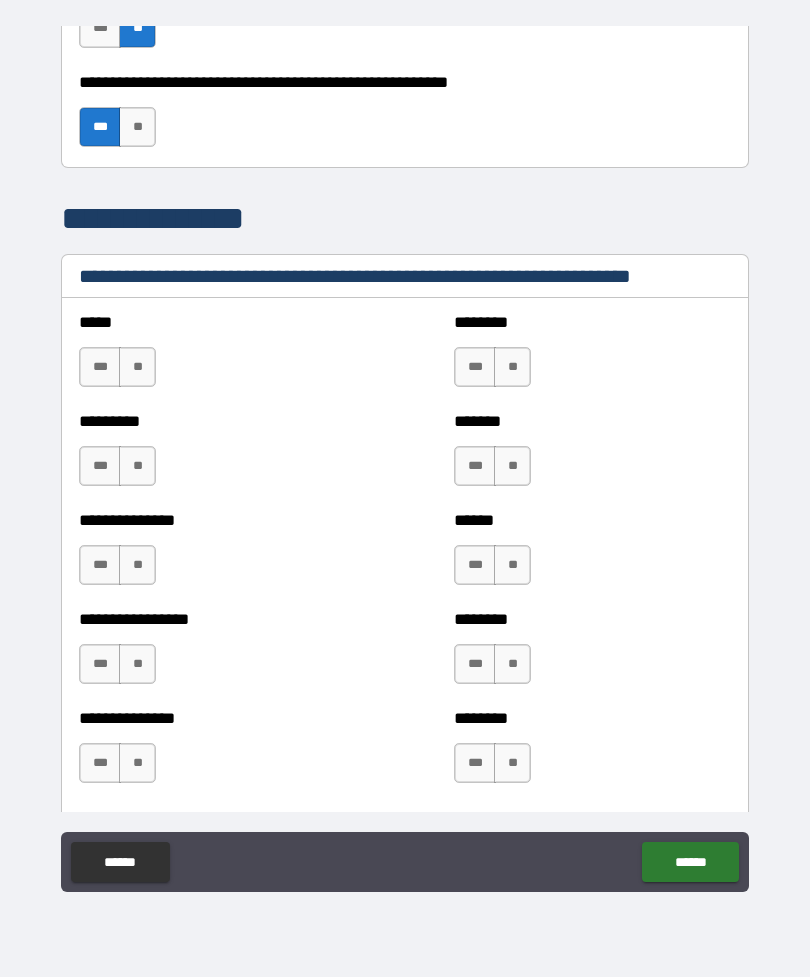 click on "**" at bounding box center [137, 367] 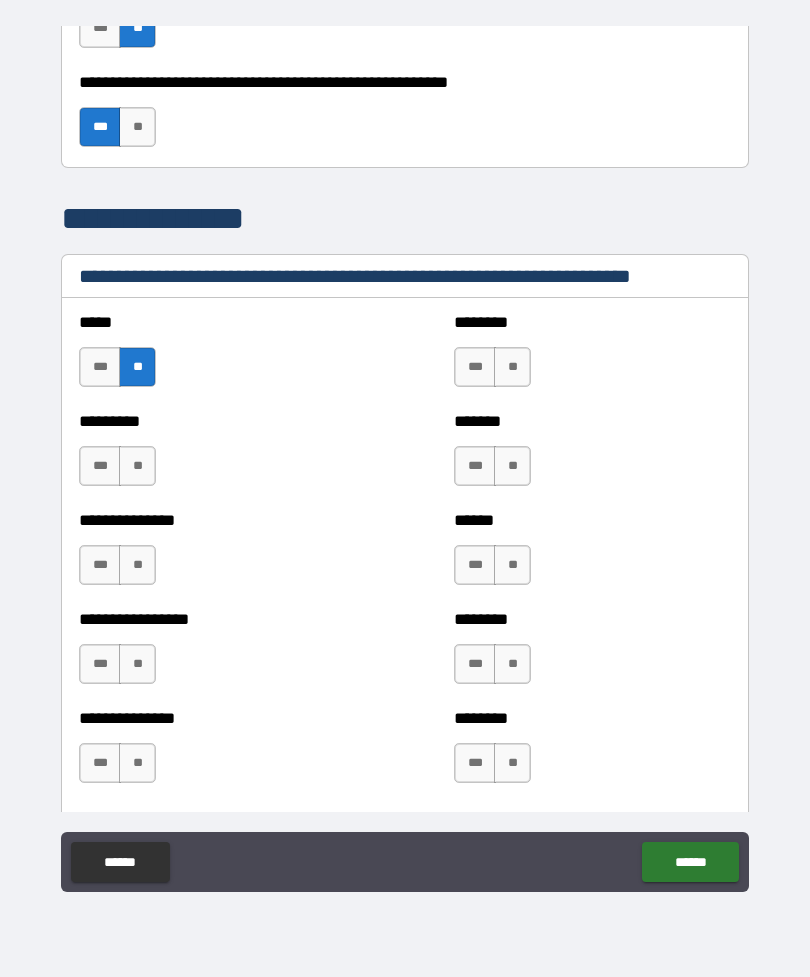 click on "**" at bounding box center (512, 367) 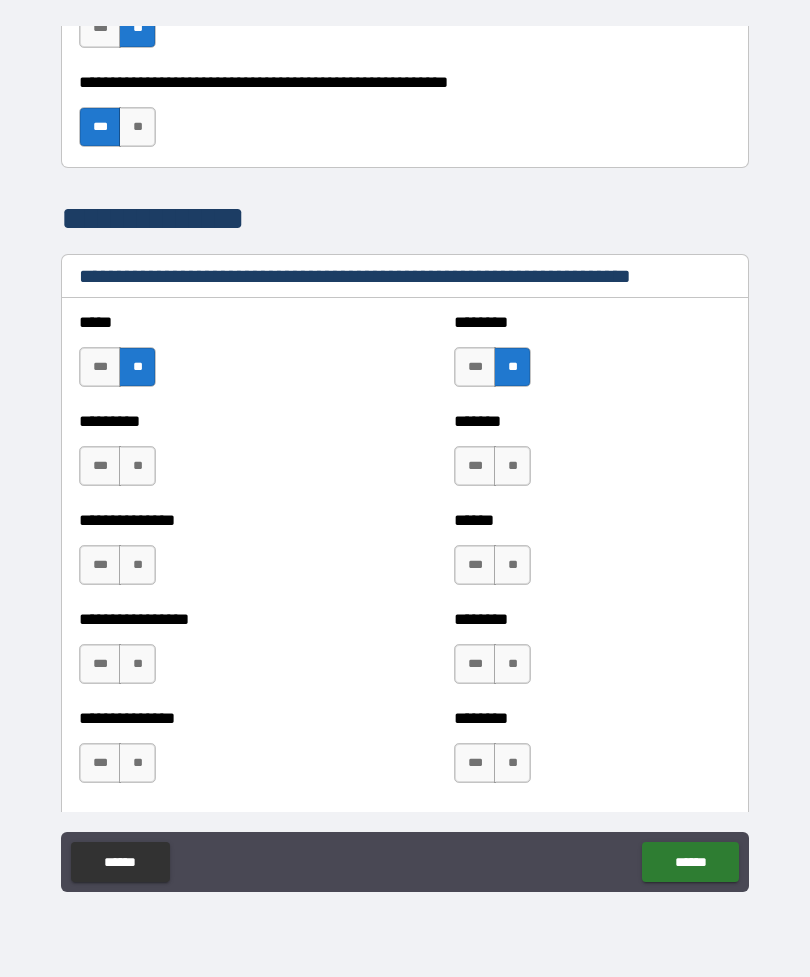 click on "**" at bounding box center [137, 466] 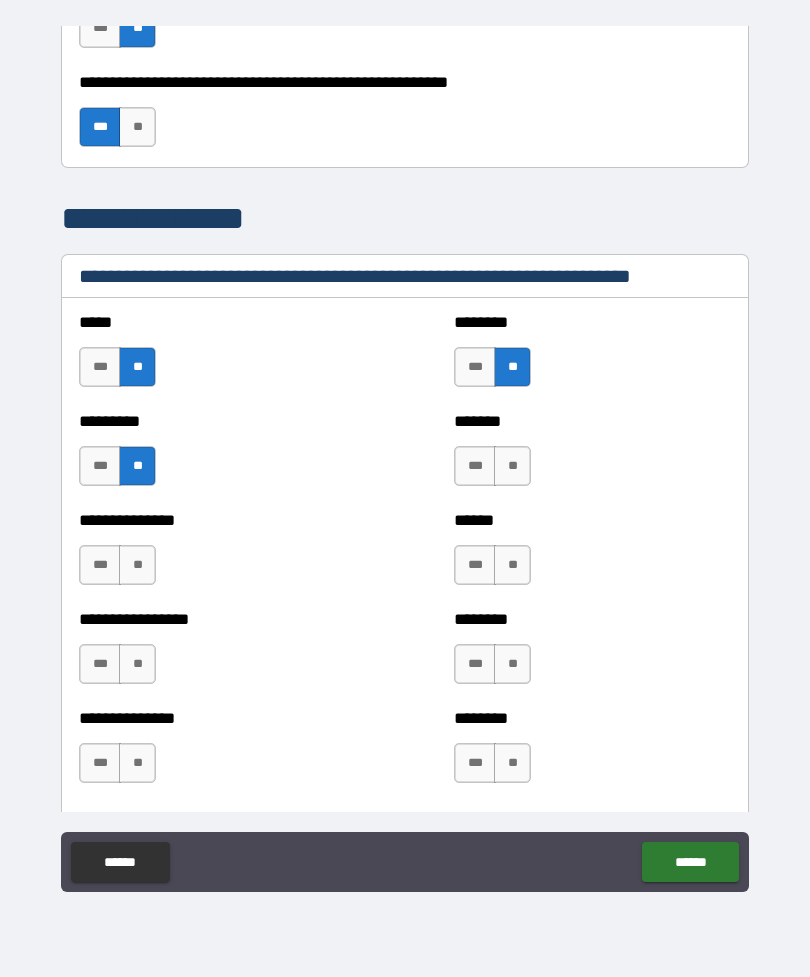 click on "**" at bounding box center (512, 466) 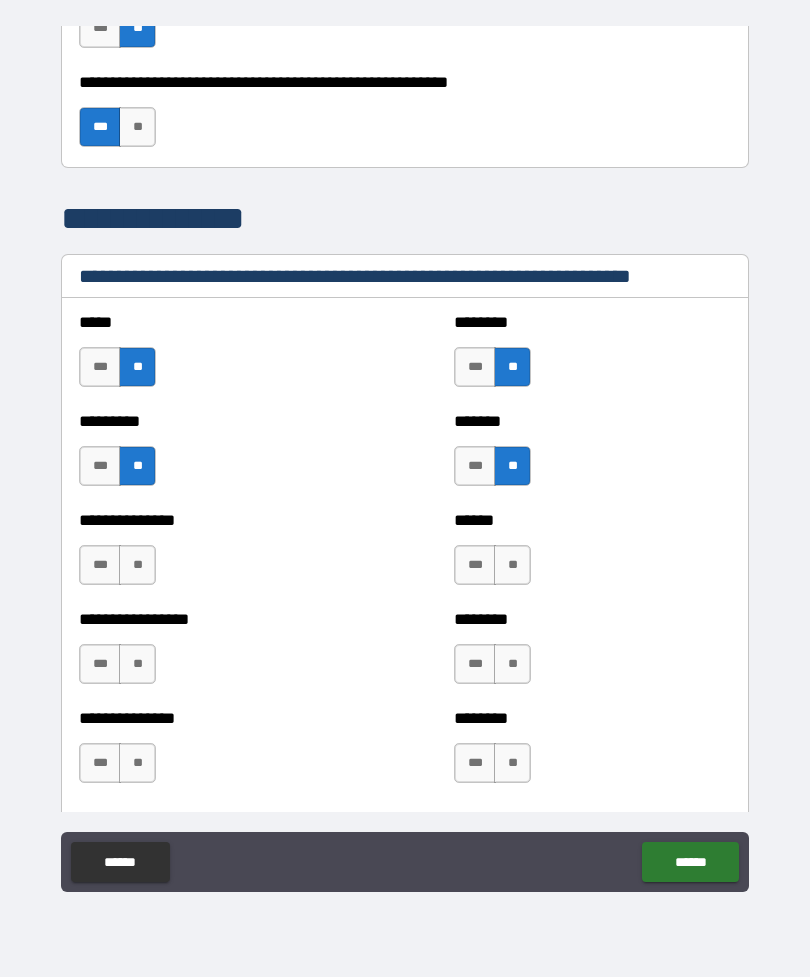 click on "**" at bounding box center [137, 565] 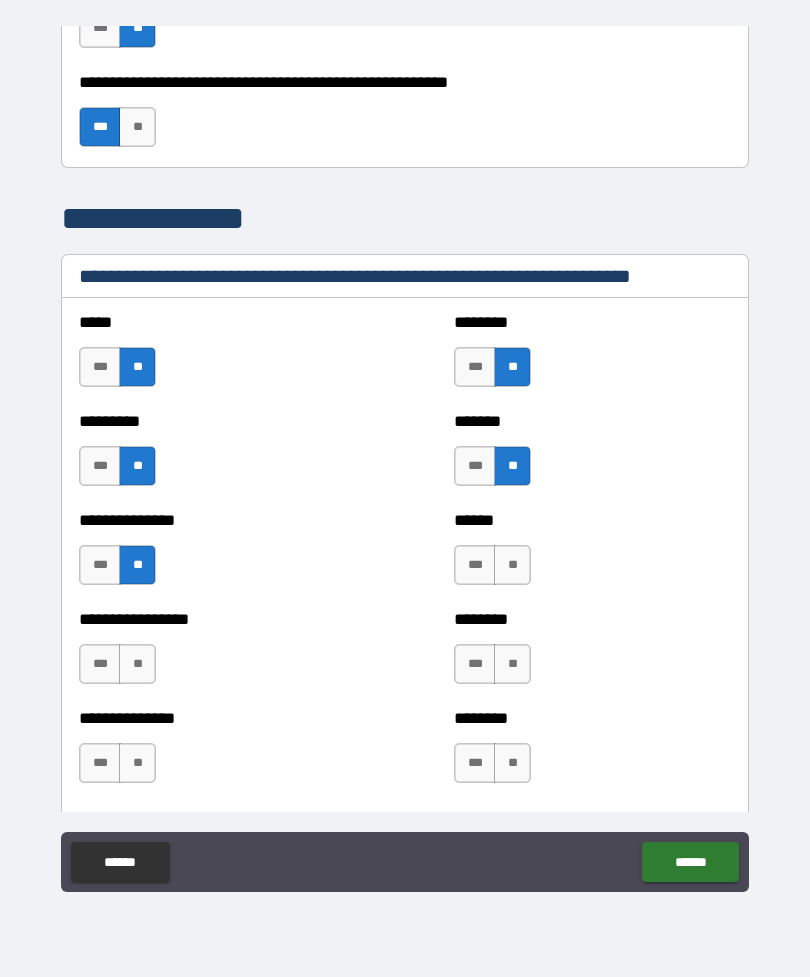 click on "**" at bounding box center (512, 565) 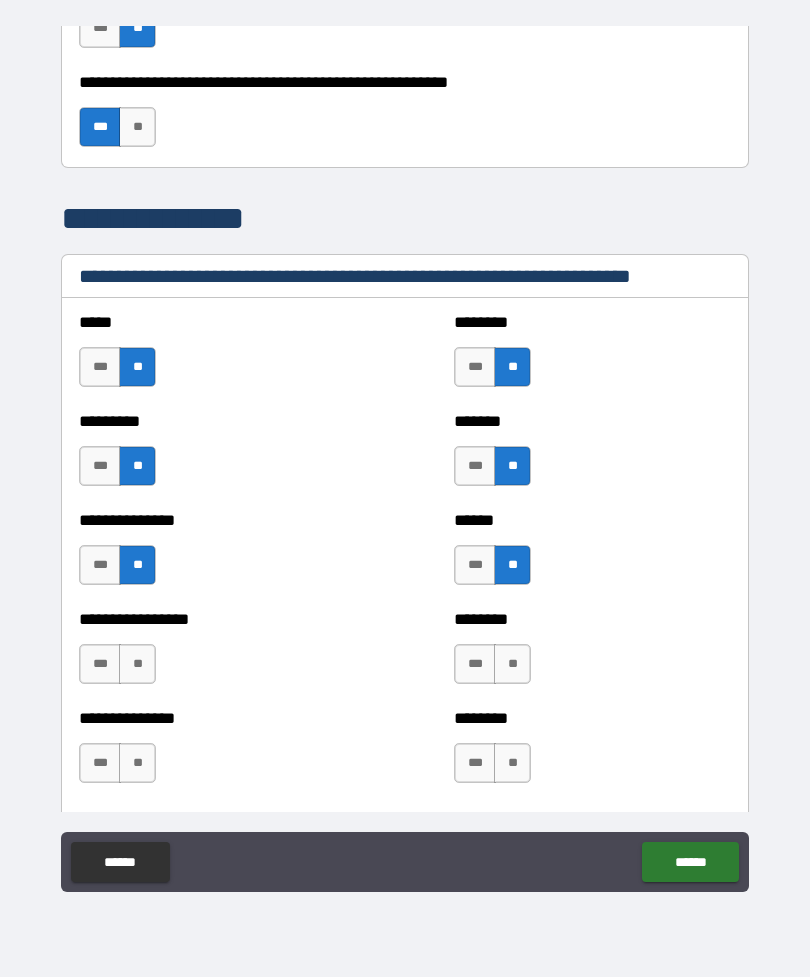 click on "**" at bounding box center (137, 664) 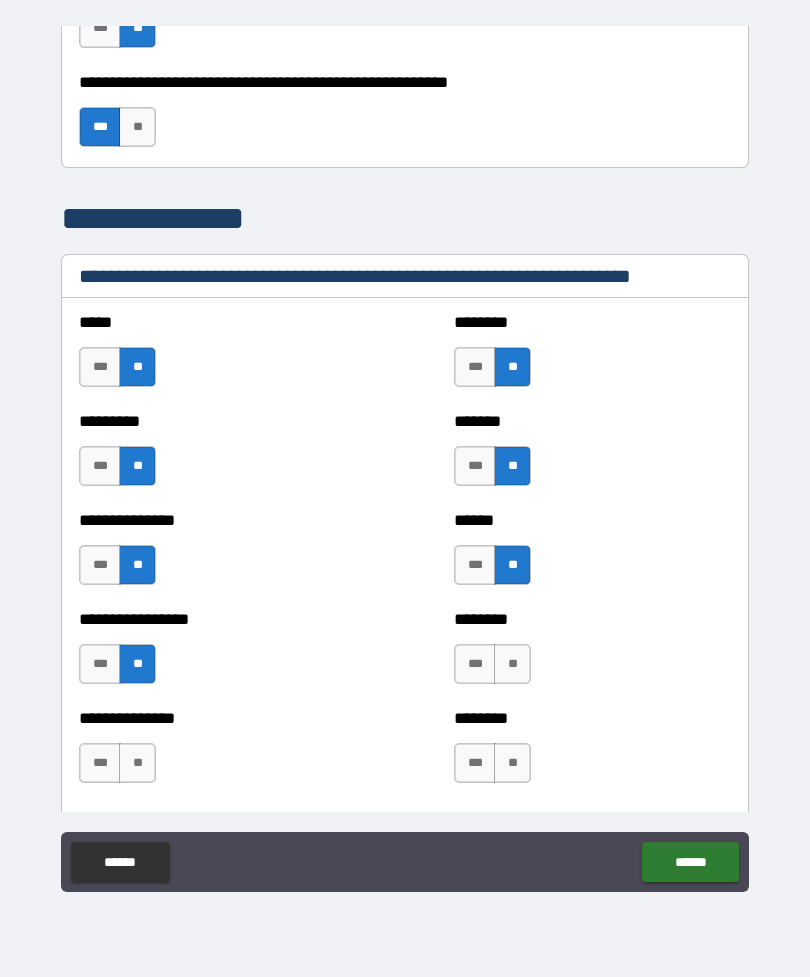 click on "**" at bounding box center (512, 664) 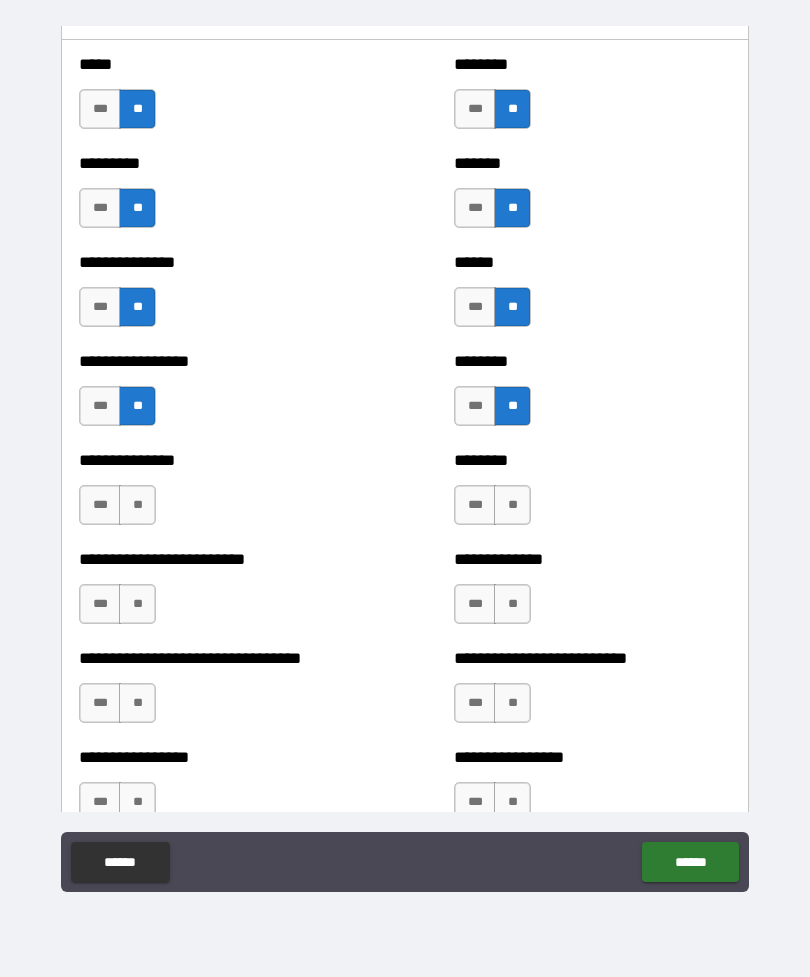scroll, scrollTop: 1554, scrollLeft: 0, axis: vertical 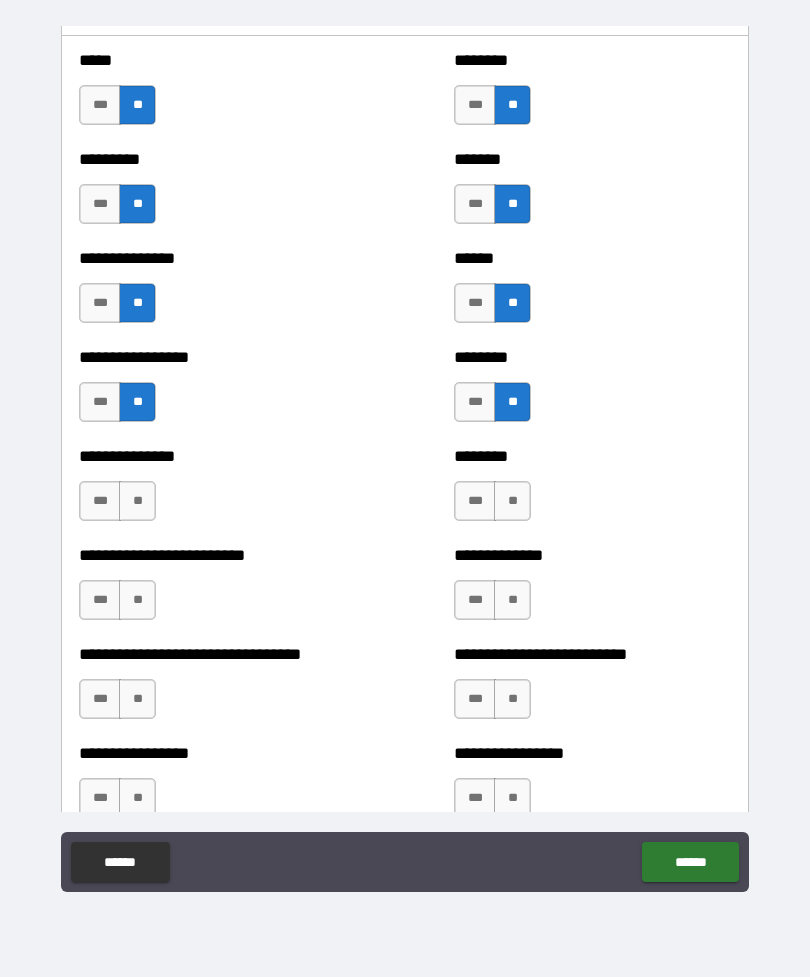 click on "**" at bounding box center (137, 501) 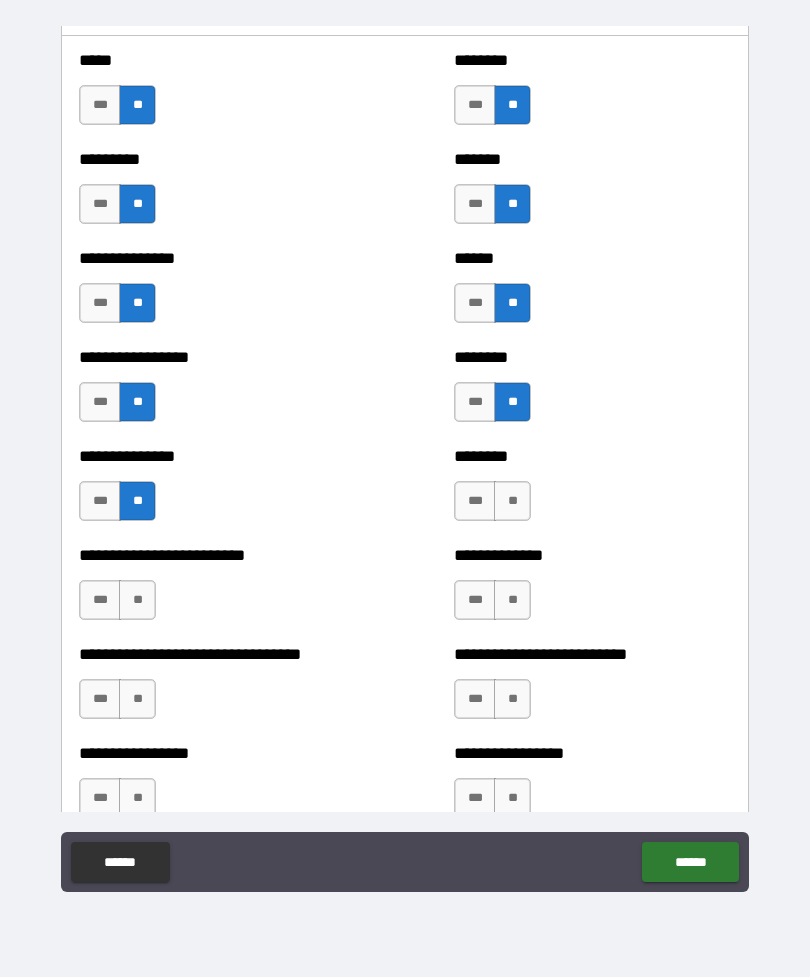 click on "**" at bounding box center [512, 501] 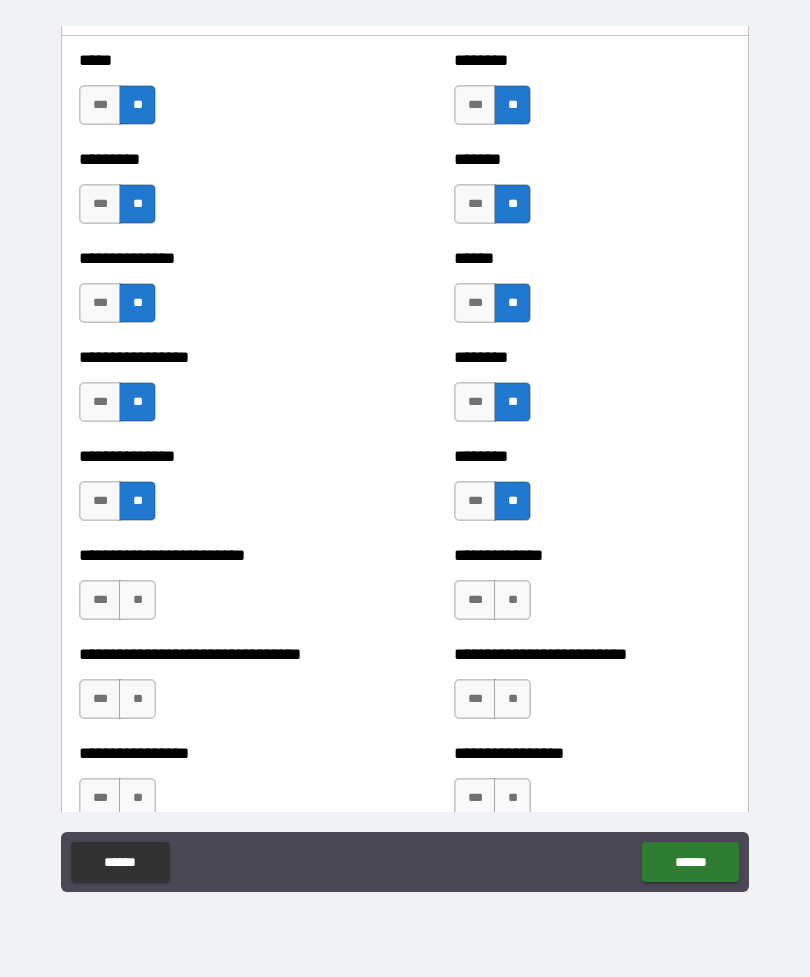 click on "**" at bounding box center (137, 600) 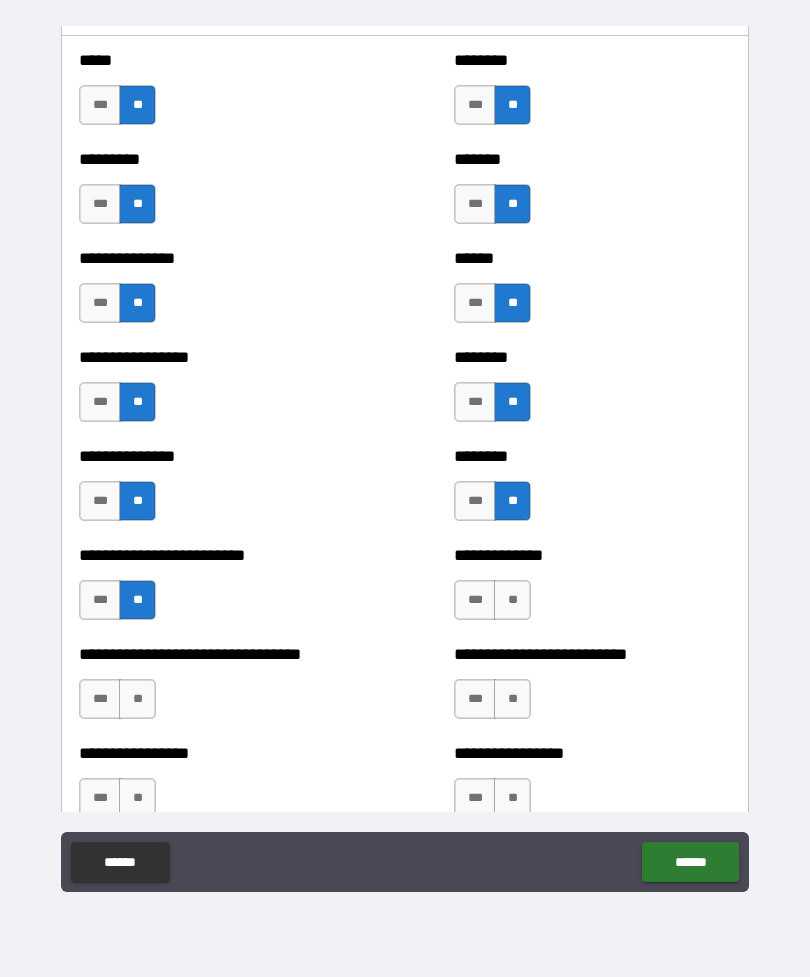 click on "**********" at bounding box center [592, 590] 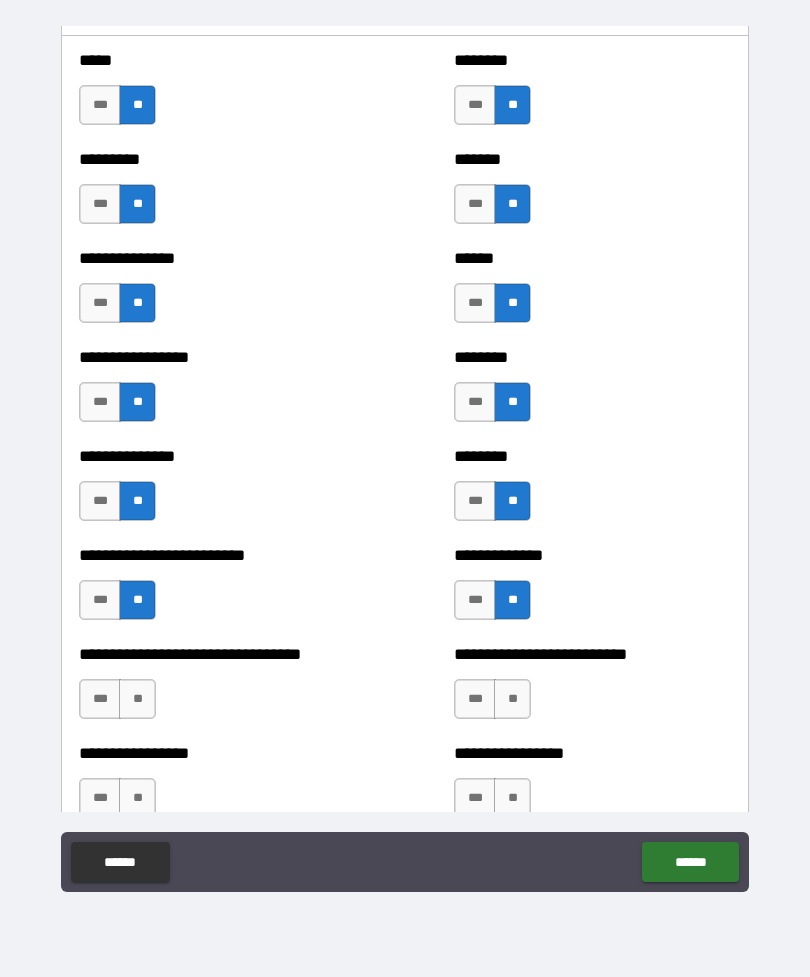 click on "**" at bounding box center (137, 699) 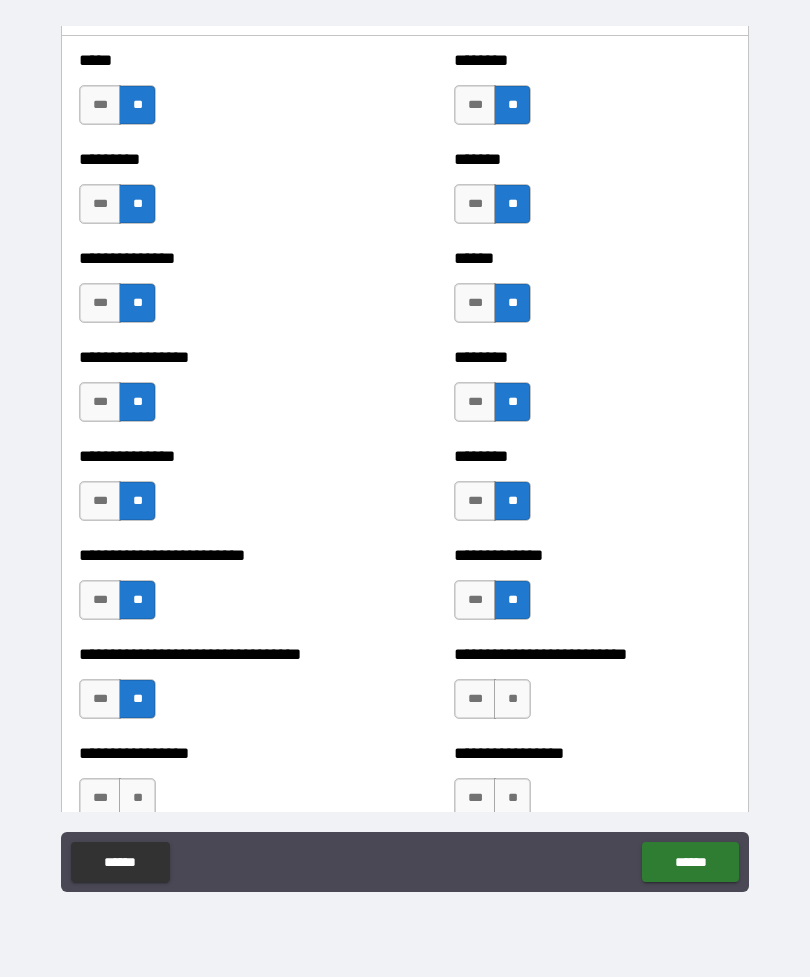 click on "**" at bounding box center [512, 699] 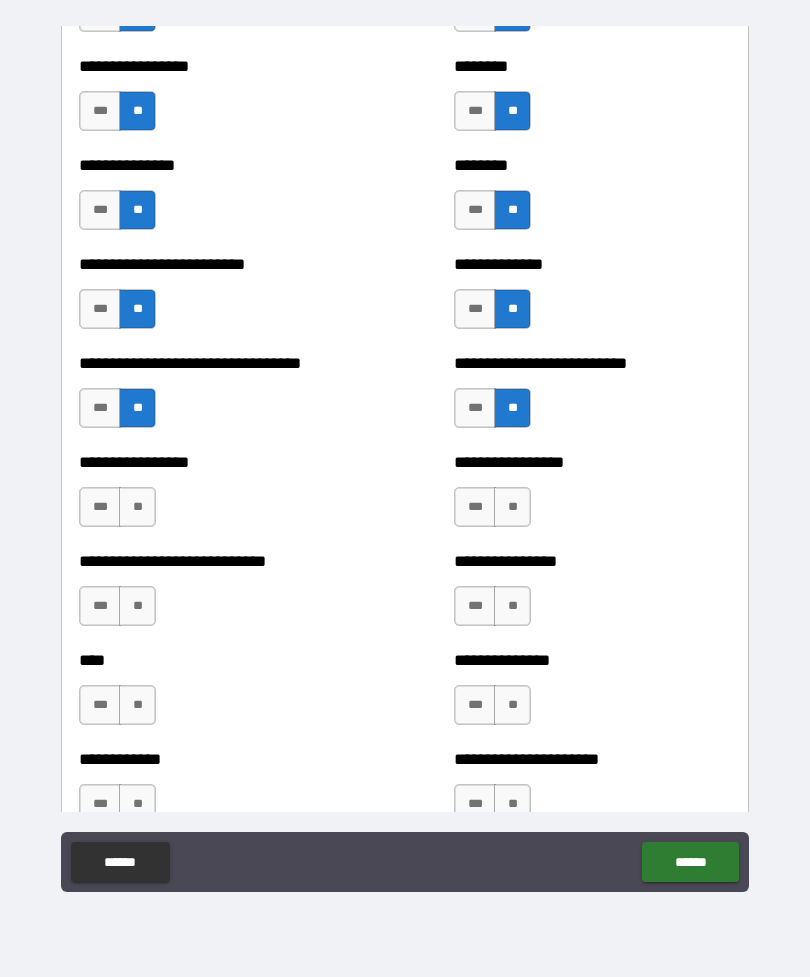 scroll, scrollTop: 1844, scrollLeft: 0, axis: vertical 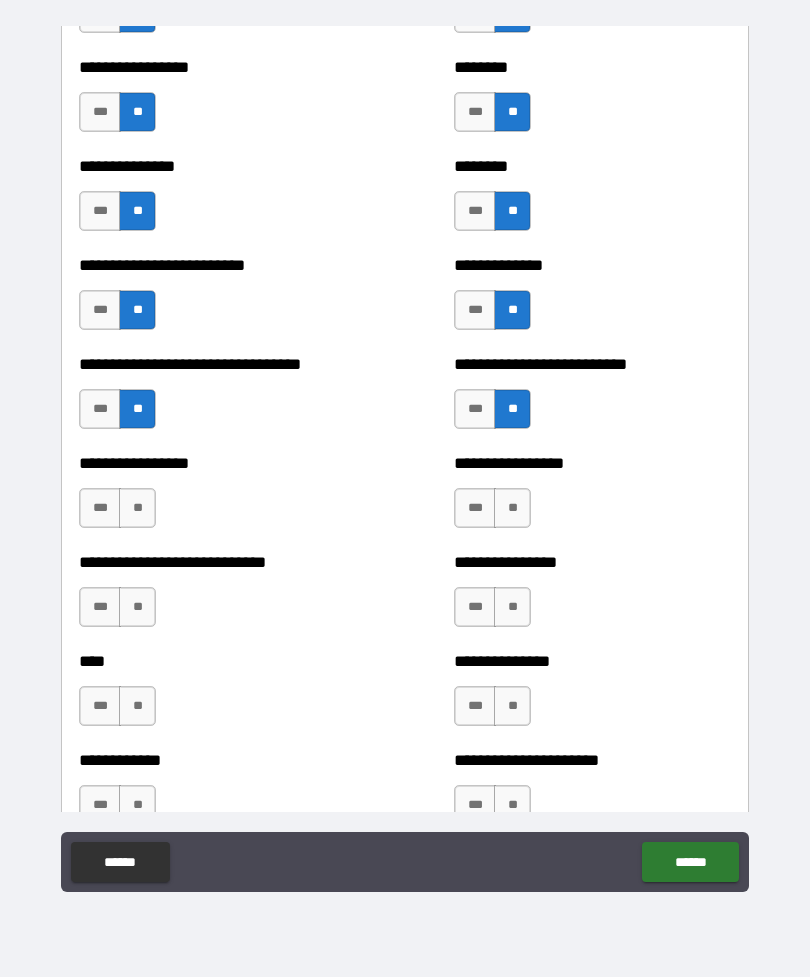 click on "**" at bounding box center (137, 508) 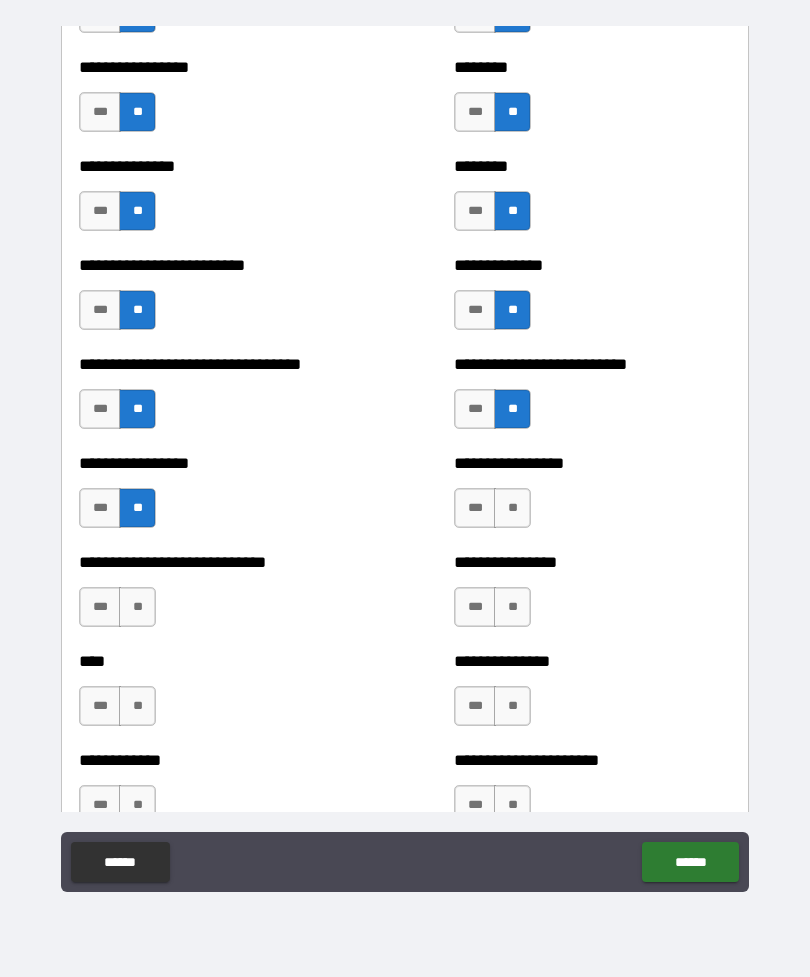 click on "**" at bounding box center (512, 508) 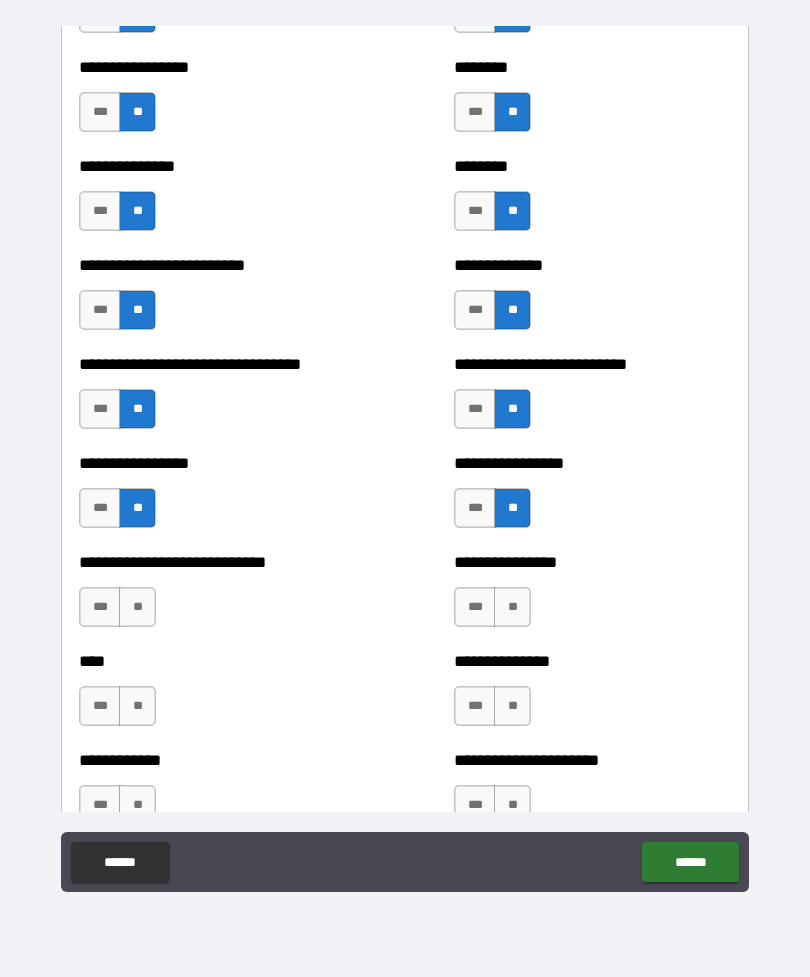click on "**" at bounding box center (137, 607) 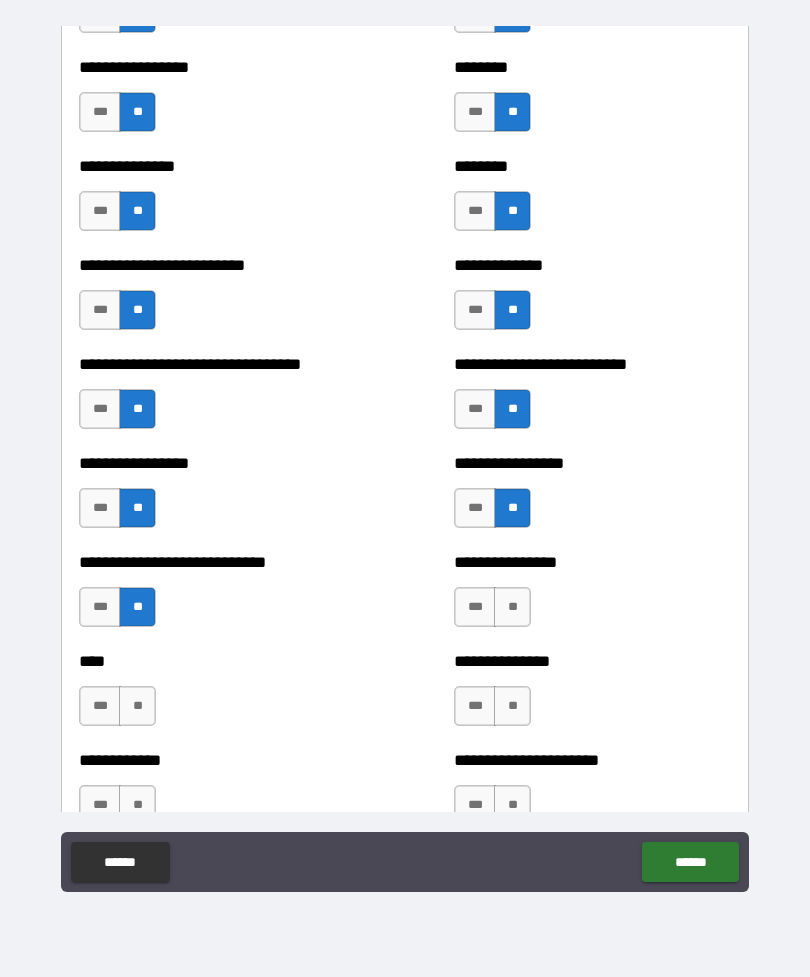 click on "**" at bounding box center [512, 607] 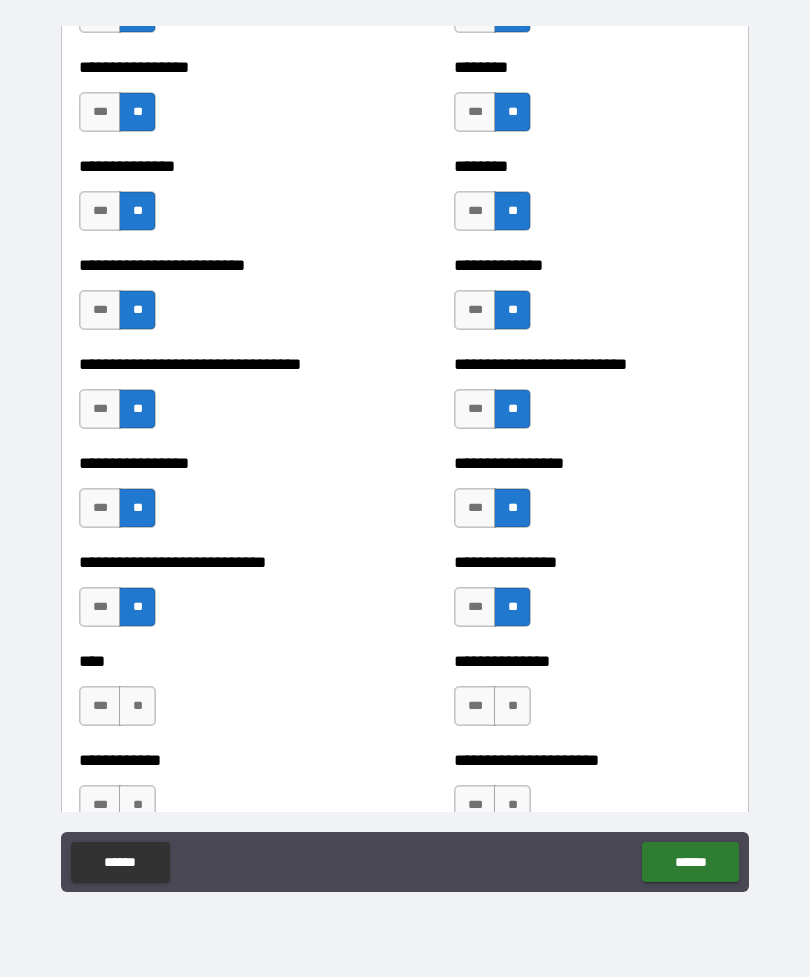 click on "**" at bounding box center [137, 706] 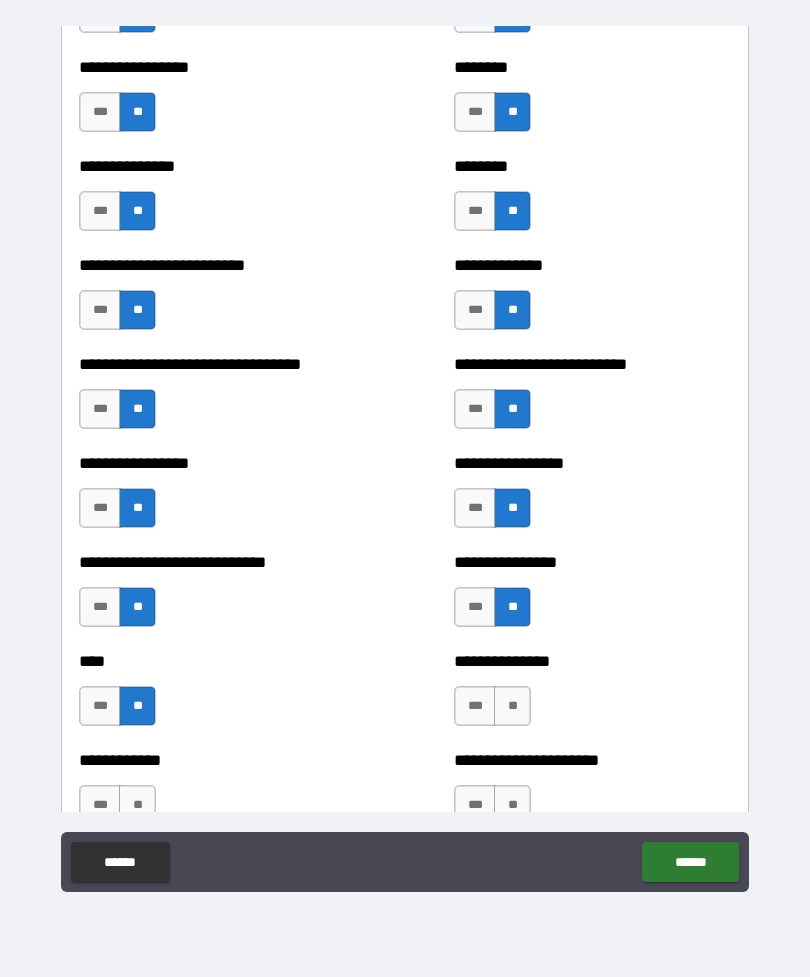 click on "**" at bounding box center [512, 706] 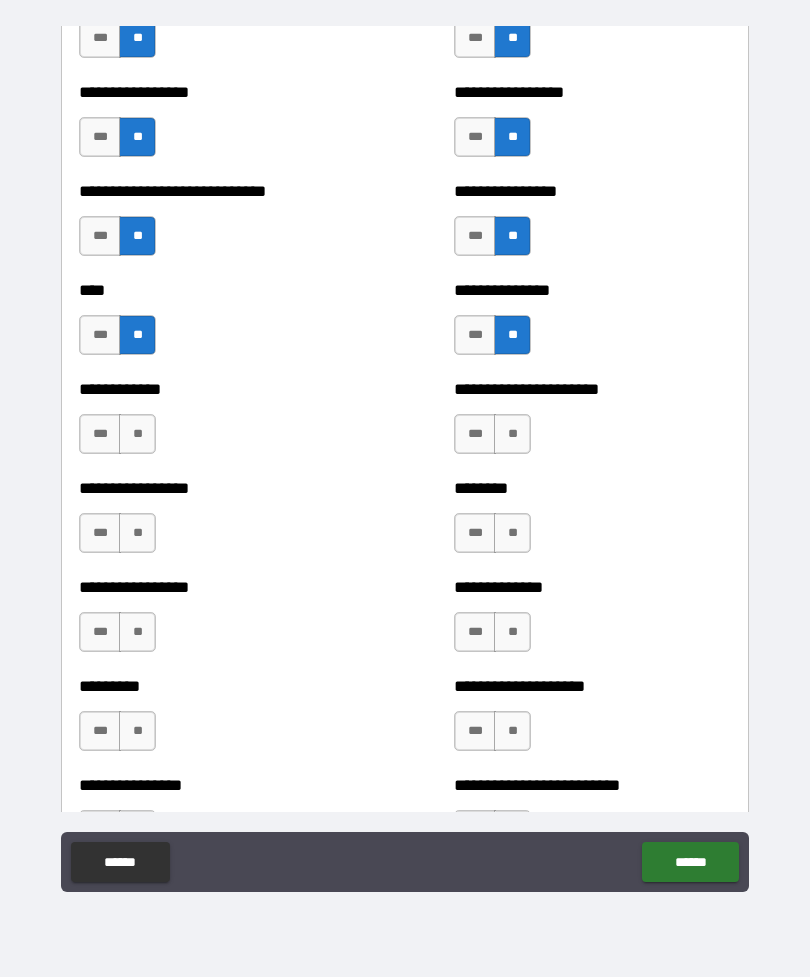 scroll, scrollTop: 2211, scrollLeft: 0, axis: vertical 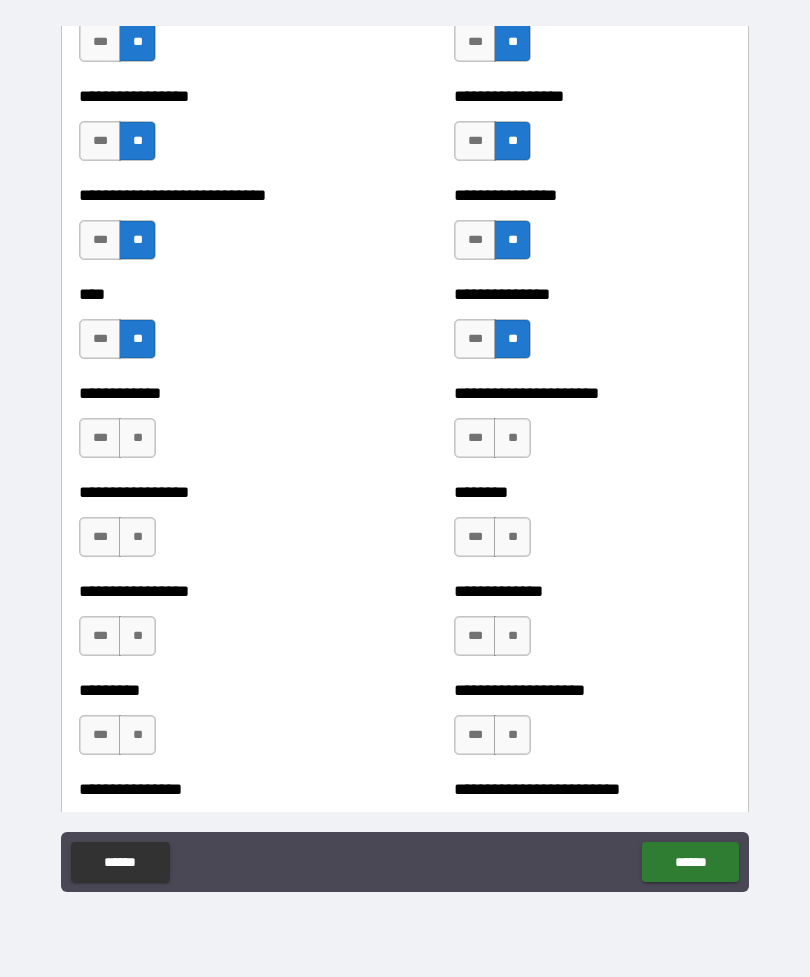 click on "**" at bounding box center [137, 438] 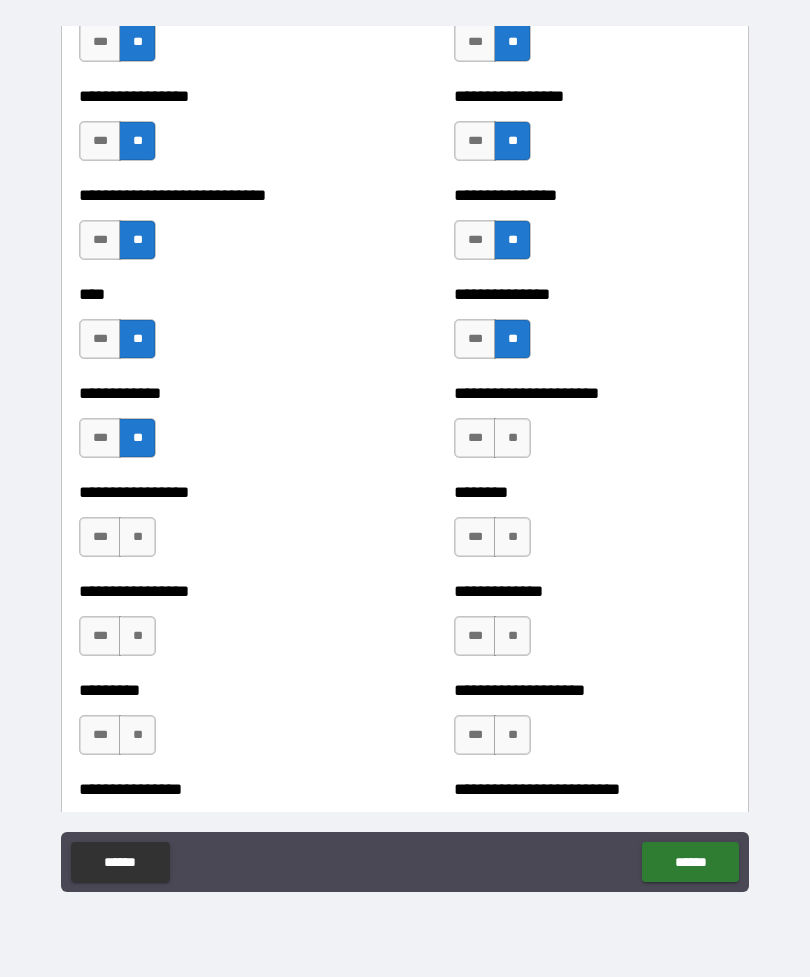 click on "**" at bounding box center (512, 438) 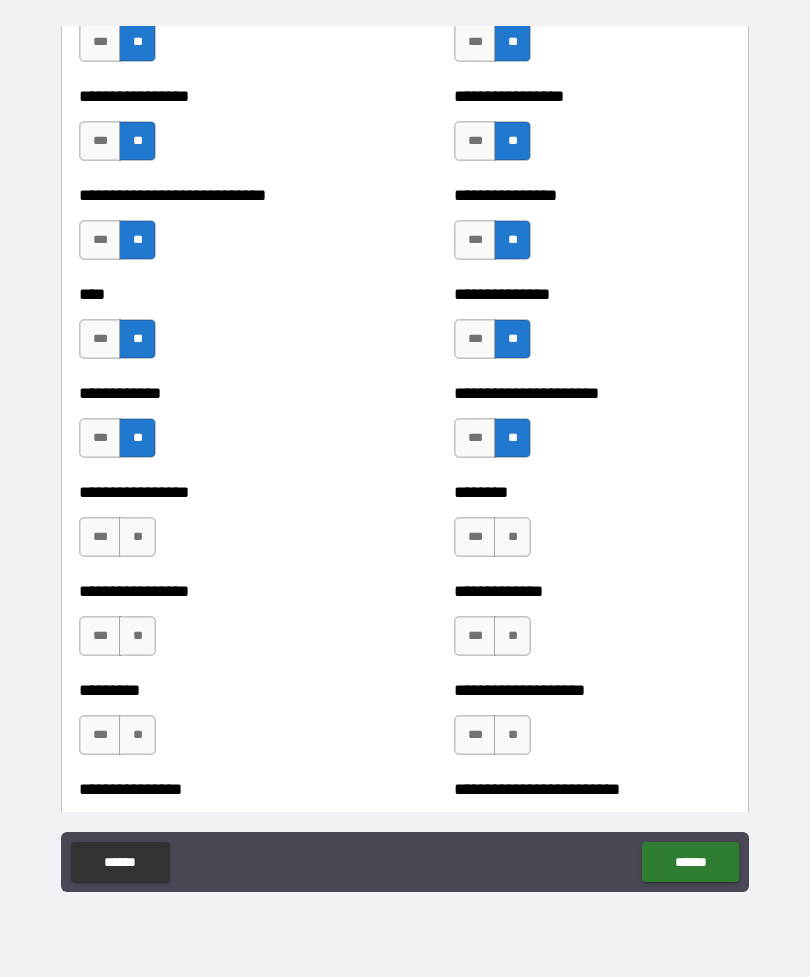 click on "**" at bounding box center (137, 537) 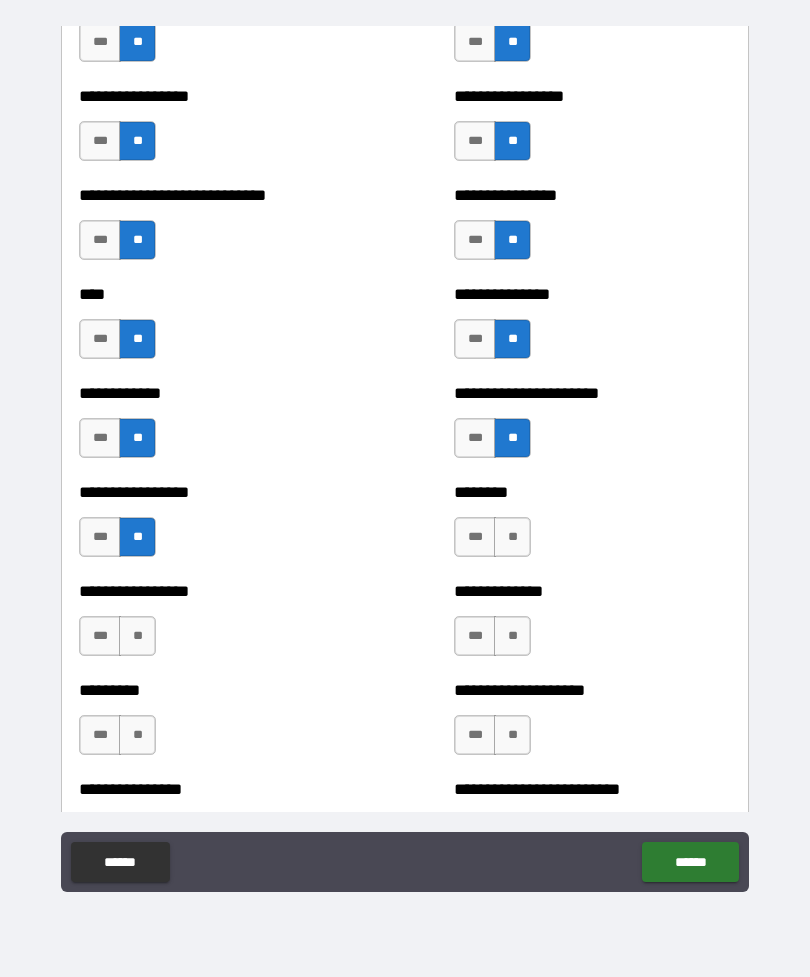 click on "**" at bounding box center [512, 537] 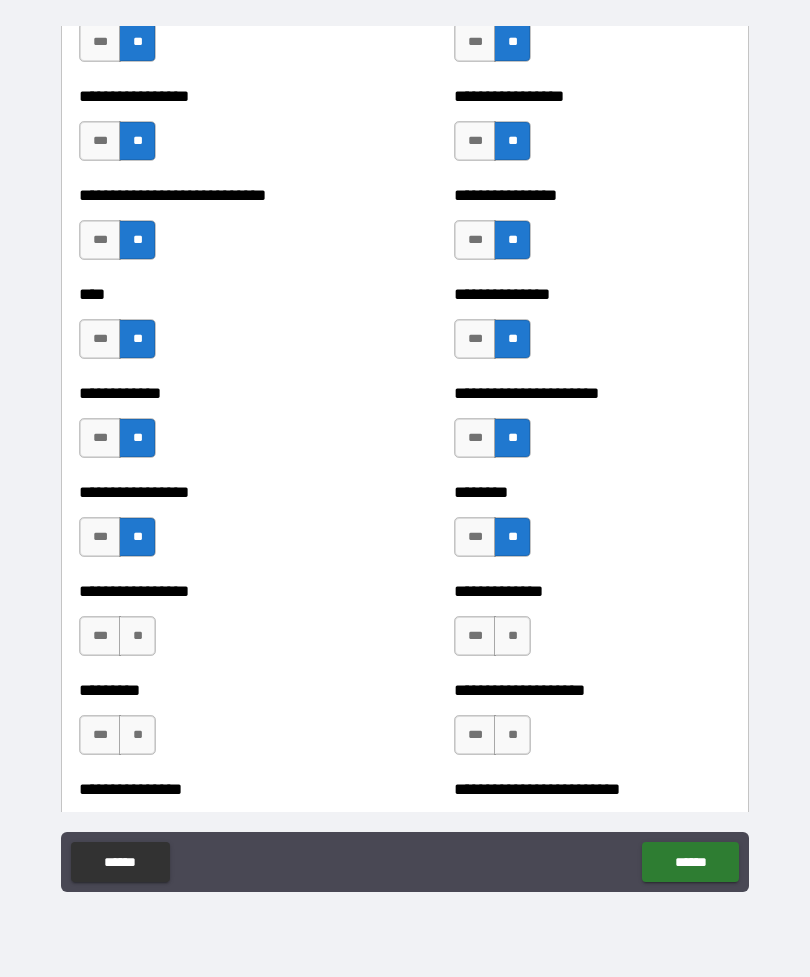 click on "**********" at bounding box center (217, 626) 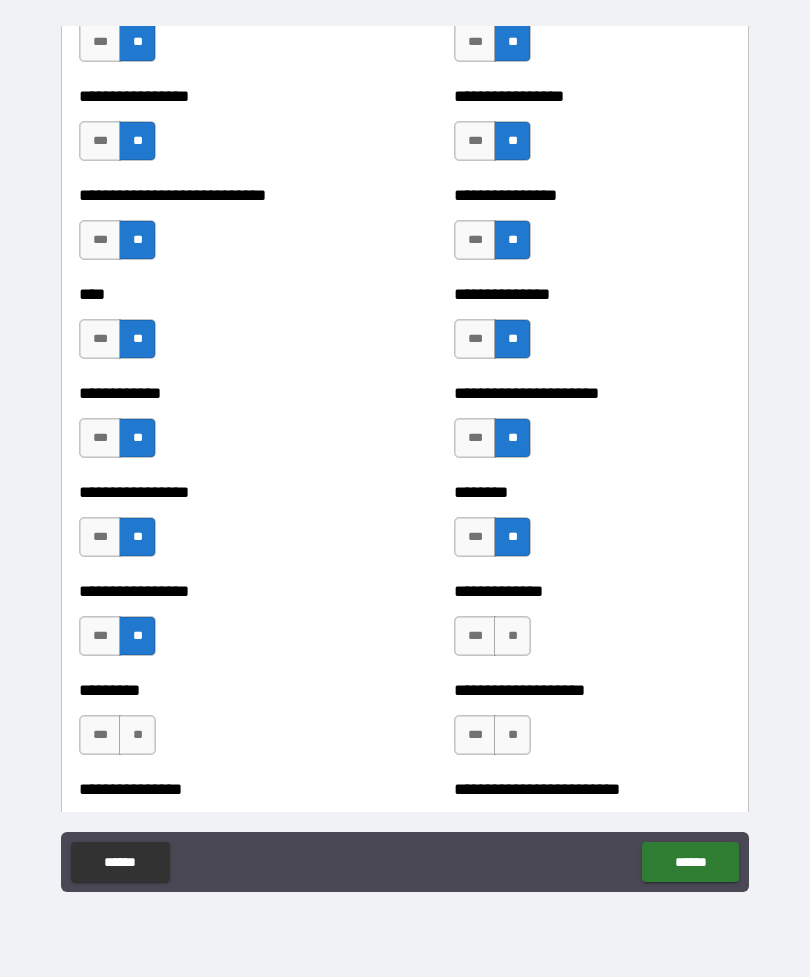 click on "**" at bounding box center (512, 636) 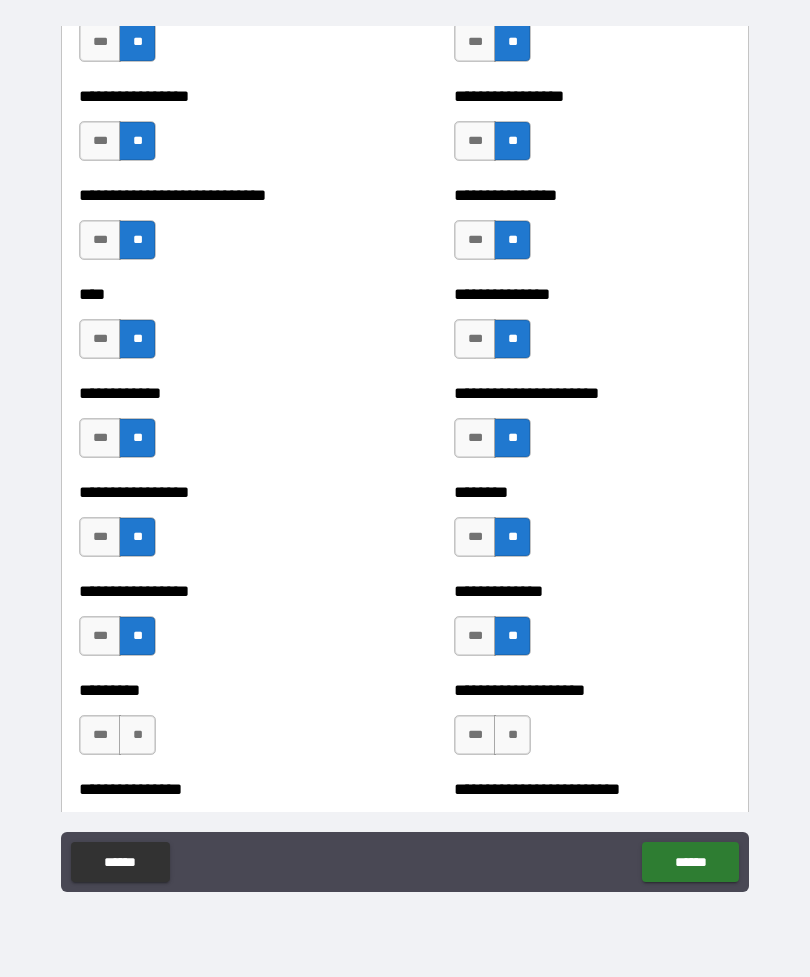 click on "**" at bounding box center (137, 735) 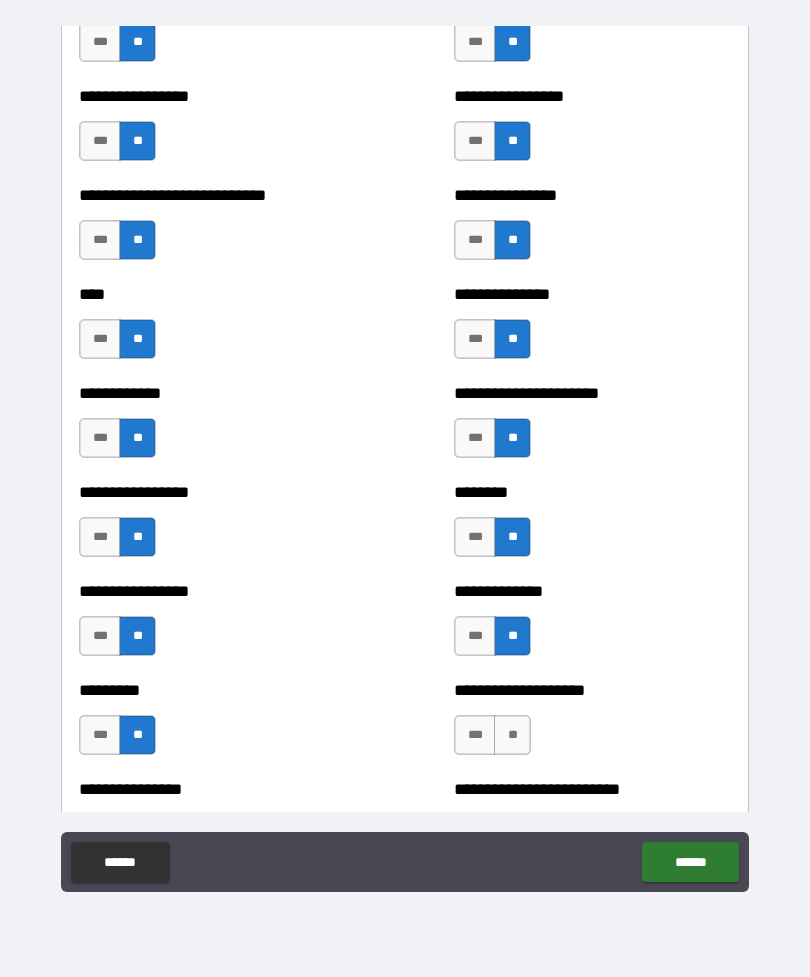 click on "**" at bounding box center [512, 735] 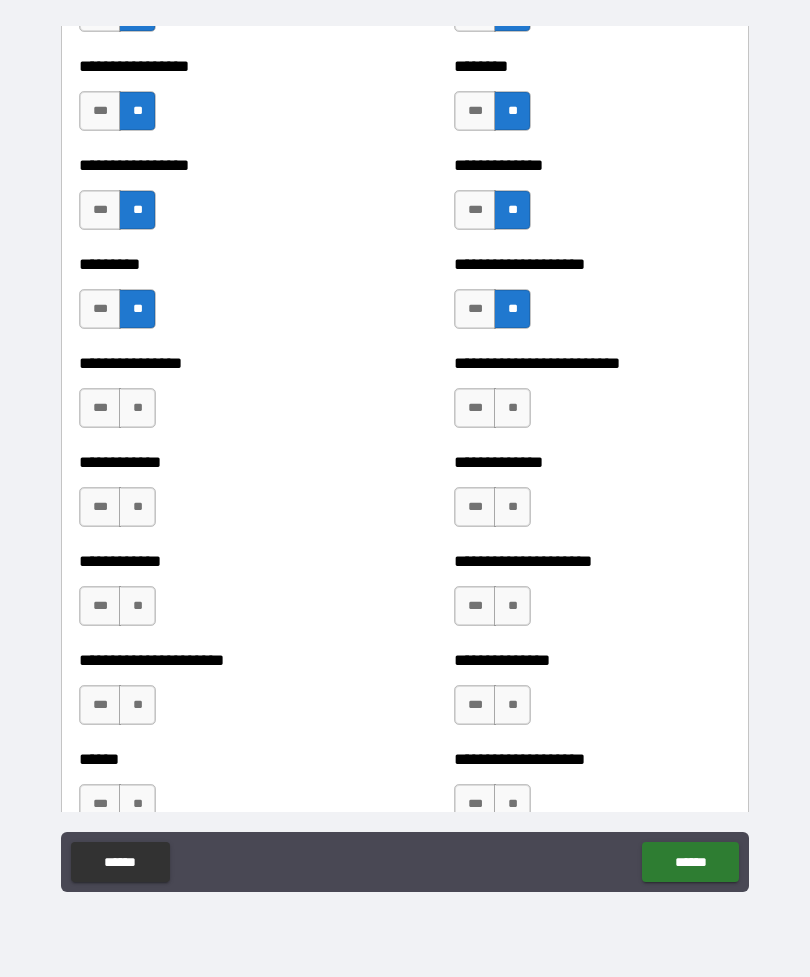 scroll, scrollTop: 2638, scrollLeft: 0, axis: vertical 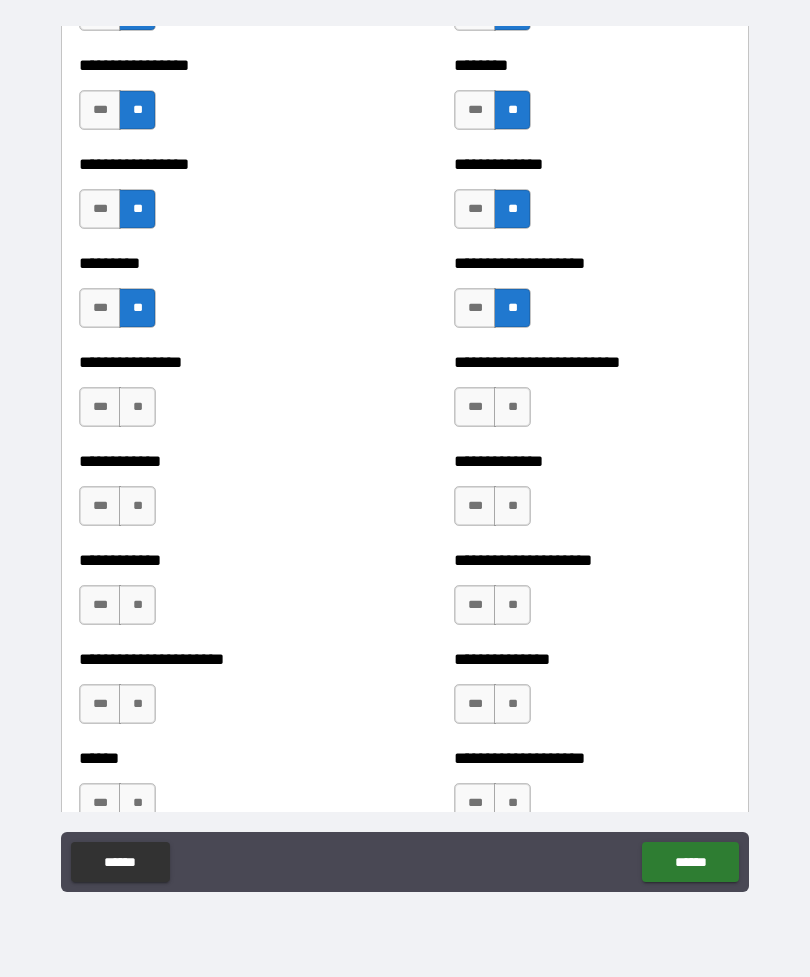 click on "**" at bounding box center (137, 407) 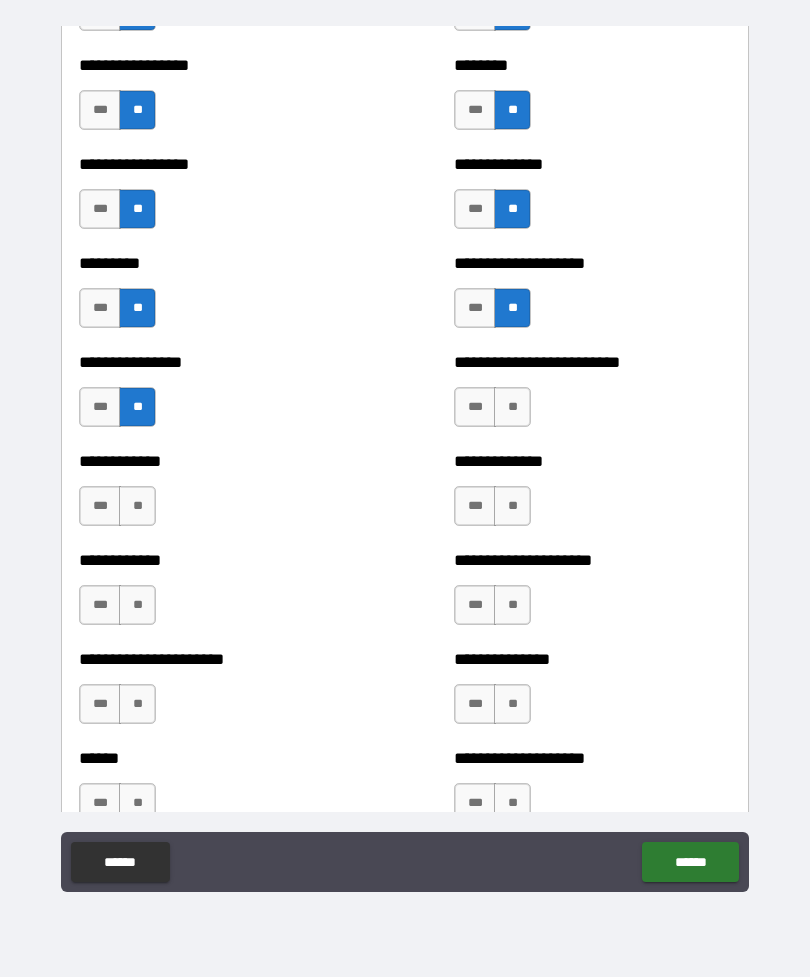 click on "**" at bounding box center (512, 407) 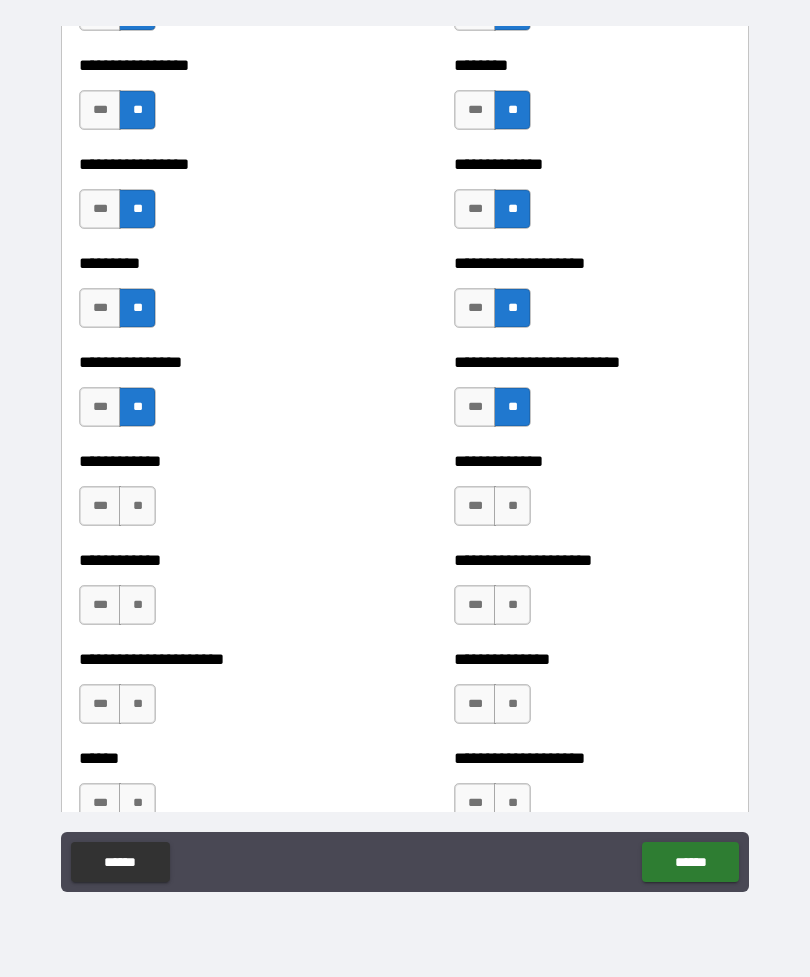 click on "**" at bounding box center (137, 506) 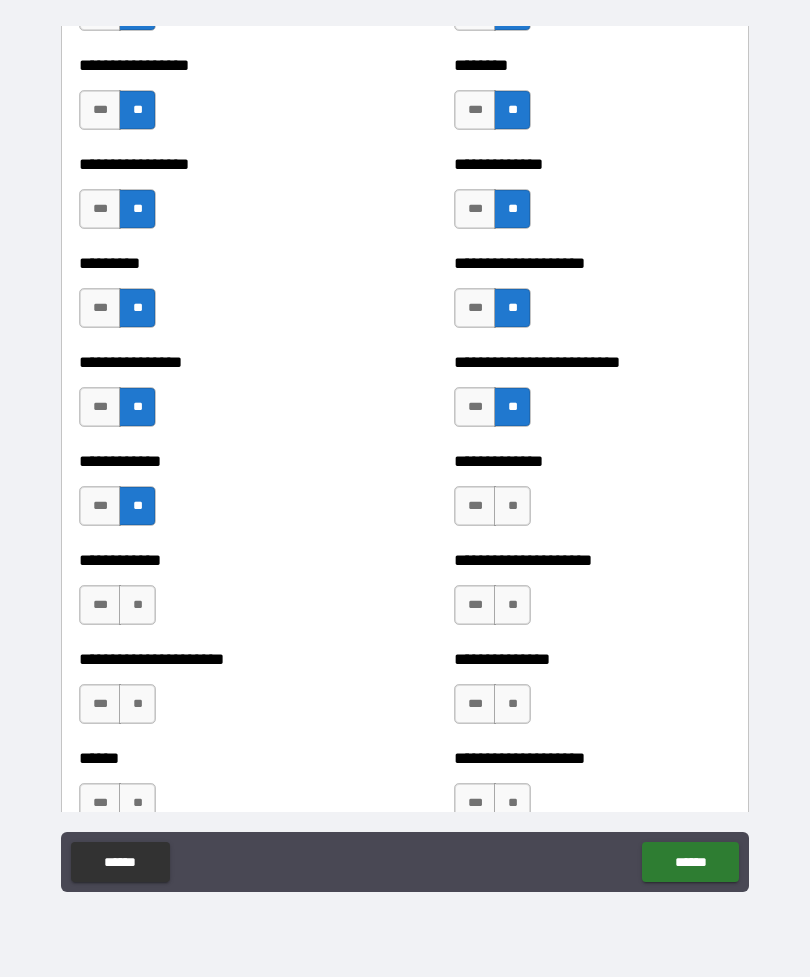 click on "**" at bounding box center (512, 506) 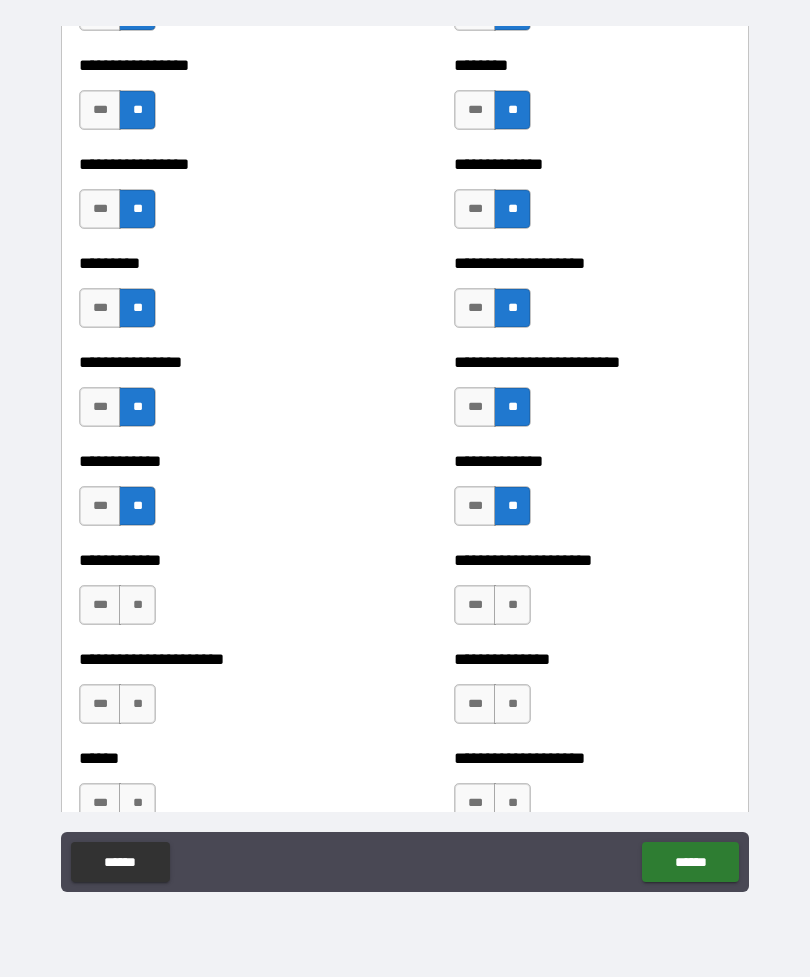 click on "**" at bounding box center (137, 605) 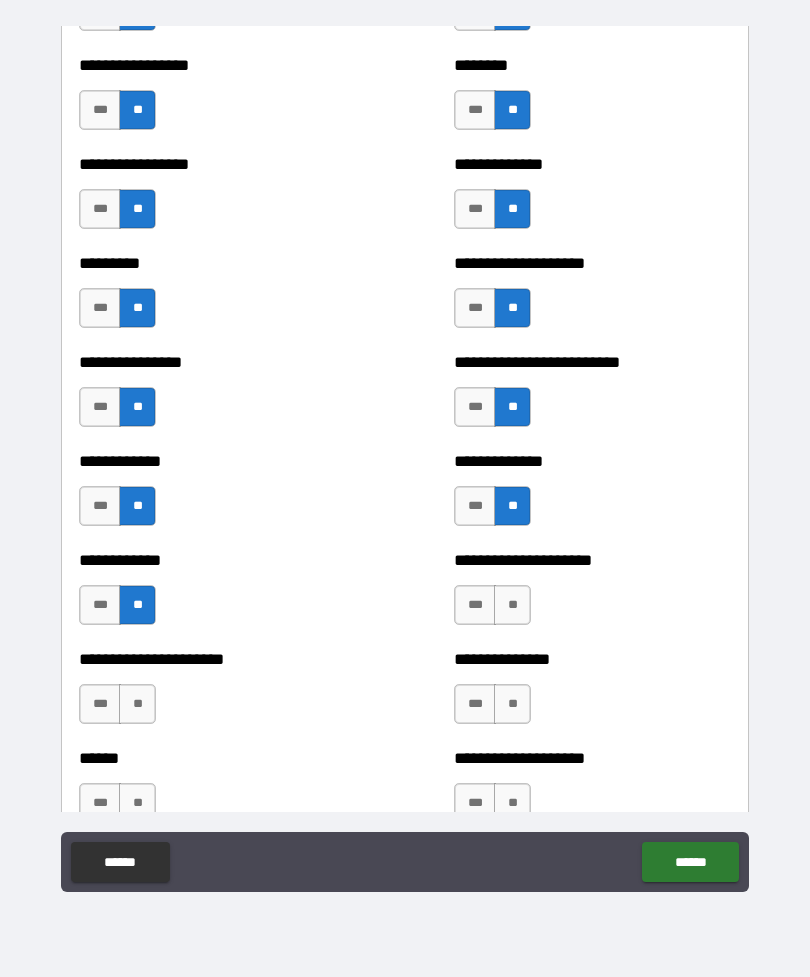 click on "**" at bounding box center [512, 605] 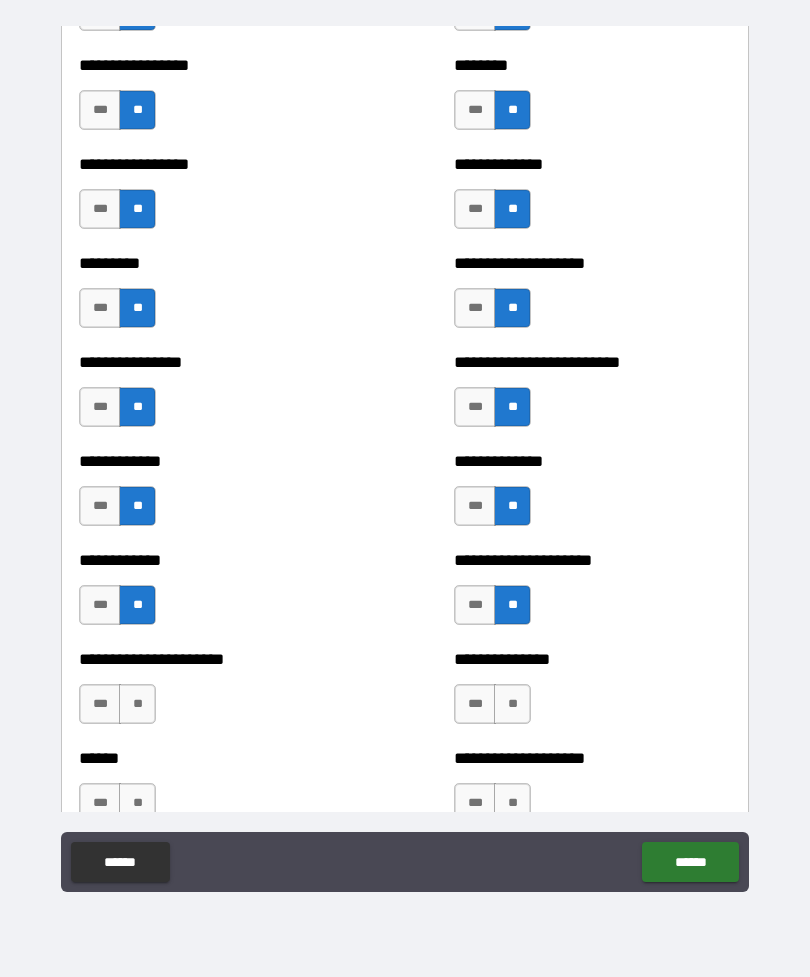click on "**" at bounding box center (137, 704) 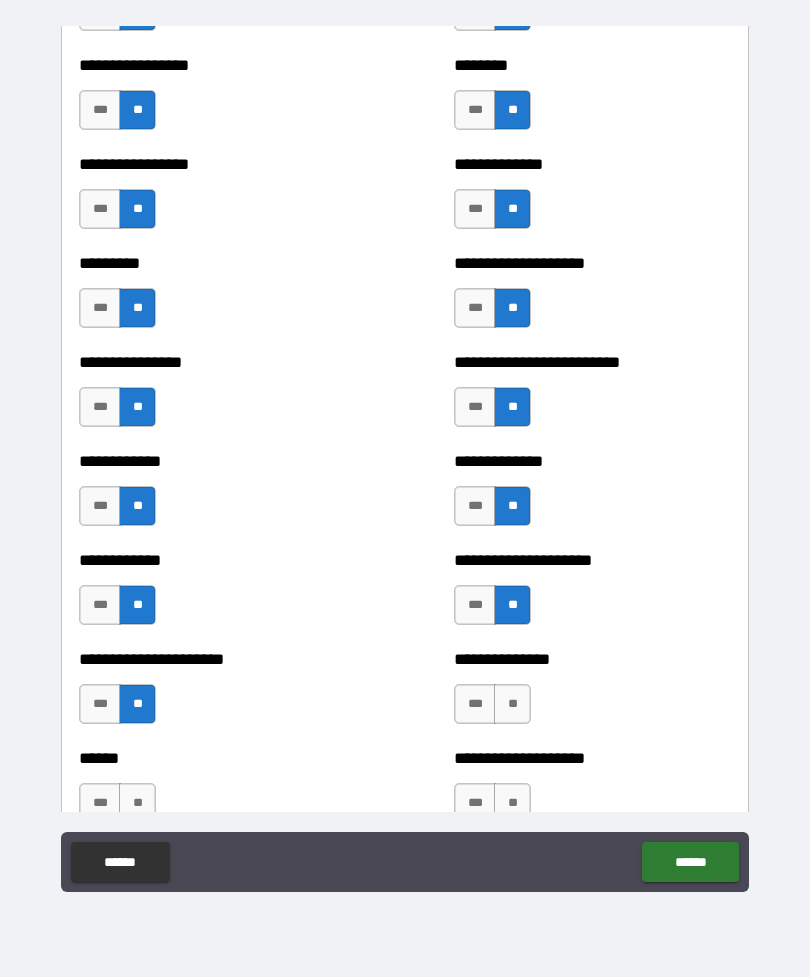 click on "**" at bounding box center (512, 704) 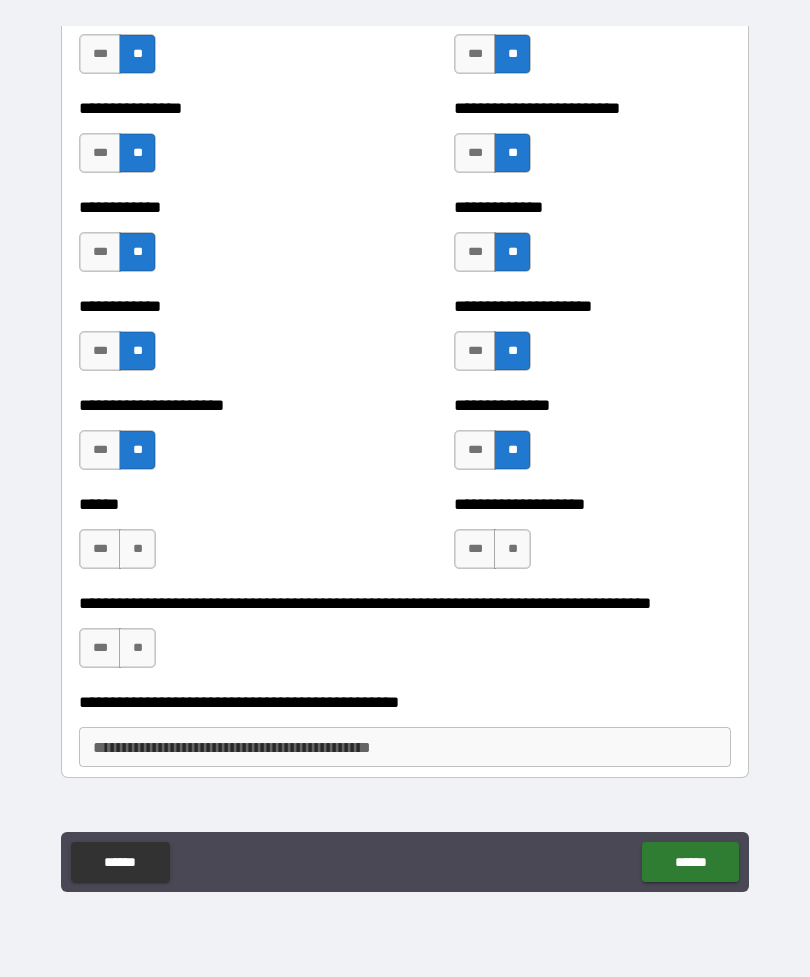 scroll, scrollTop: 2906, scrollLeft: 0, axis: vertical 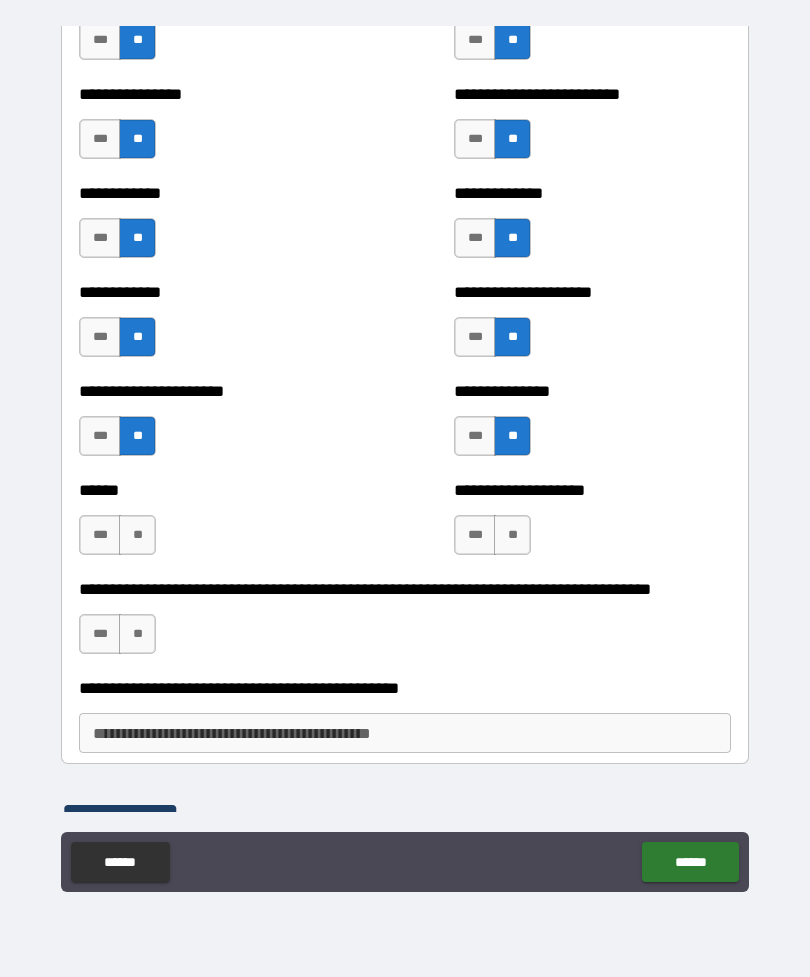 click on "**" at bounding box center (137, 535) 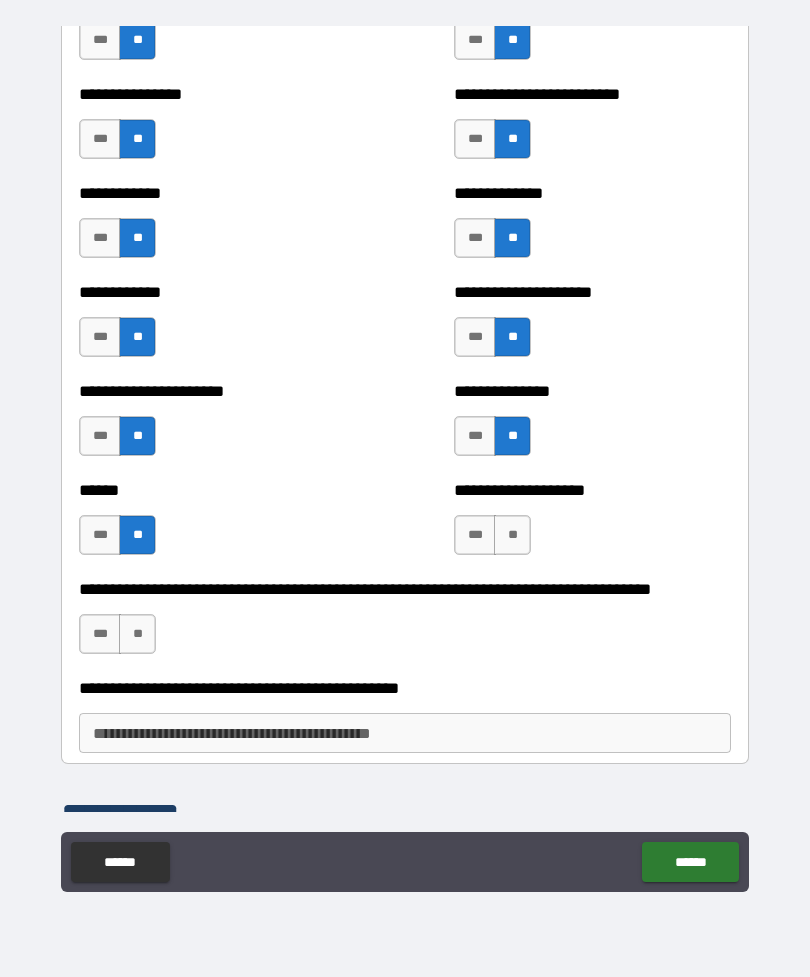 click on "**" at bounding box center (512, 535) 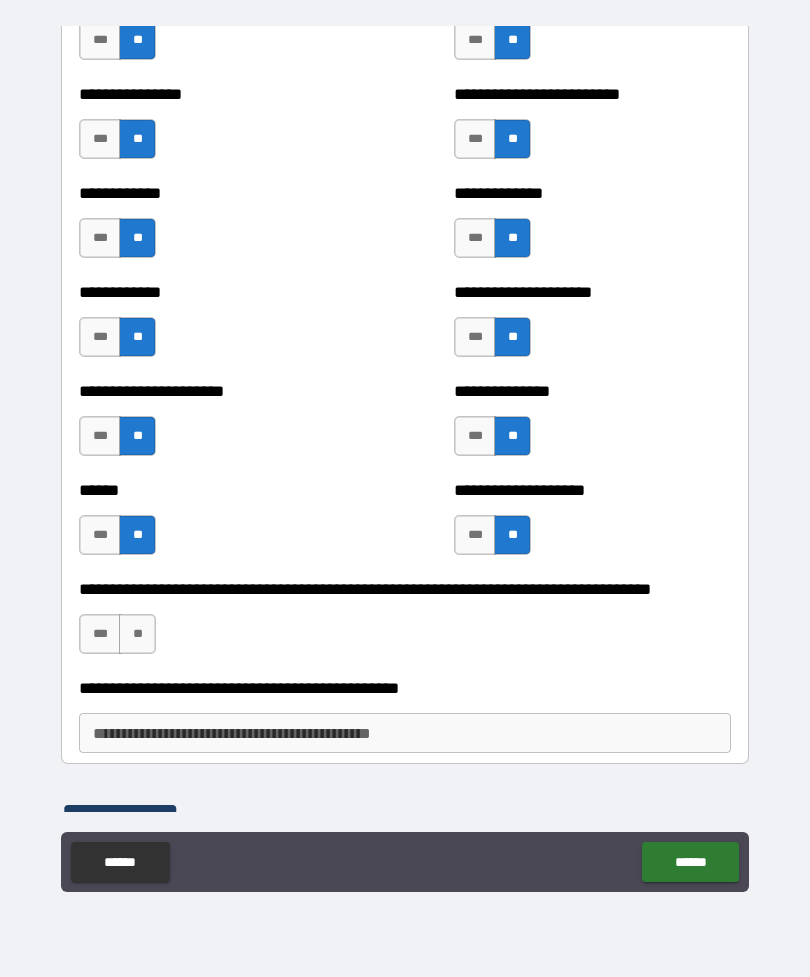 click on "**" at bounding box center (137, 634) 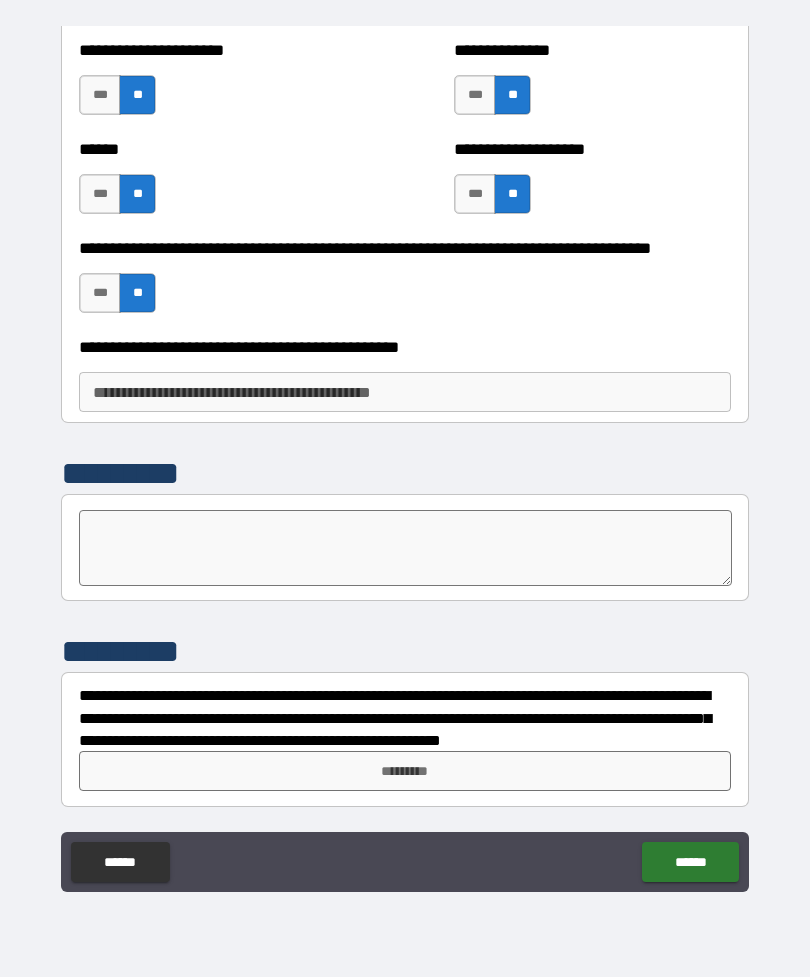 scroll, scrollTop: 3247, scrollLeft: 0, axis: vertical 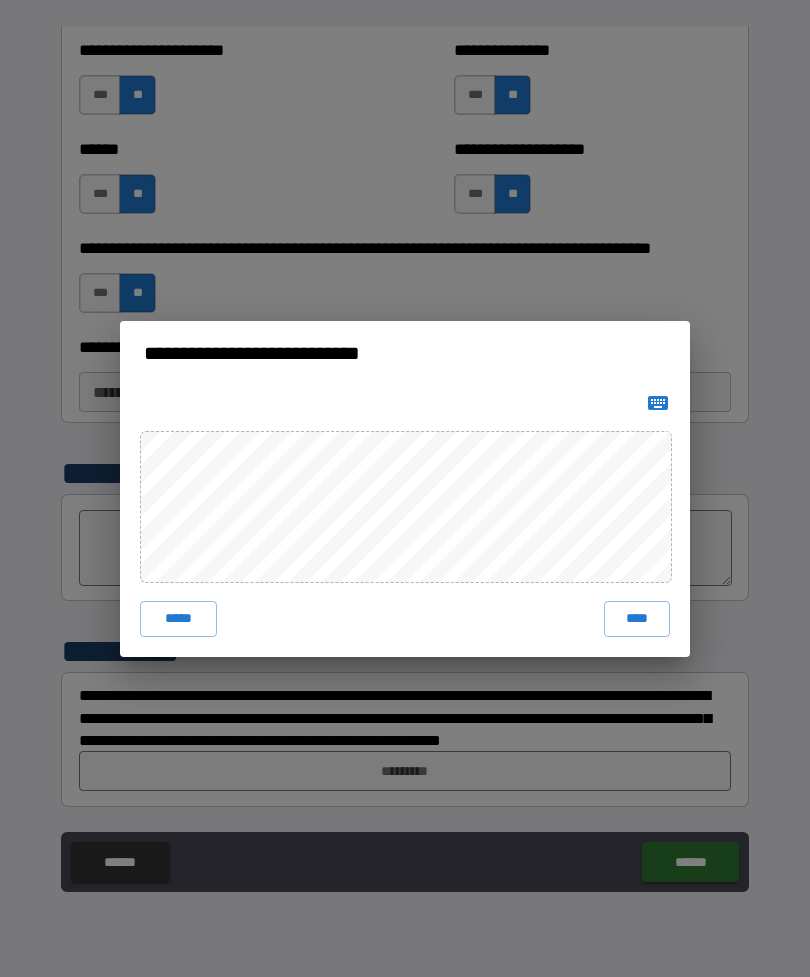 click on "****" at bounding box center [637, 619] 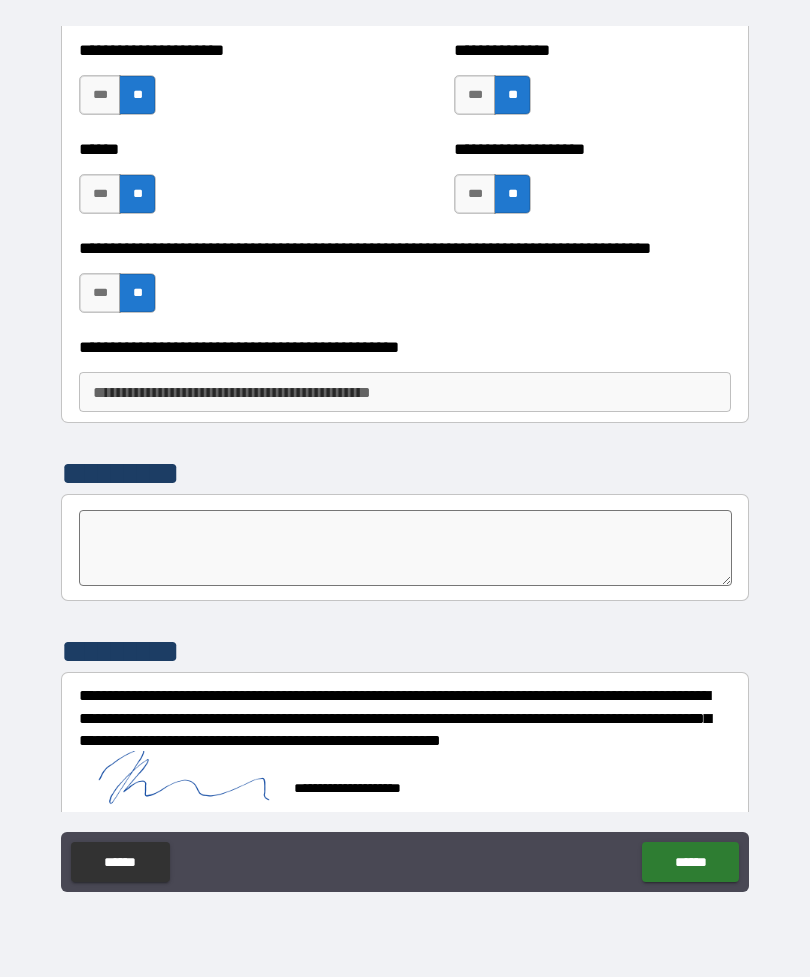 scroll, scrollTop: 3237, scrollLeft: 0, axis: vertical 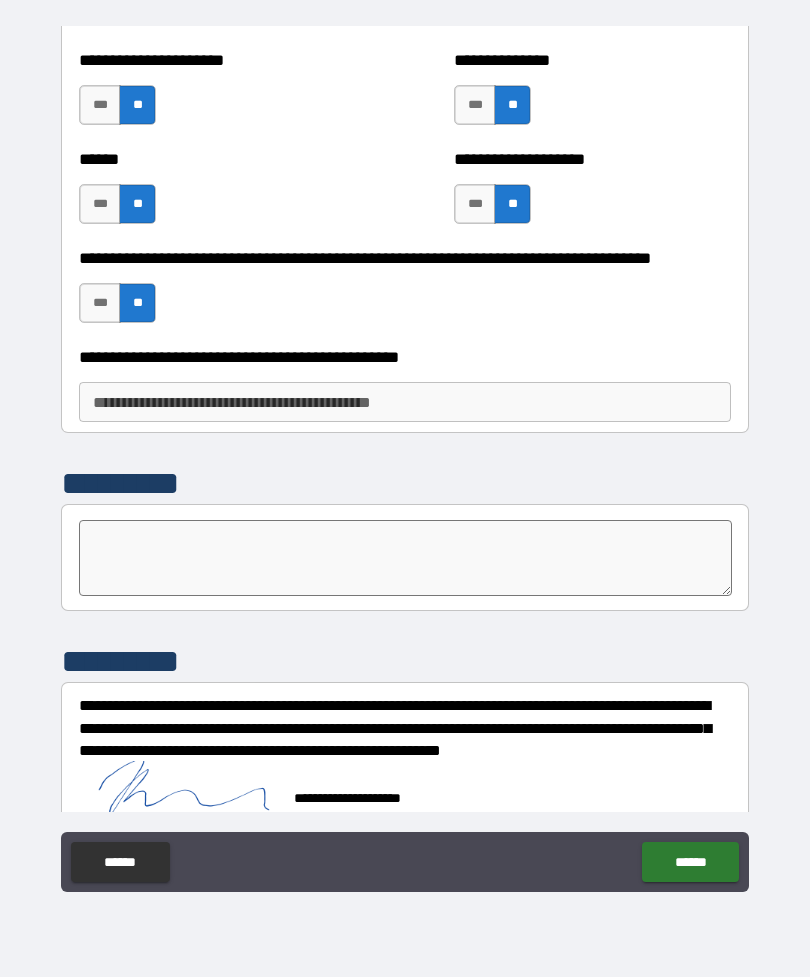 click on "******" at bounding box center [690, 862] 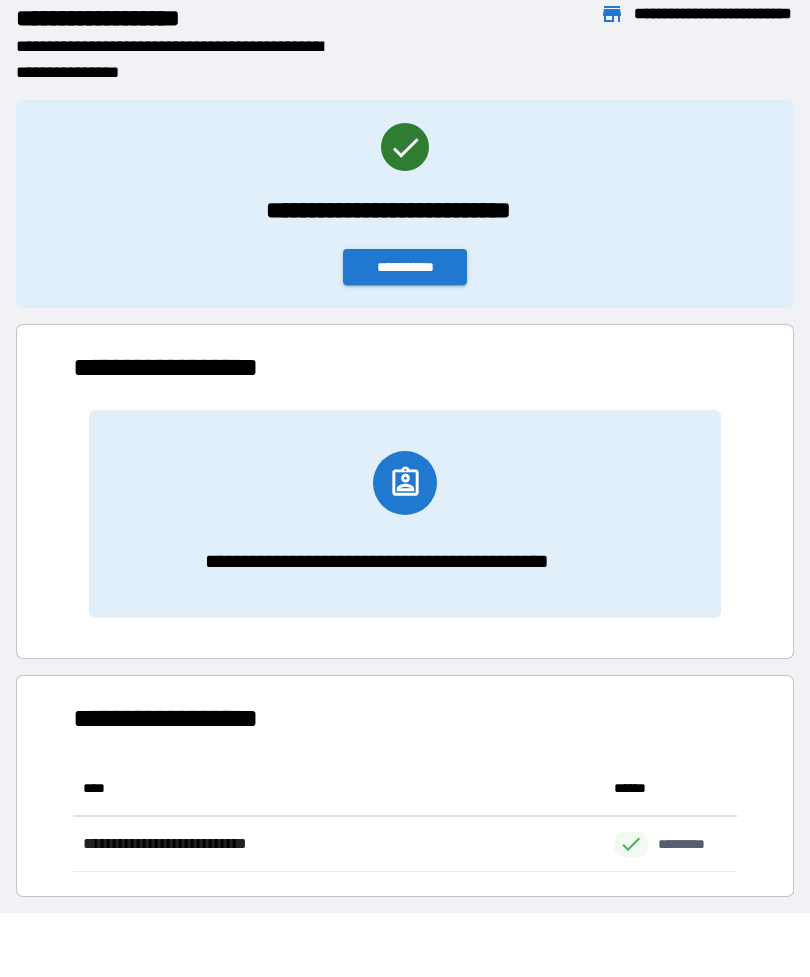scroll, scrollTop: 1, scrollLeft: 1, axis: both 